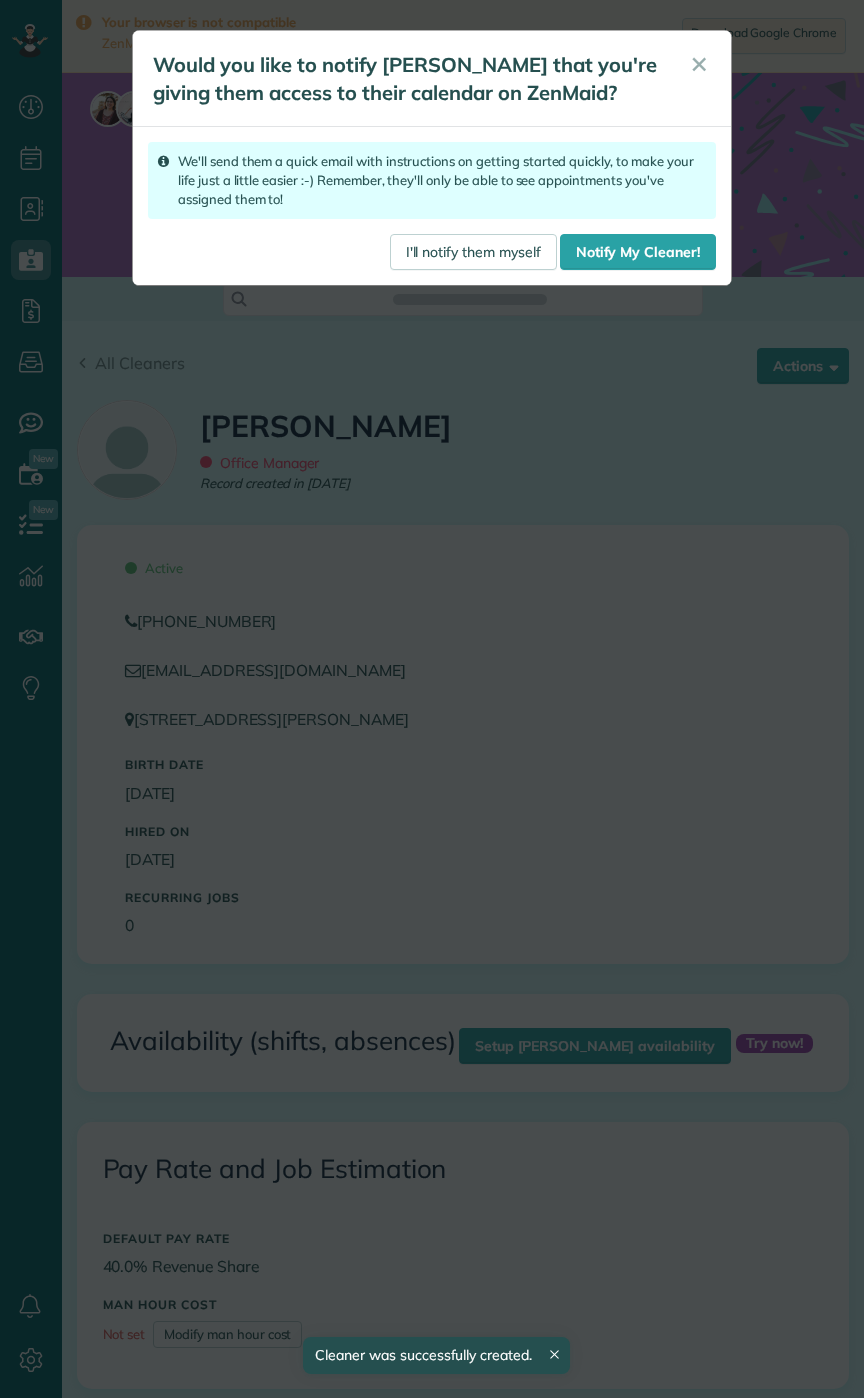 scroll, scrollTop: 0, scrollLeft: 0, axis: both 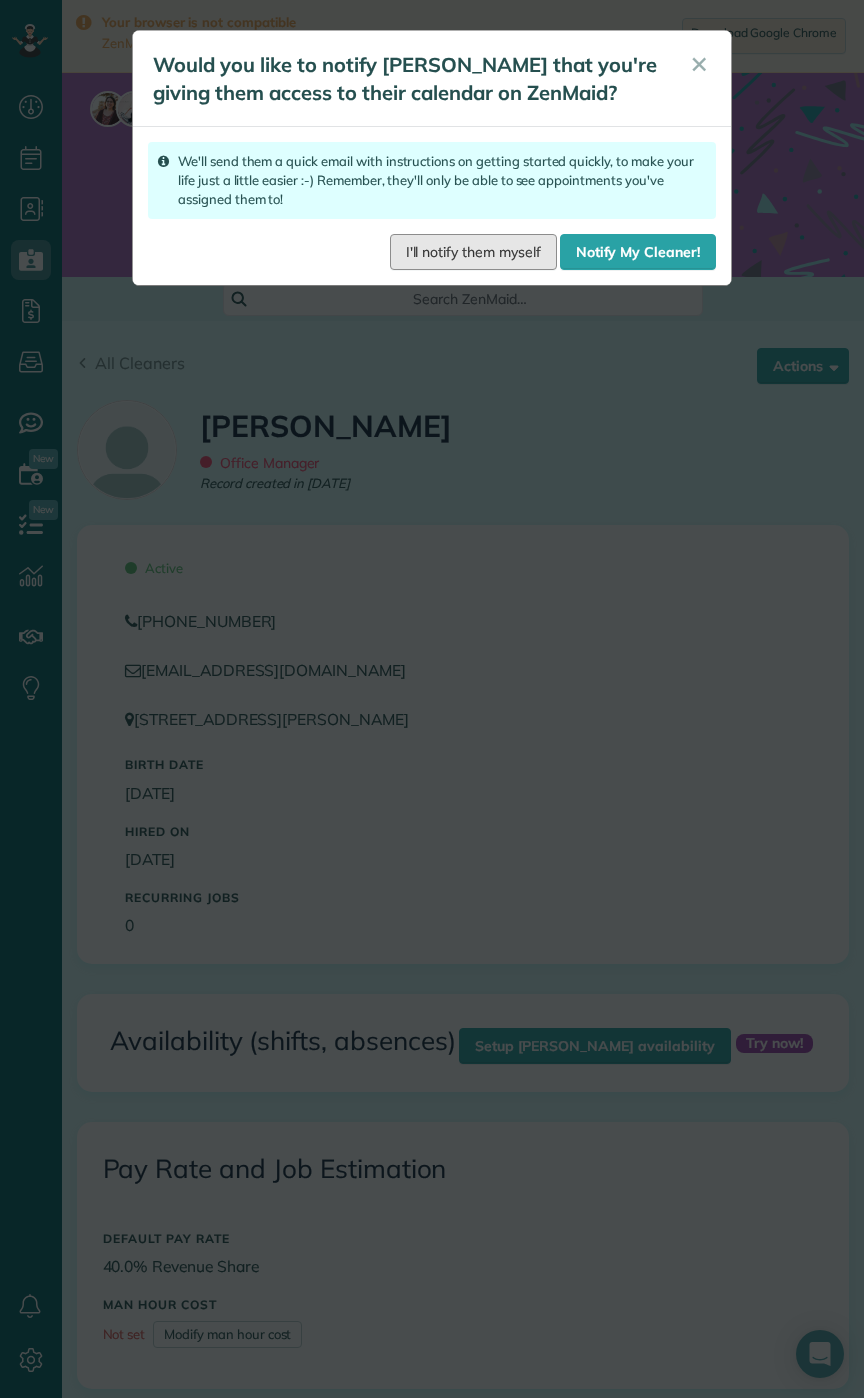 click on "I'll notify them myself" at bounding box center [473, 252] 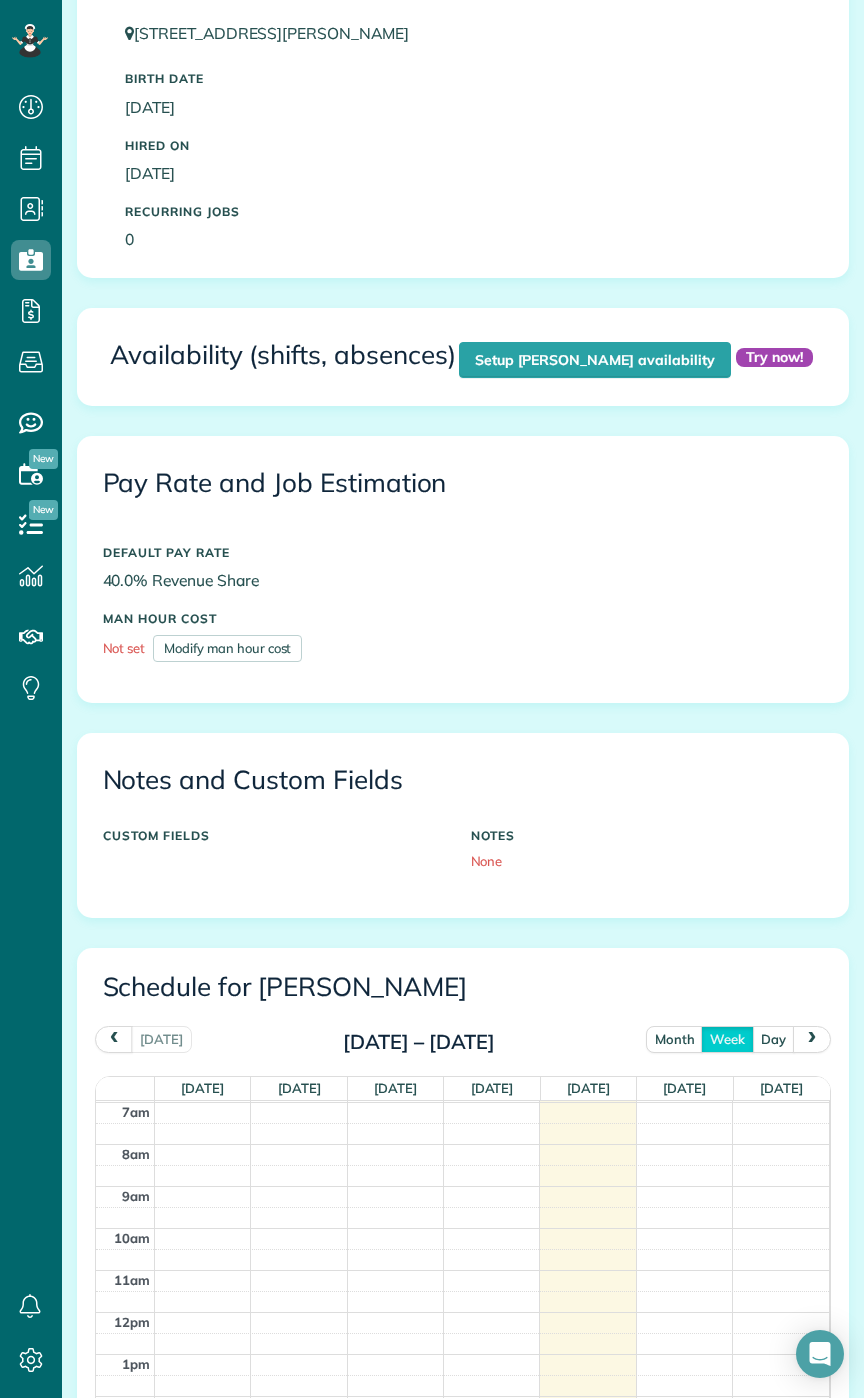 scroll, scrollTop: 975, scrollLeft: 0, axis: vertical 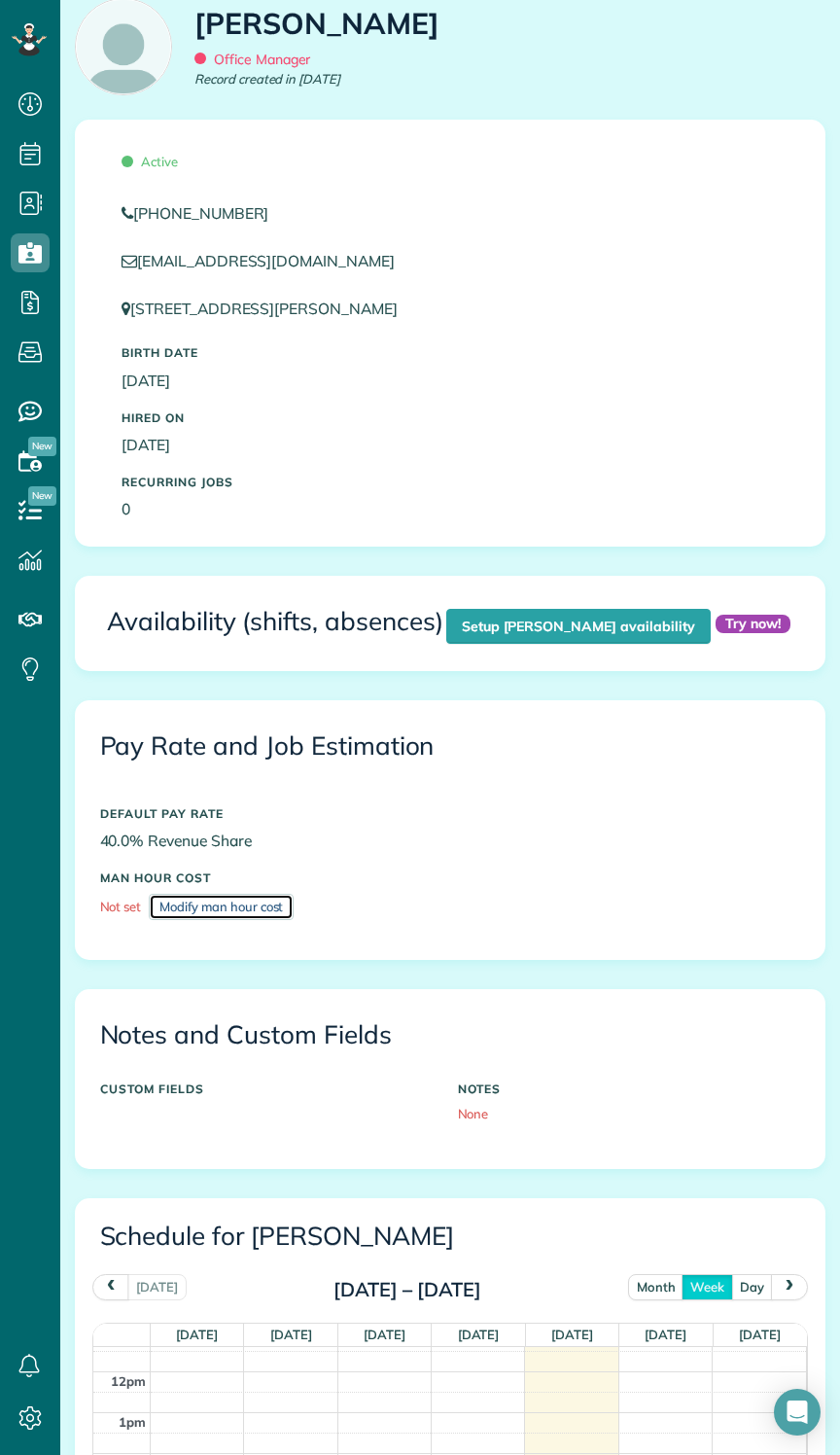 click on "Modify man hour cost" at bounding box center [221, 906] 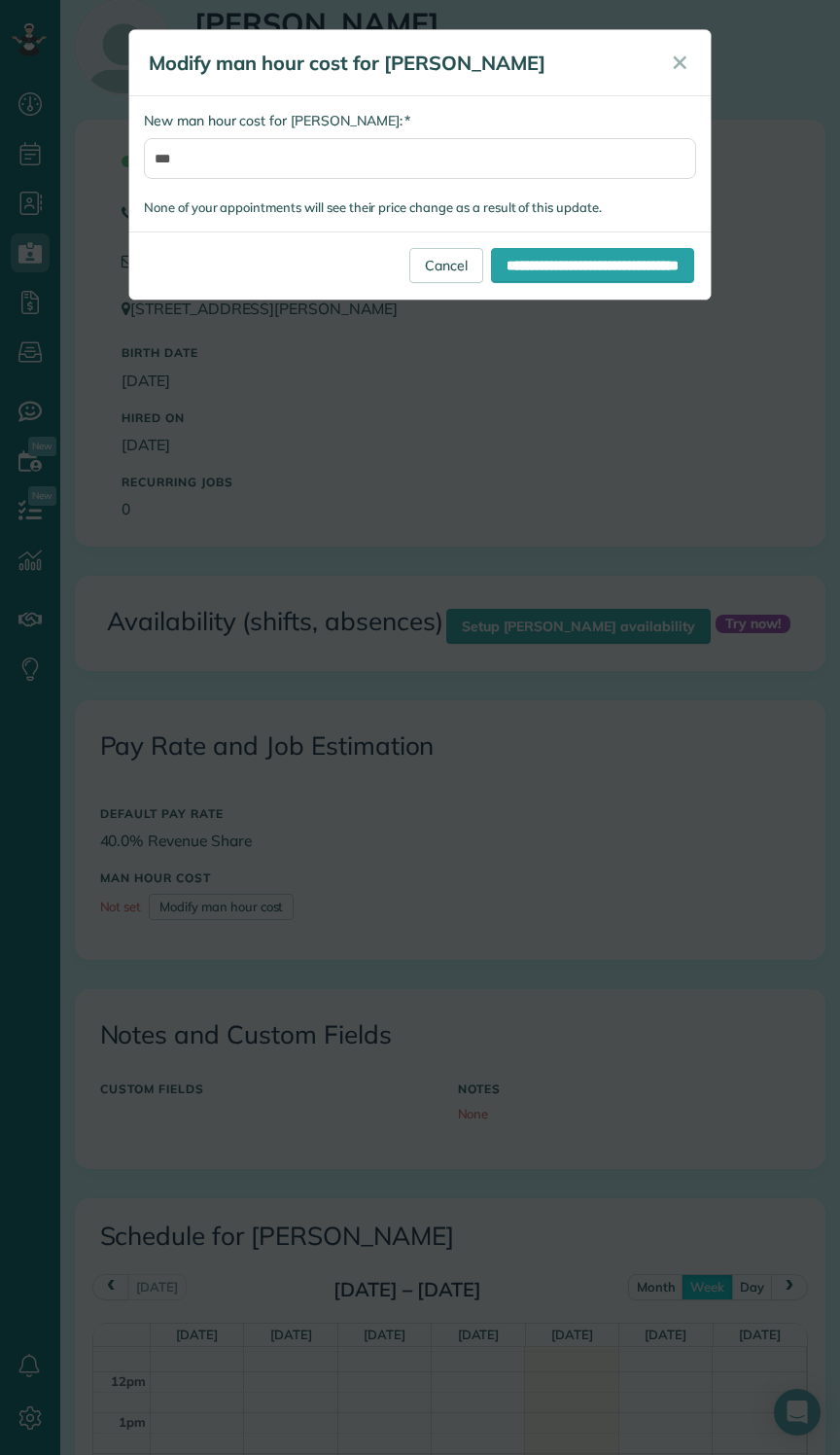 click on "✕" at bounding box center [680, 63] 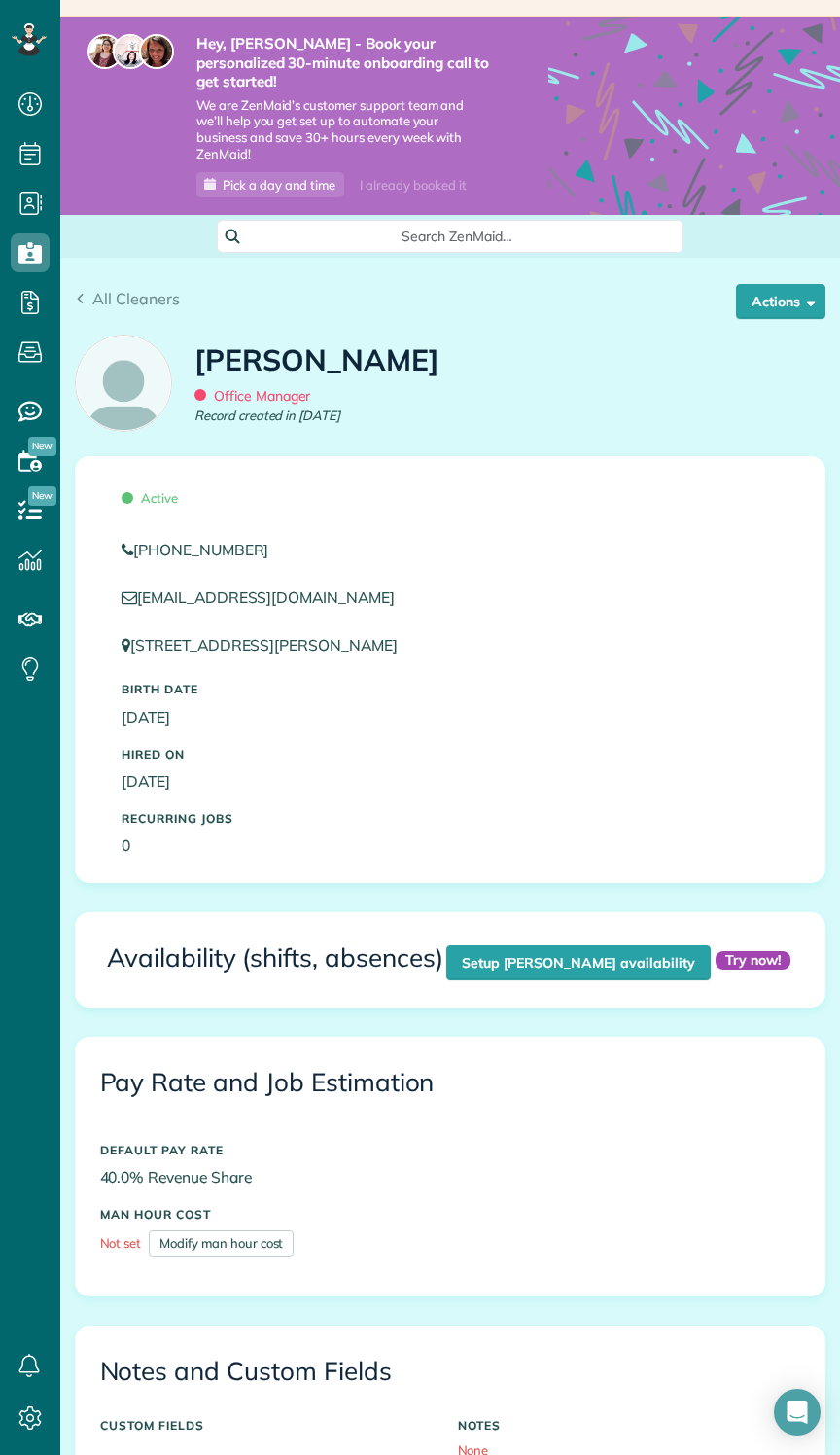 scroll, scrollTop: 0, scrollLeft: 0, axis: both 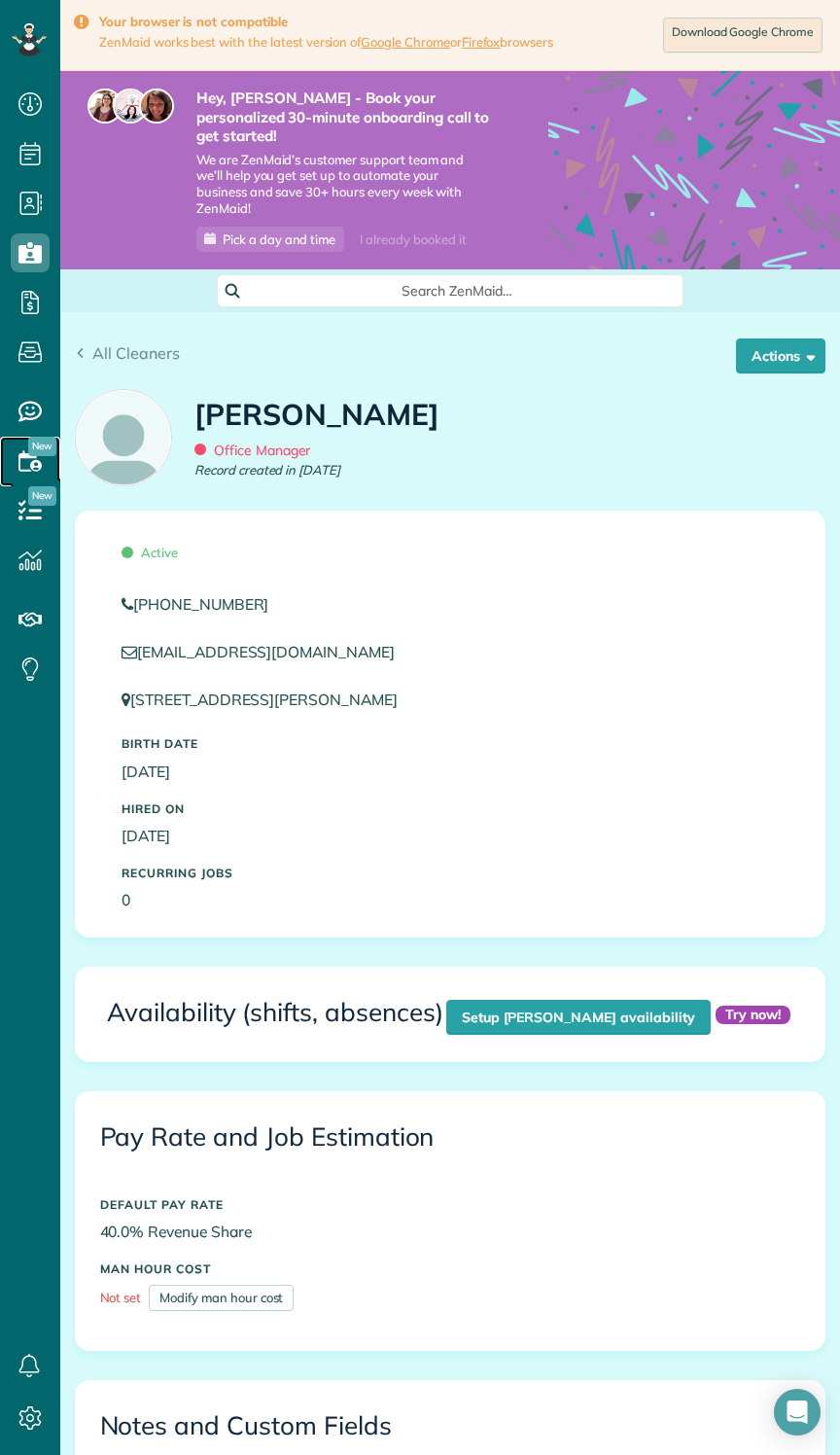 click 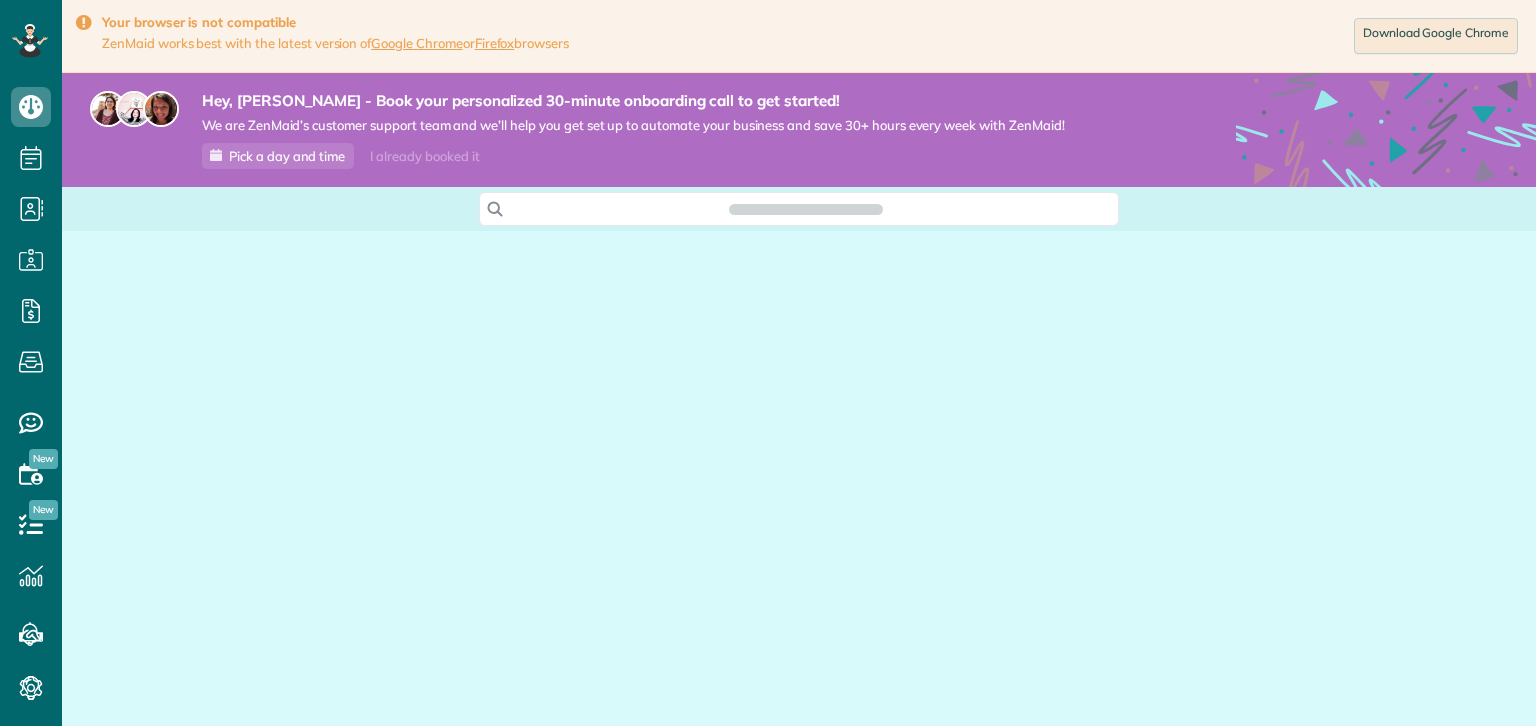 scroll, scrollTop: 0, scrollLeft: 0, axis: both 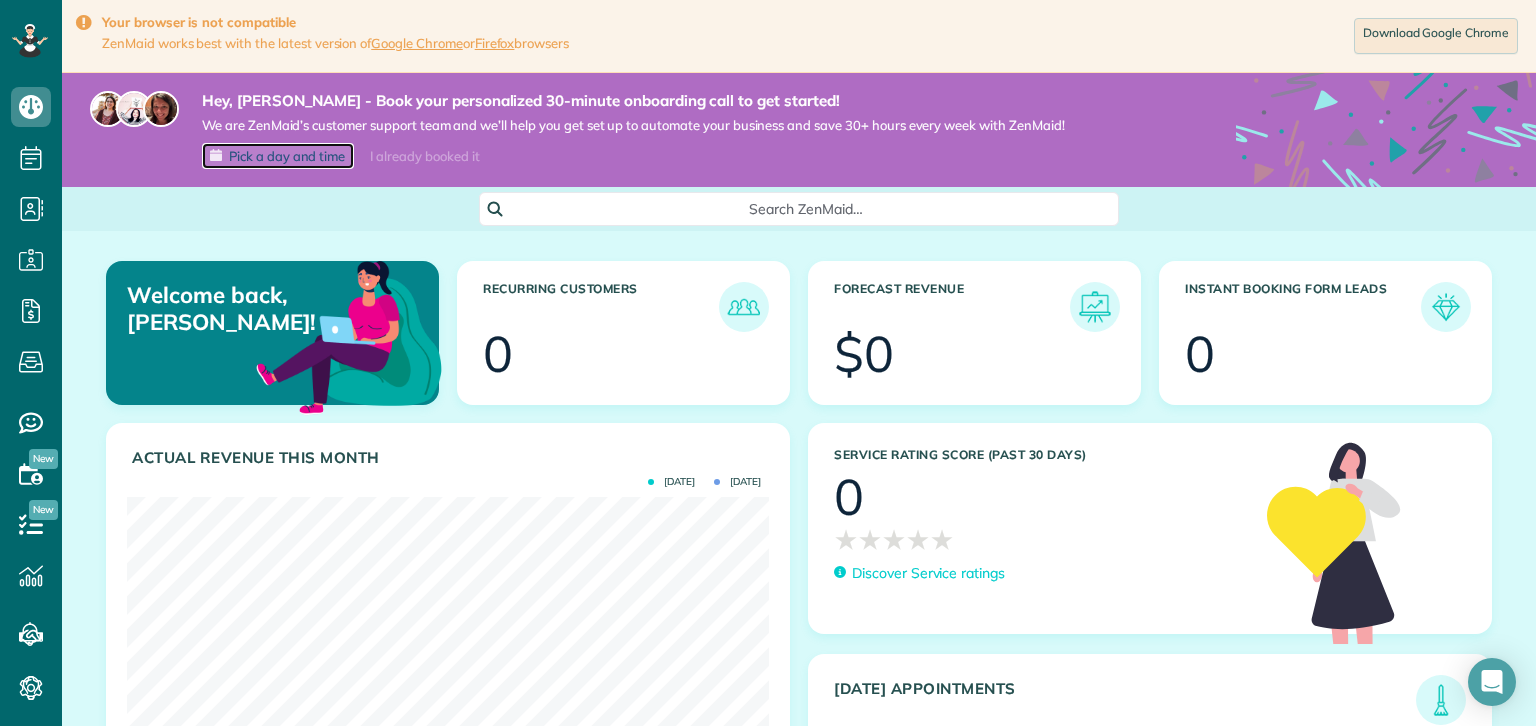 click on "Pick a day and time" at bounding box center [287, 156] 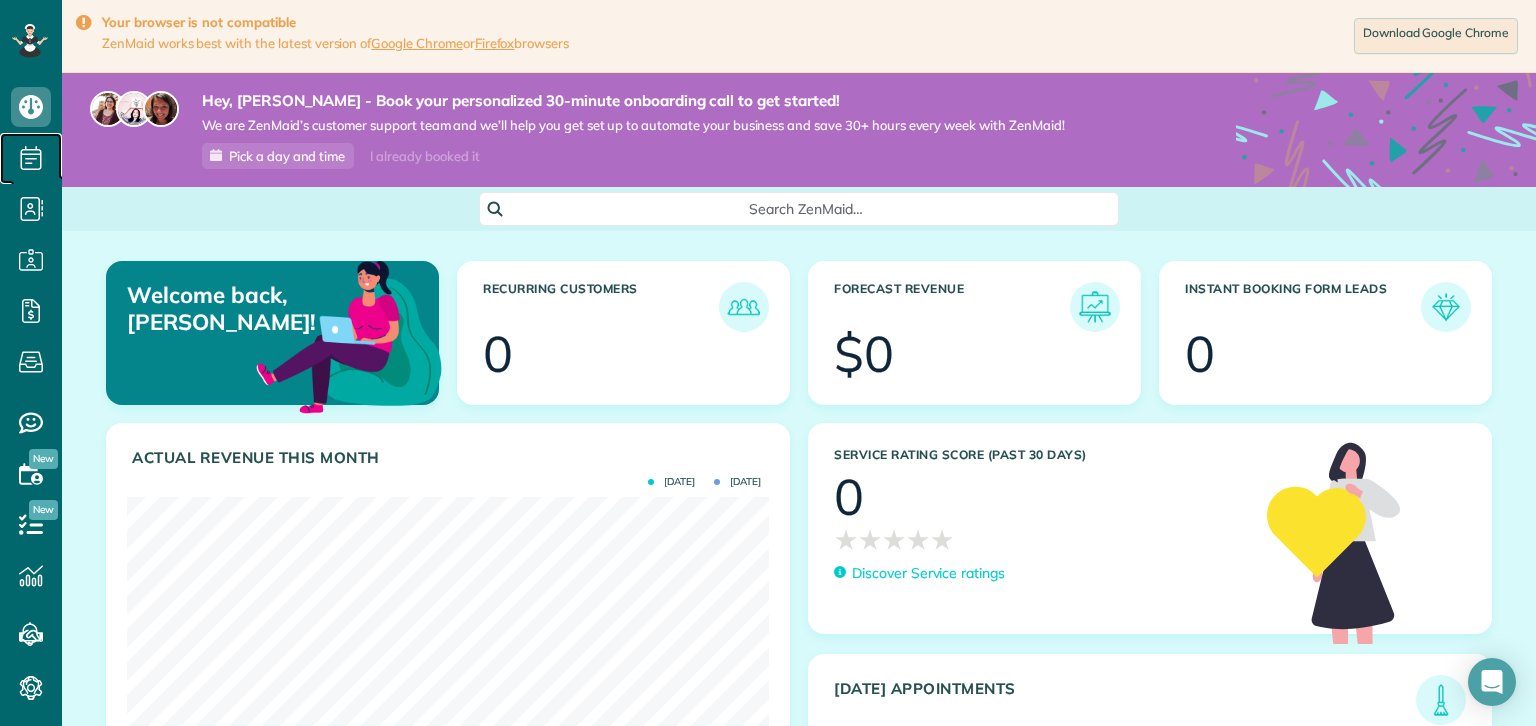 click 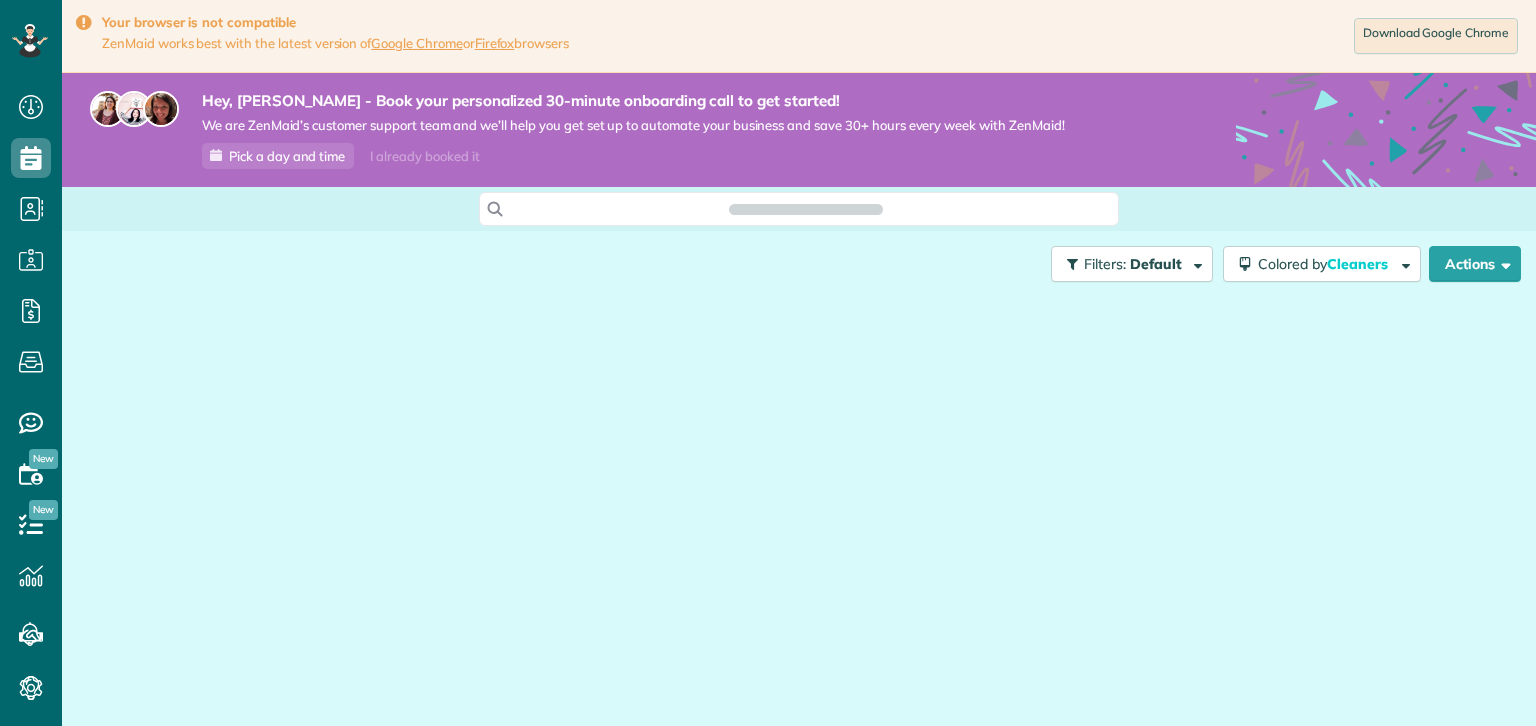scroll, scrollTop: 0, scrollLeft: 0, axis: both 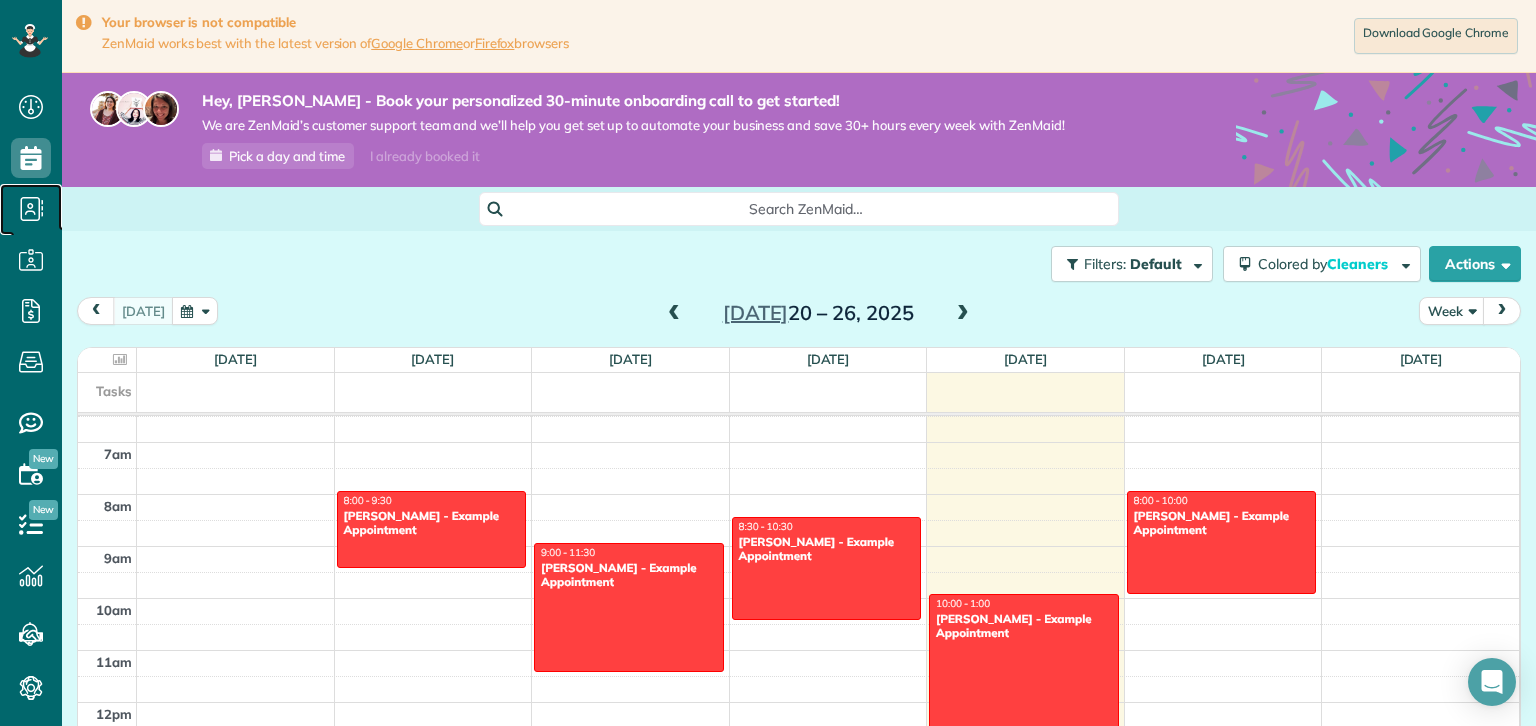 click 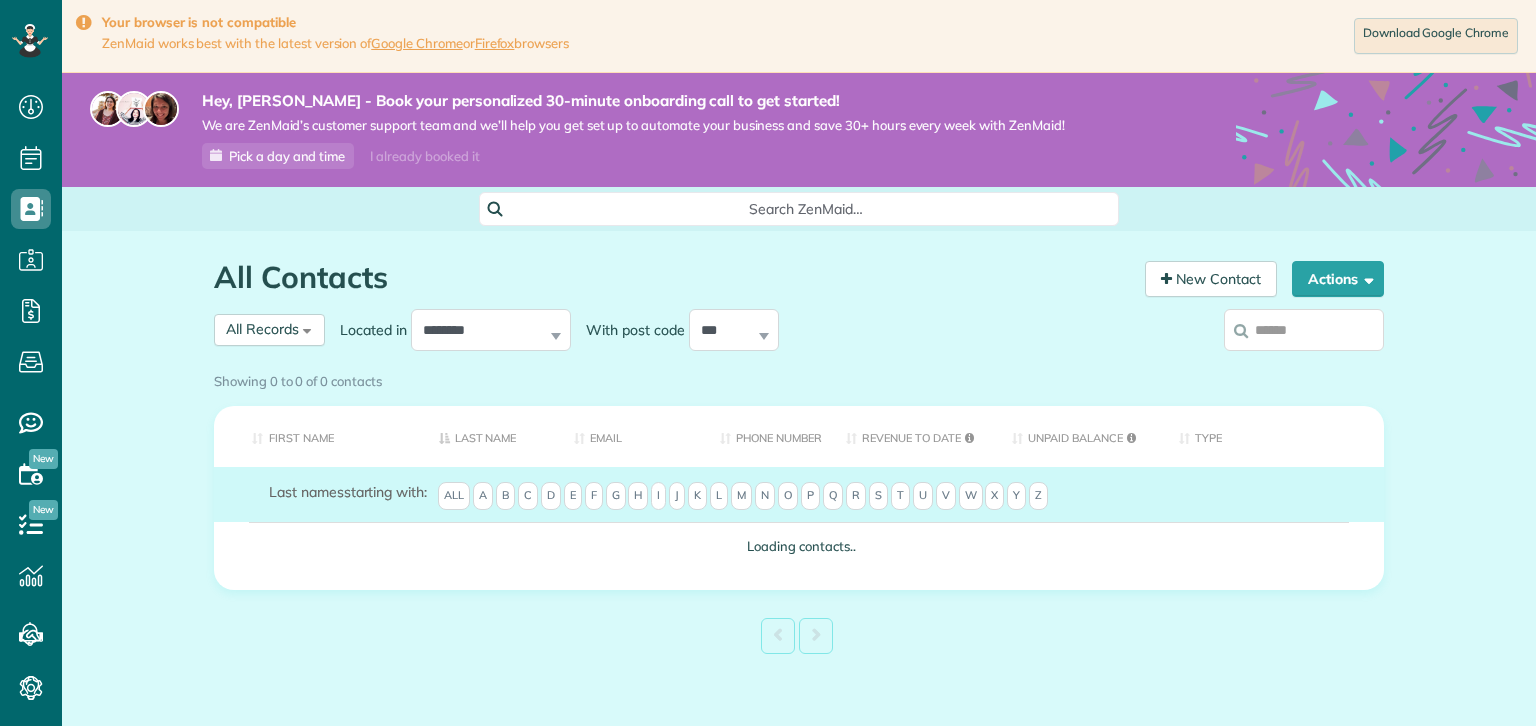 scroll, scrollTop: 0, scrollLeft: 0, axis: both 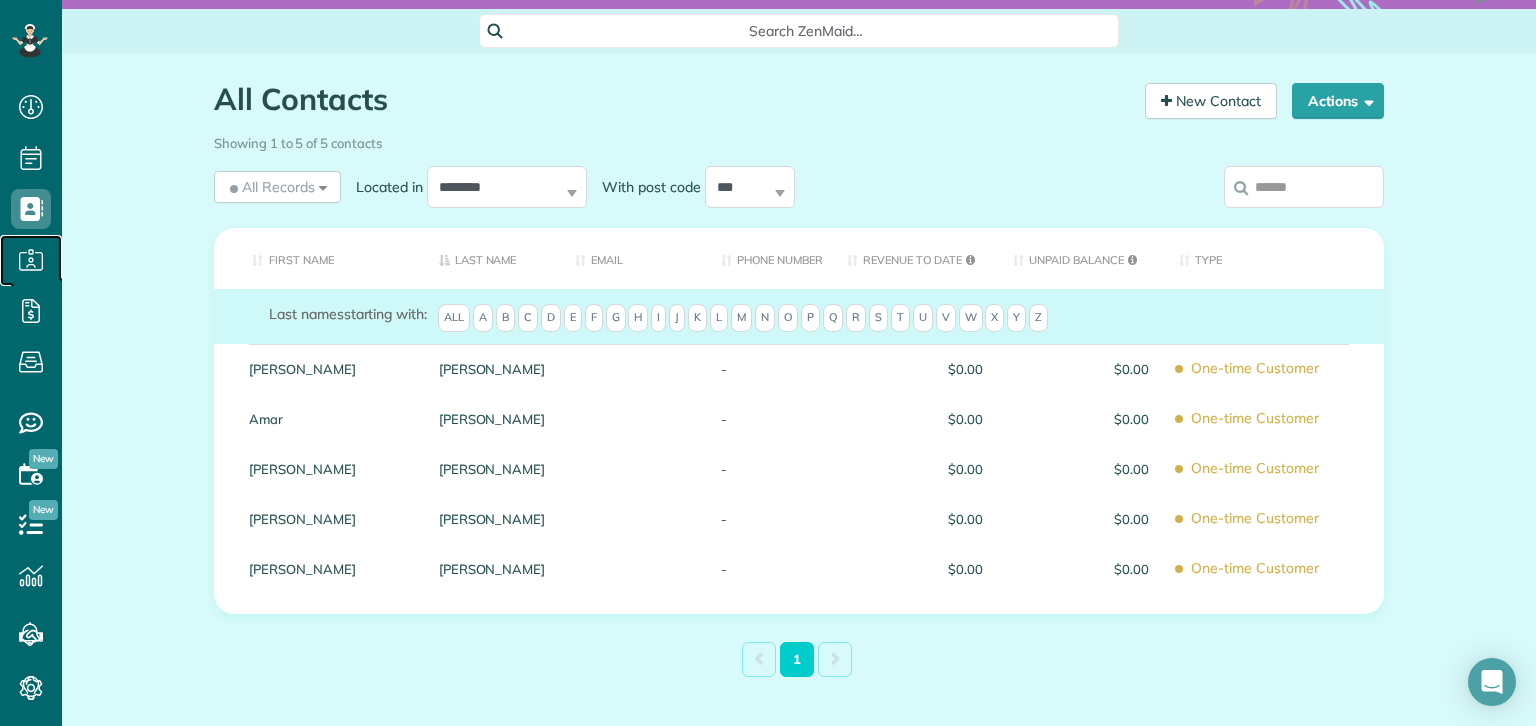 click 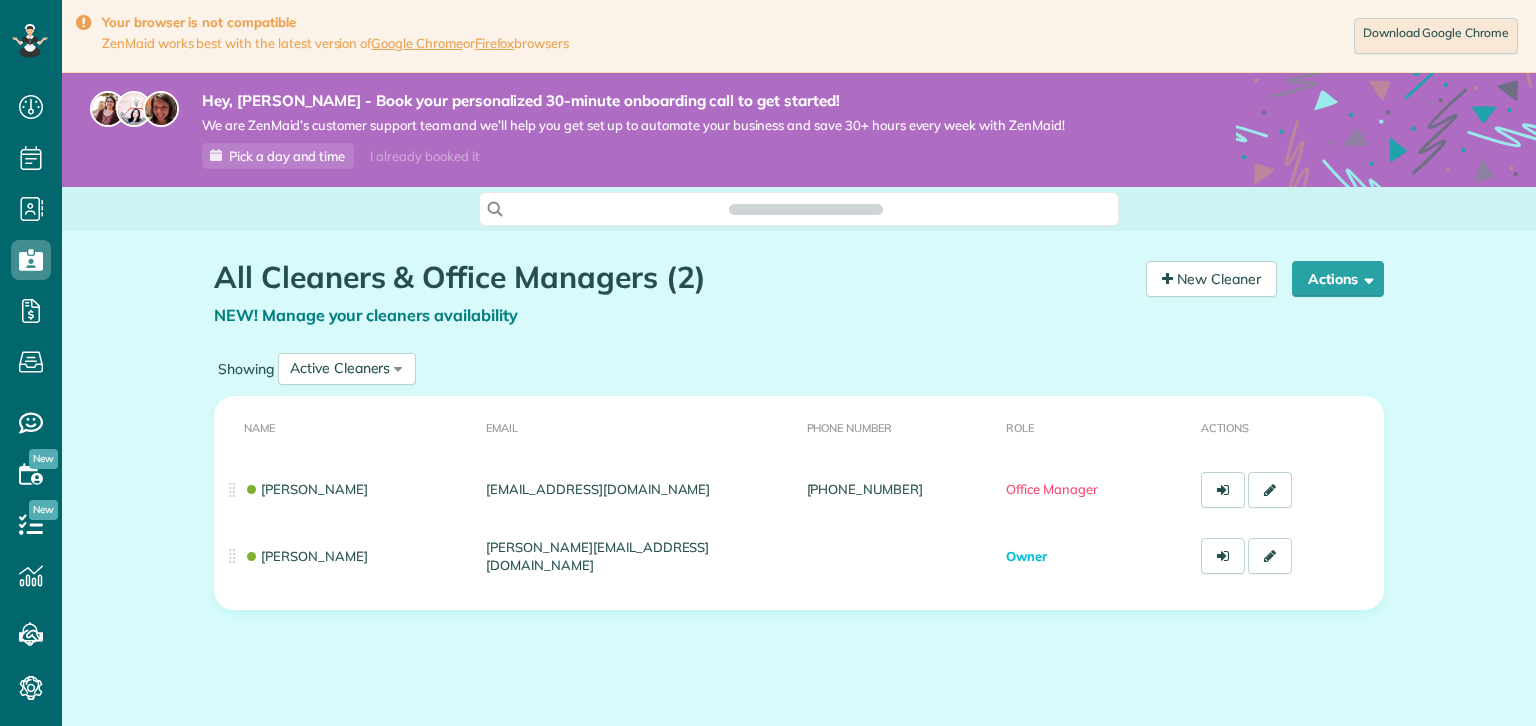scroll, scrollTop: 0, scrollLeft: 0, axis: both 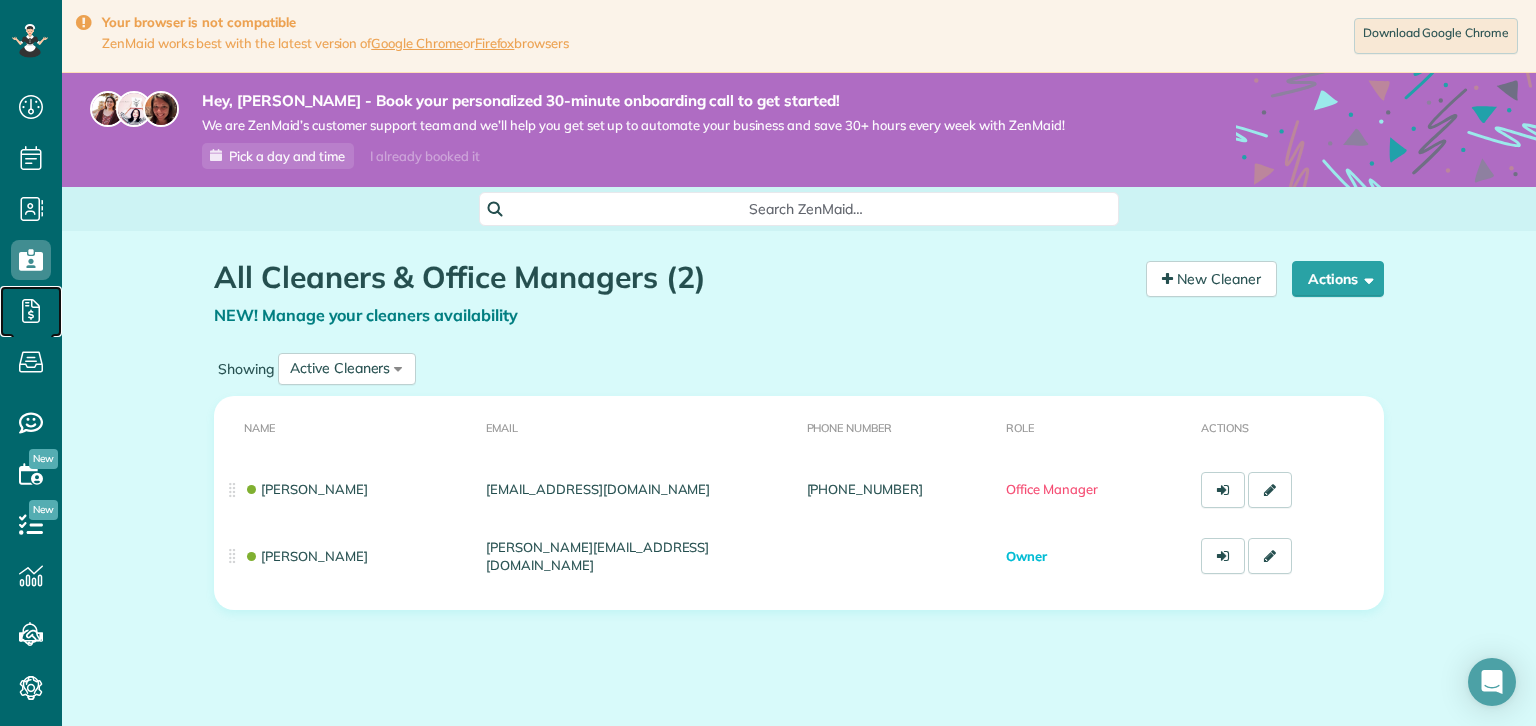 click 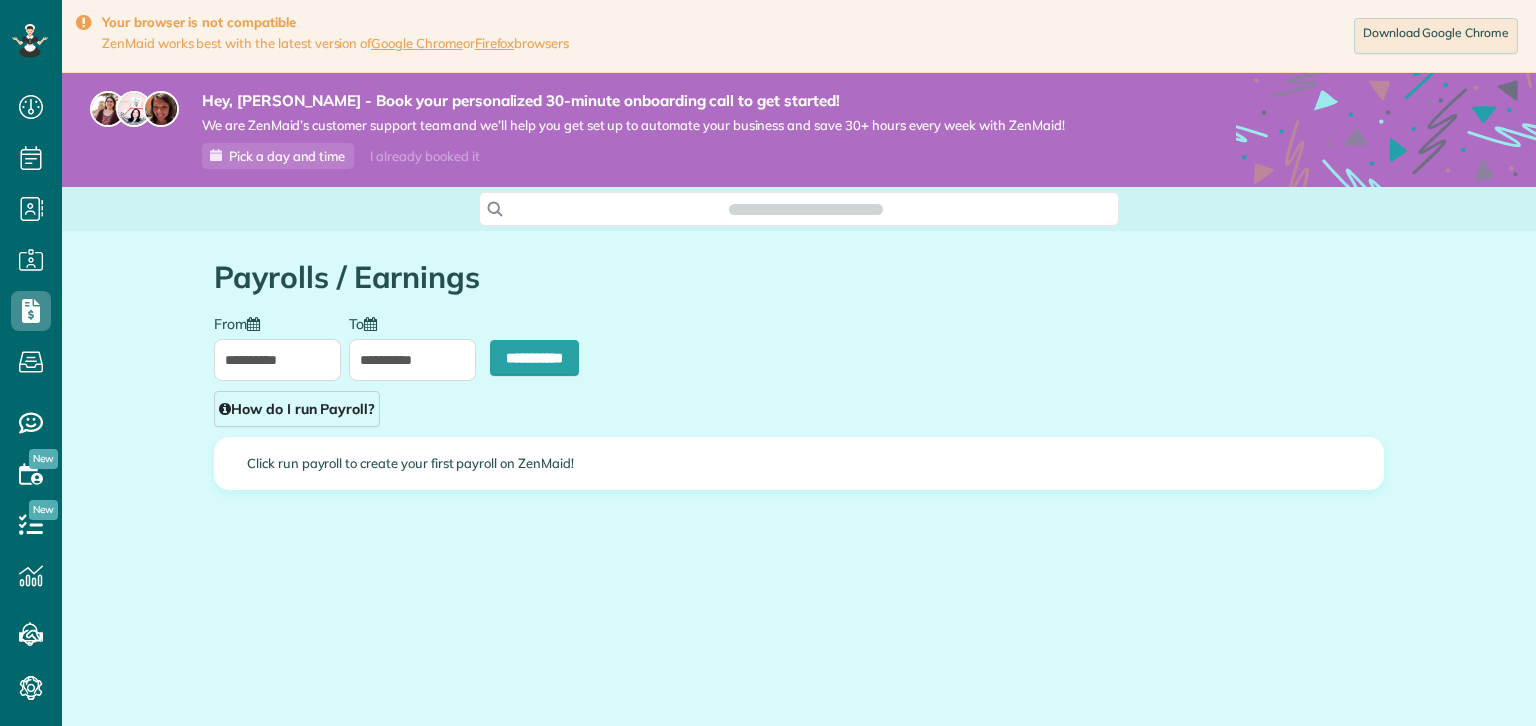 scroll, scrollTop: 0, scrollLeft: 0, axis: both 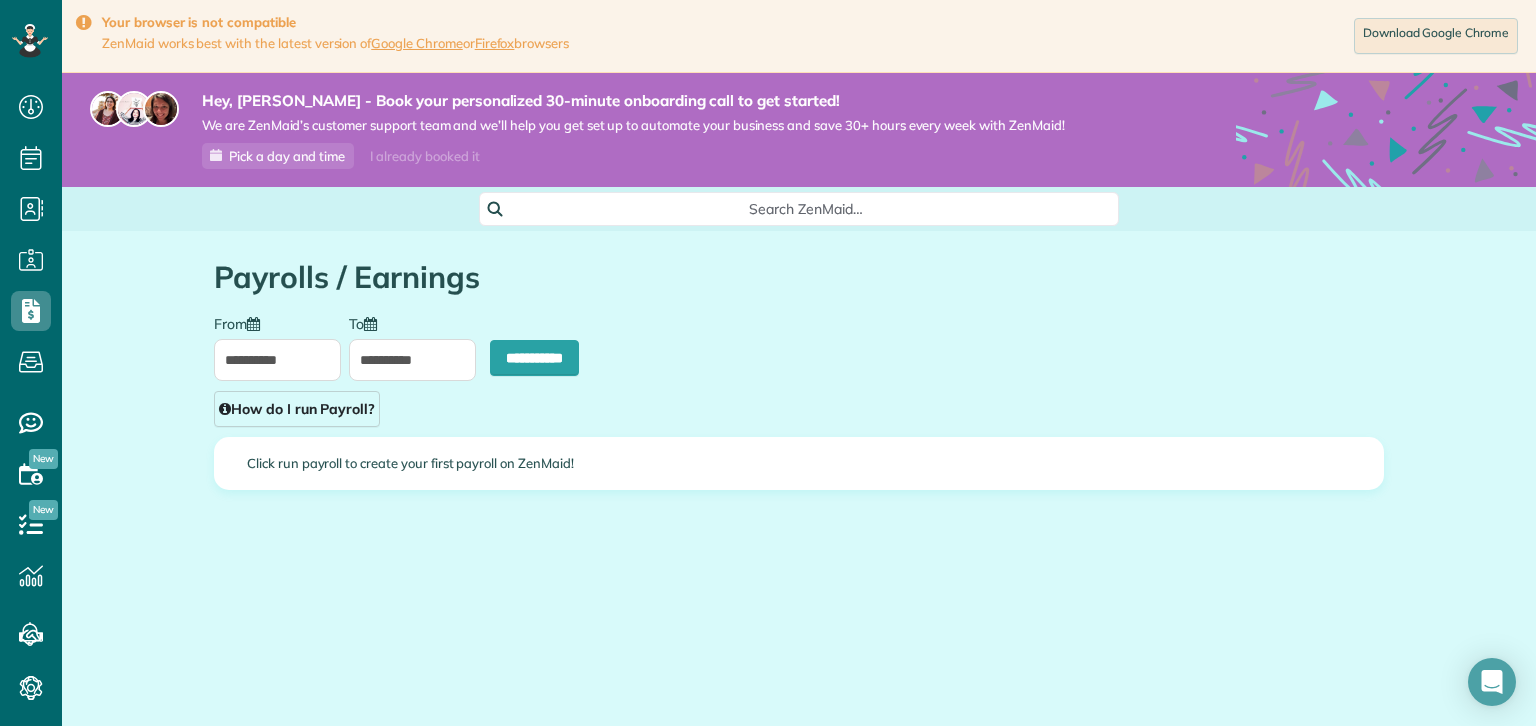 type on "**********" 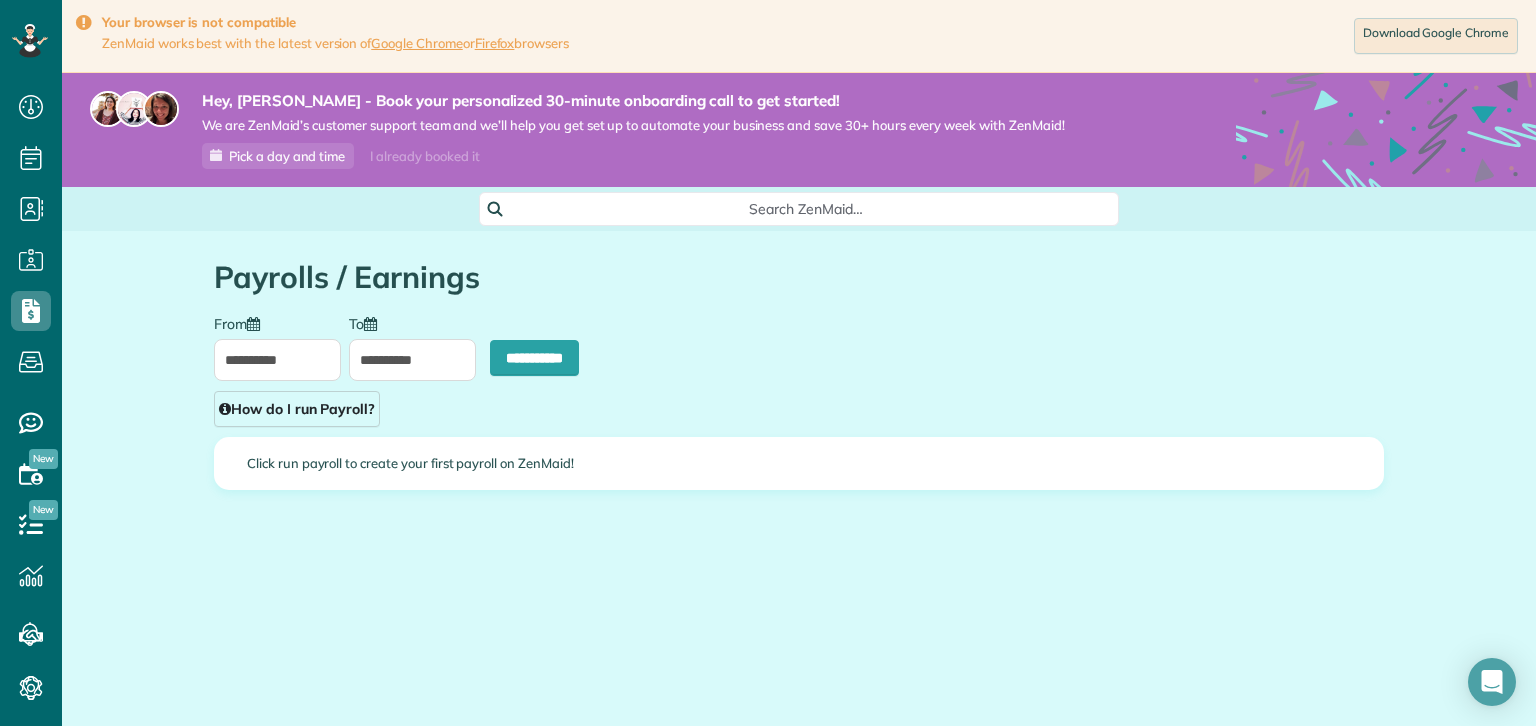 type on "**********" 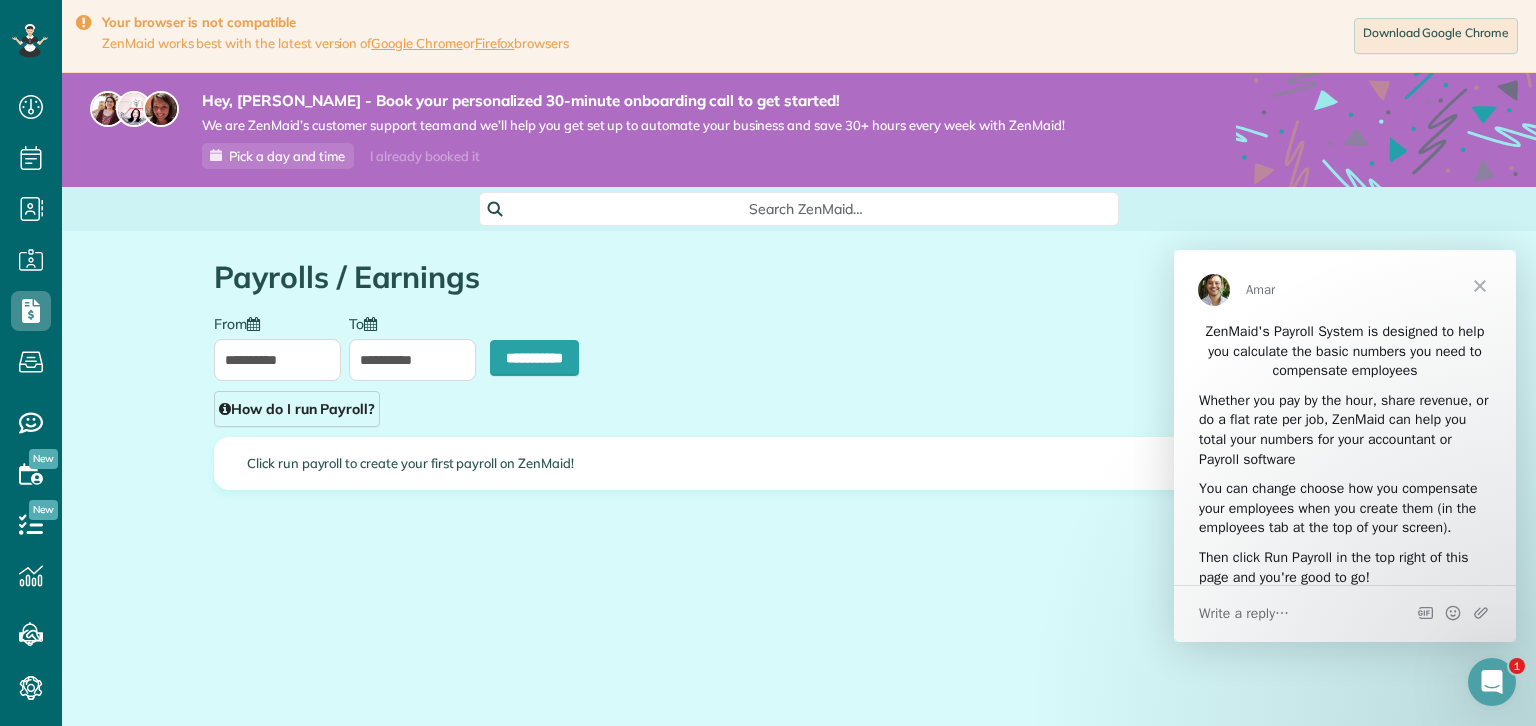 scroll, scrollTop: 0, scrollLeft: 0, axis: both 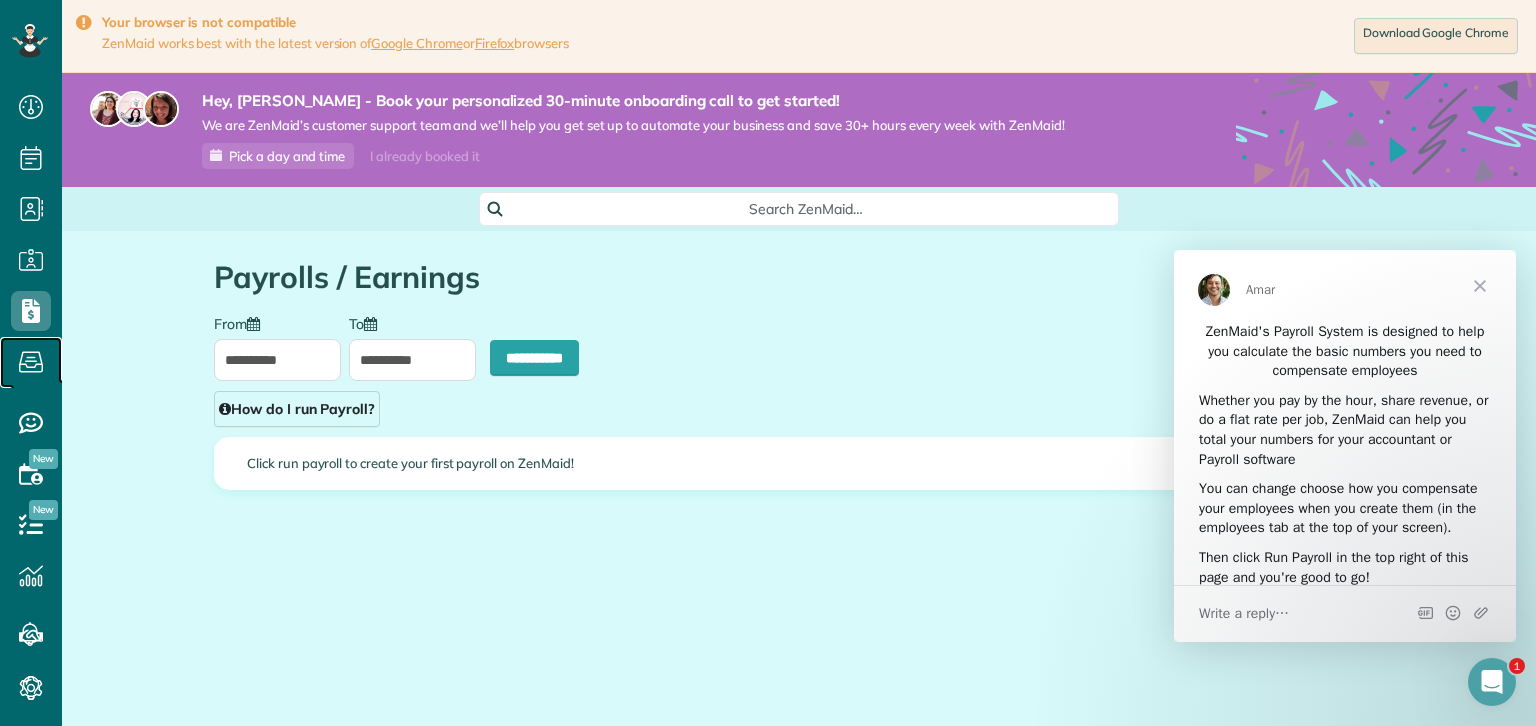 click 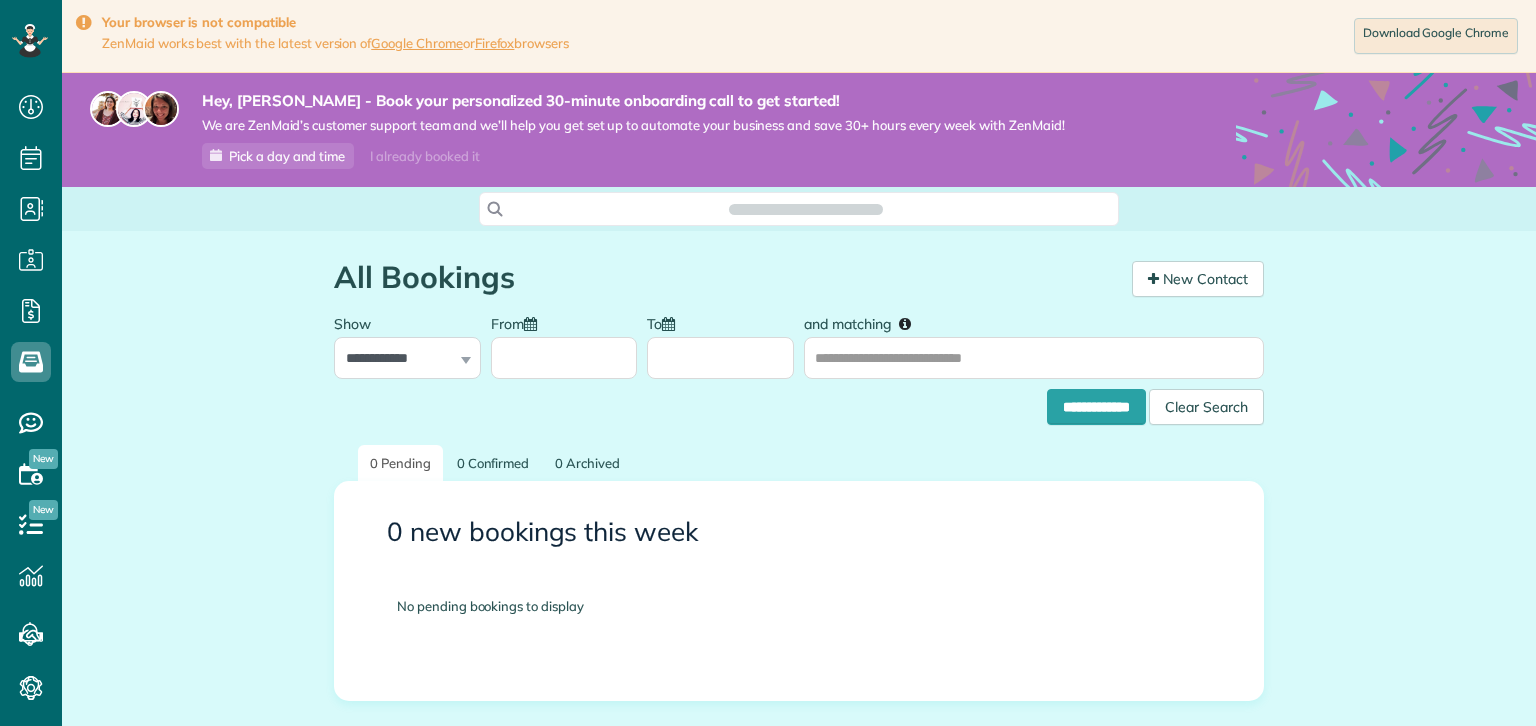 scroll, scrollTop: 0, scrollLeft: 0, axis: both 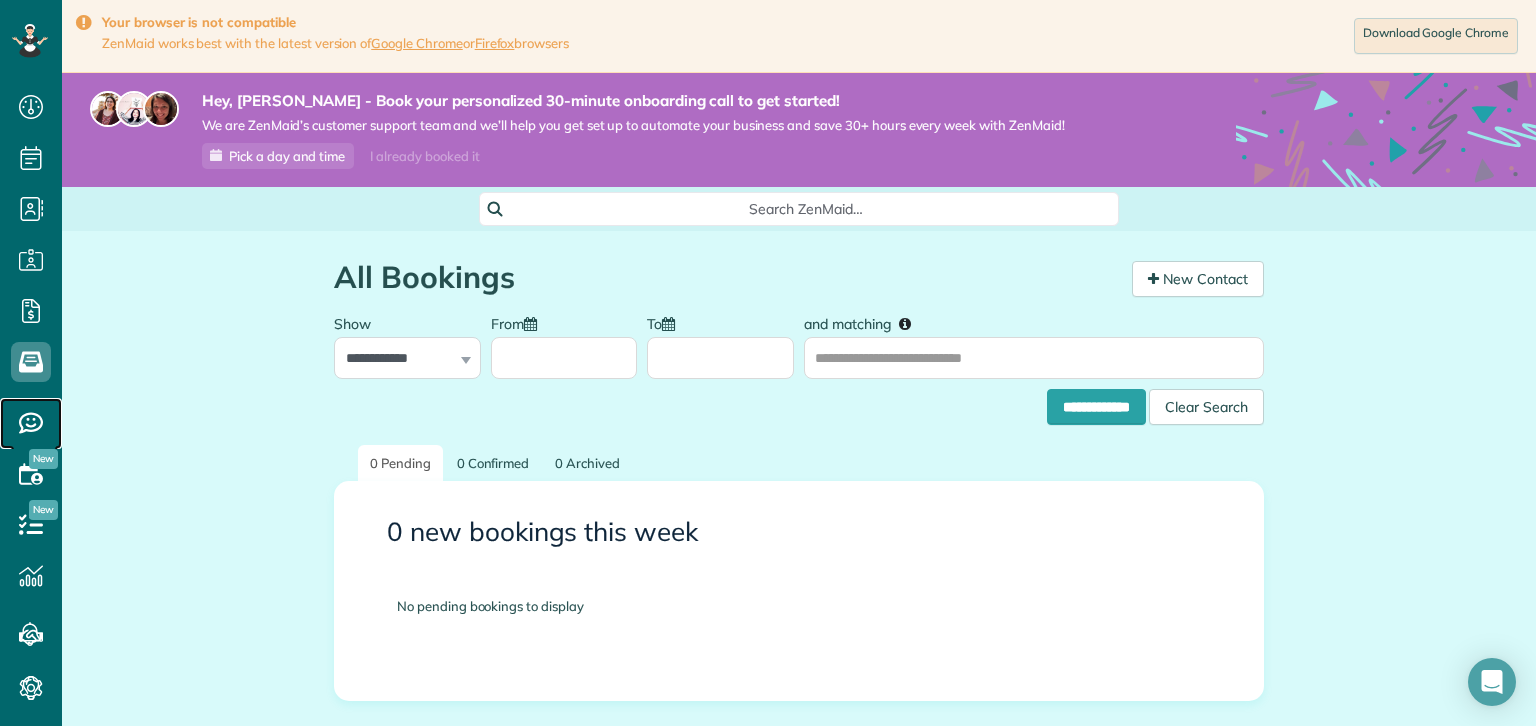 click 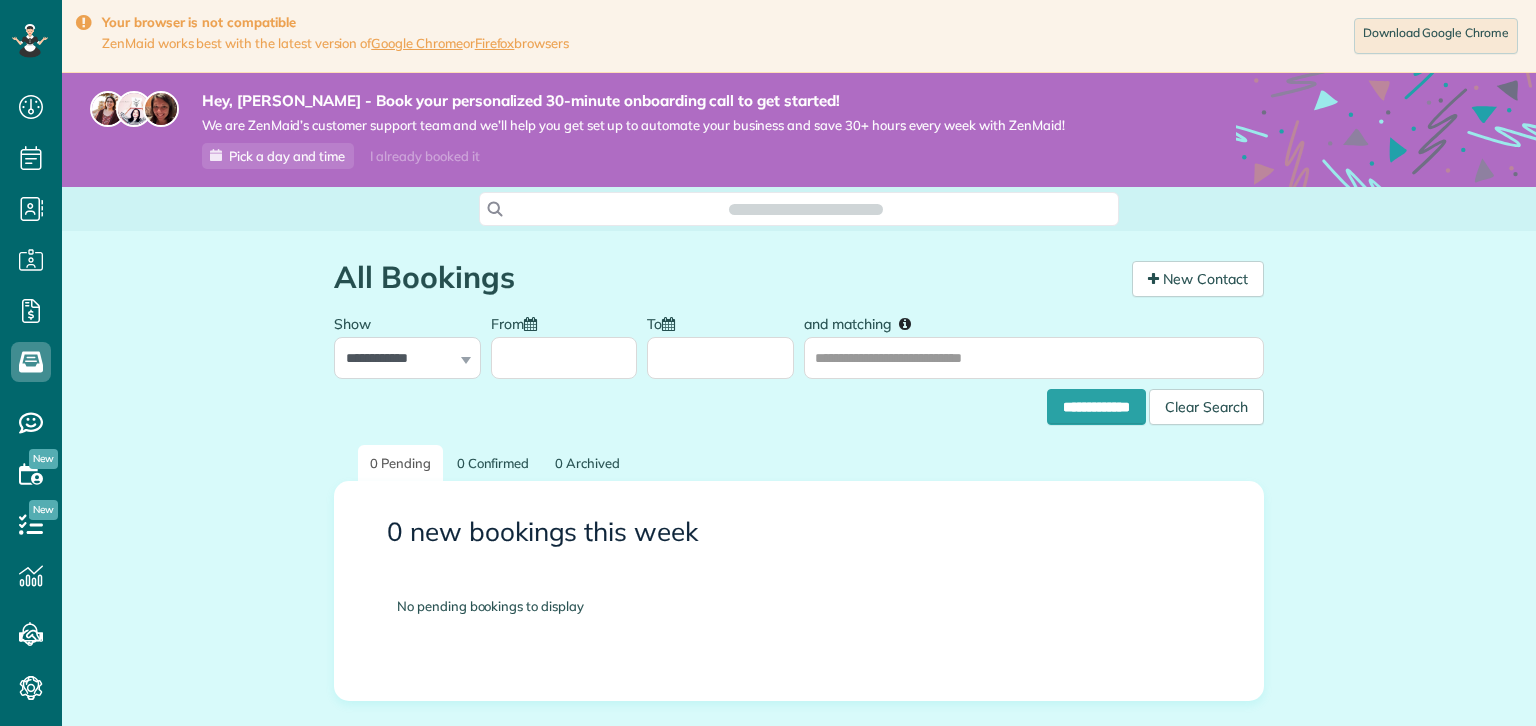 scroll, scrollTop: 0, scrollLeft: 0, axis: both 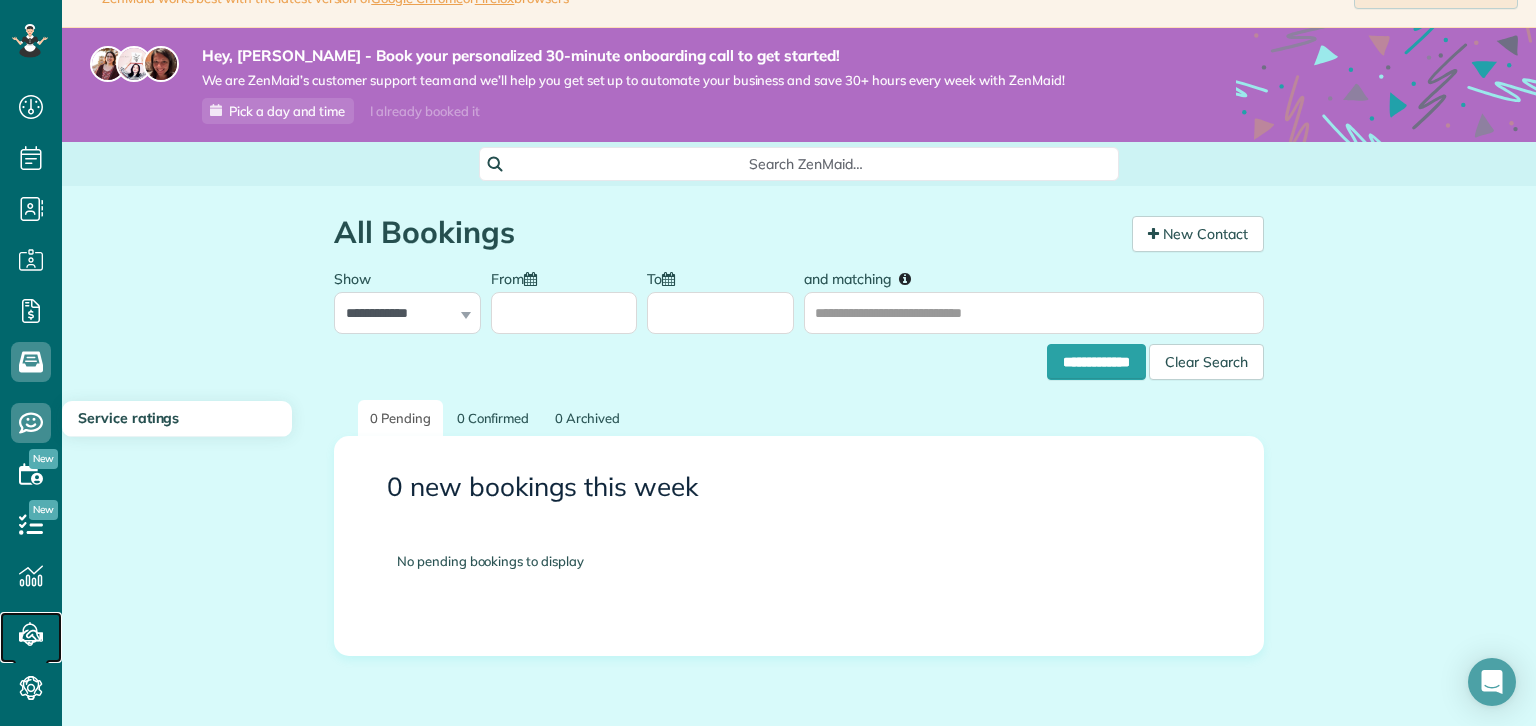 click 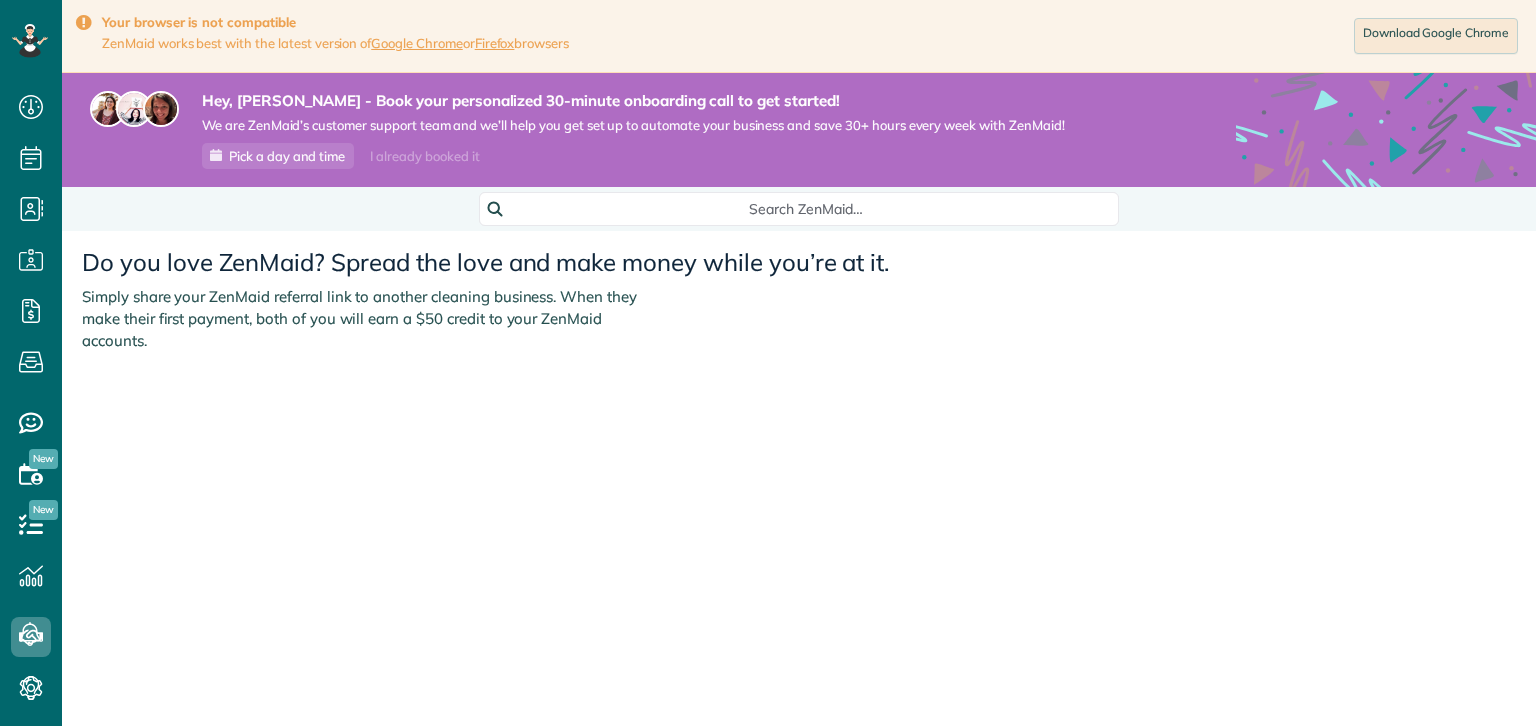 scroll, scrollTop: 0, scrollLeft: 0, axis: both 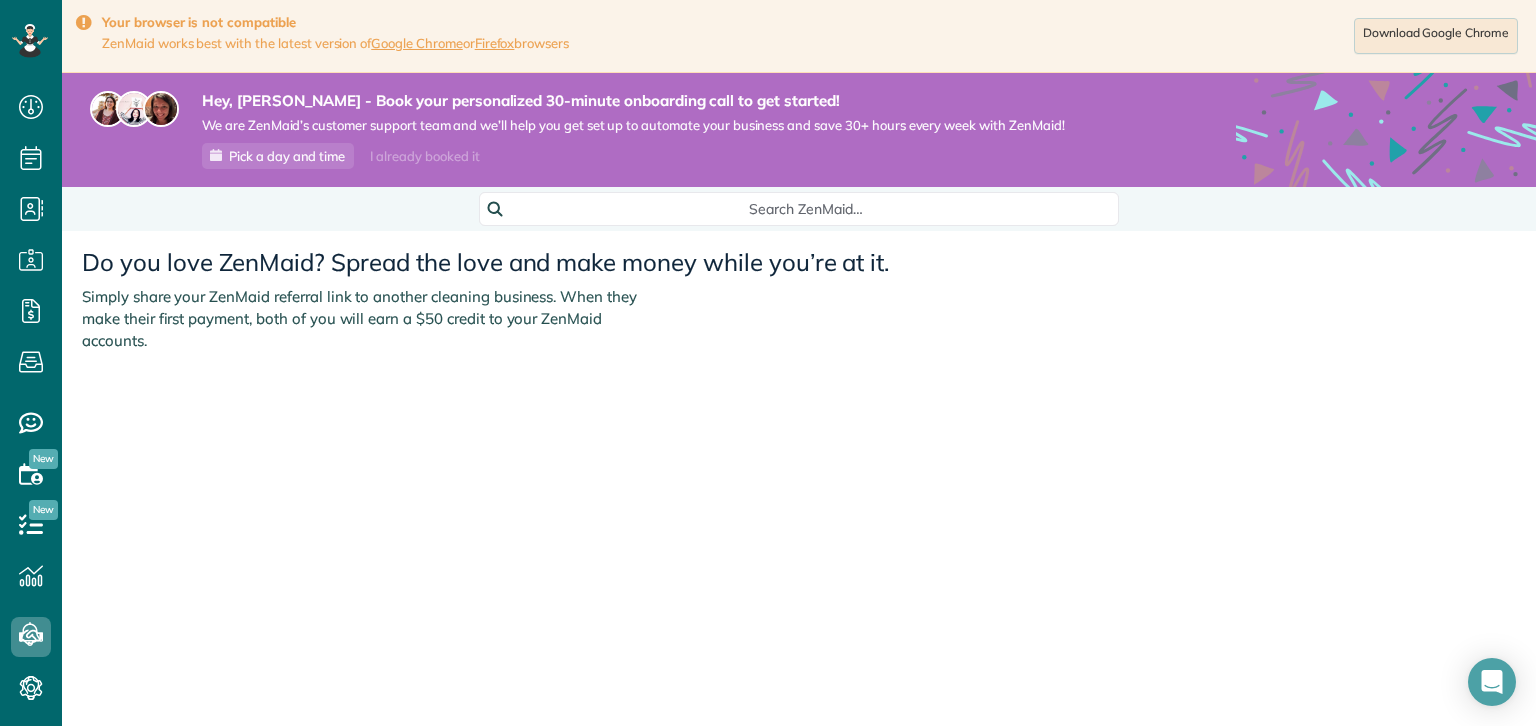 click on "Download Google Chrome" at bounding box center (1436, 36) 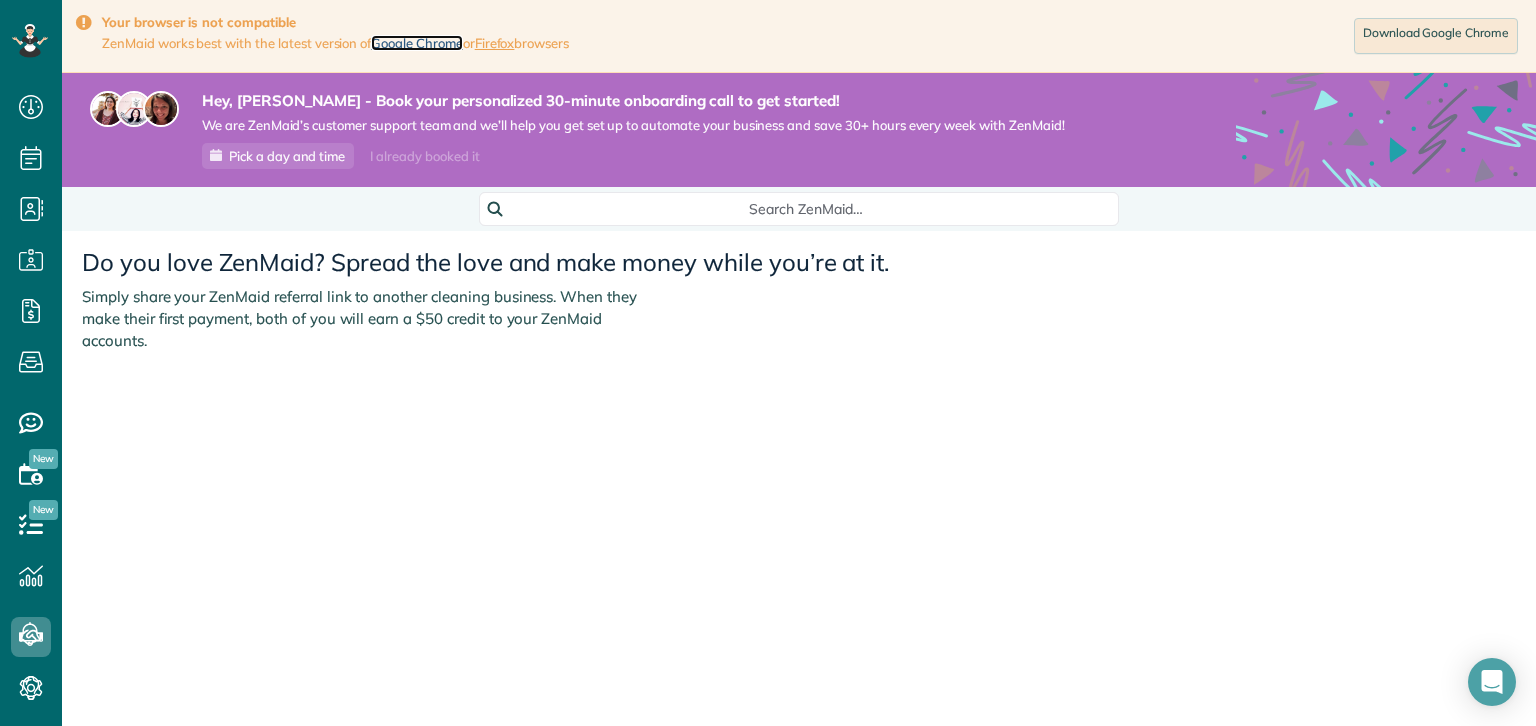click on "Google Chrome" at bounding box center (417, 43) 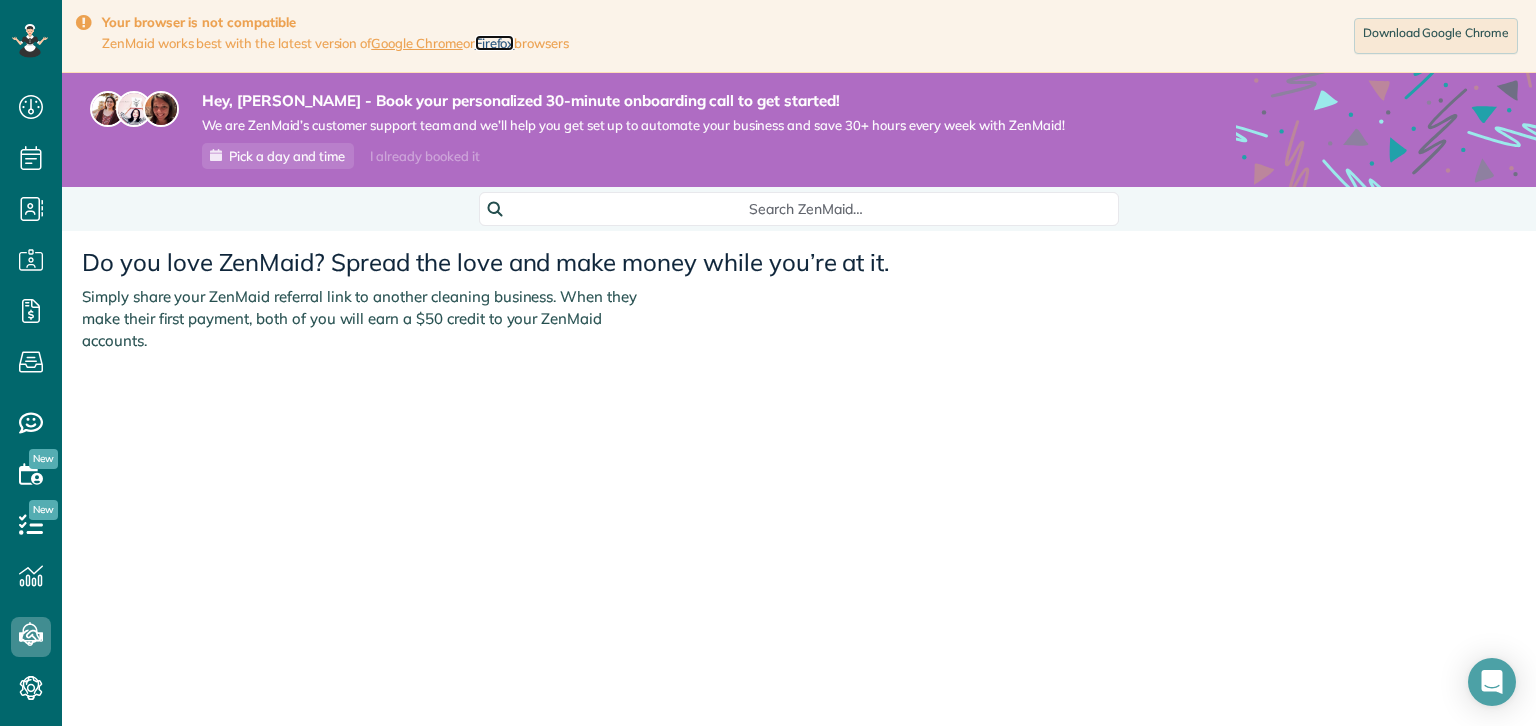 click on "Firefox" at bounding box center (495, 43) 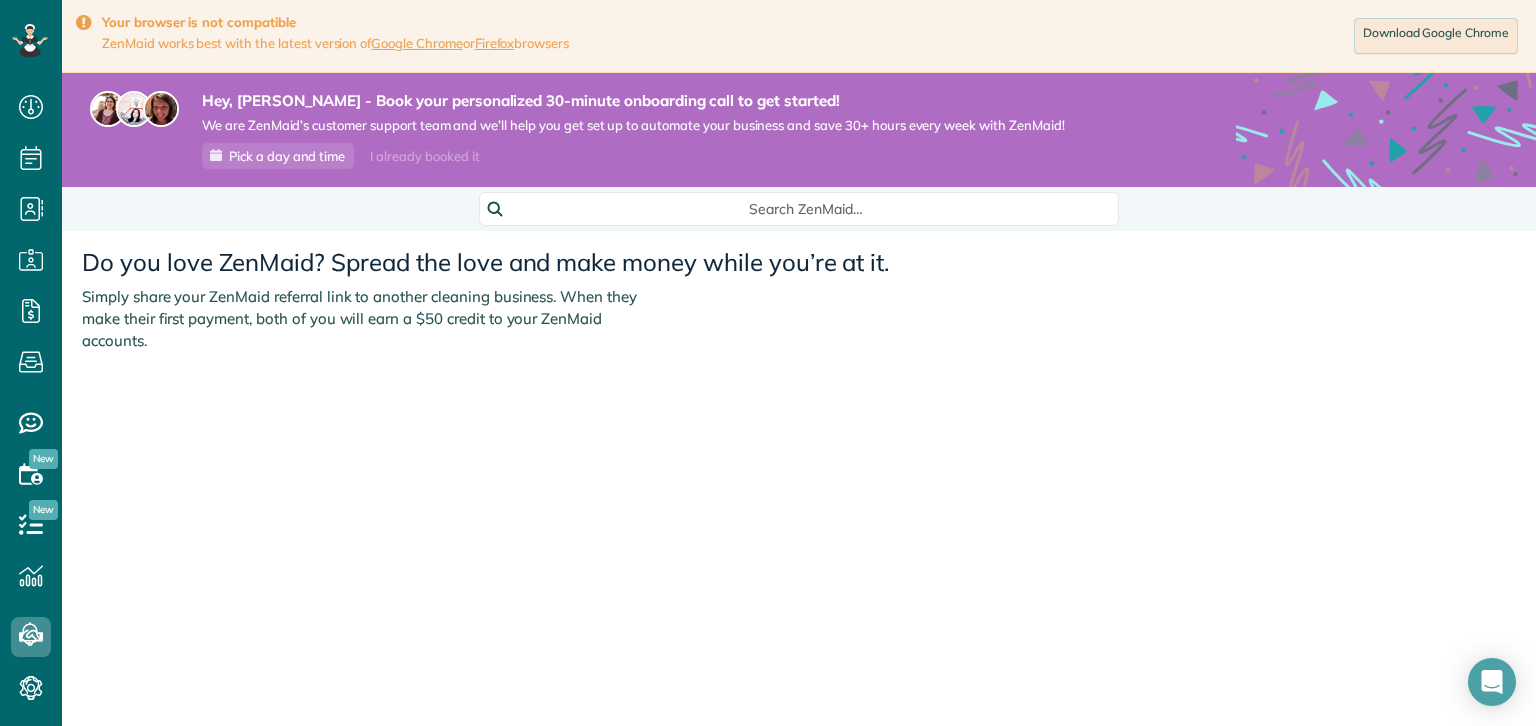 click on "Hey, [PERSON_NAME] - Book your personalized 30-minute onboarding call to get started!" at bounding box center [633, 101] 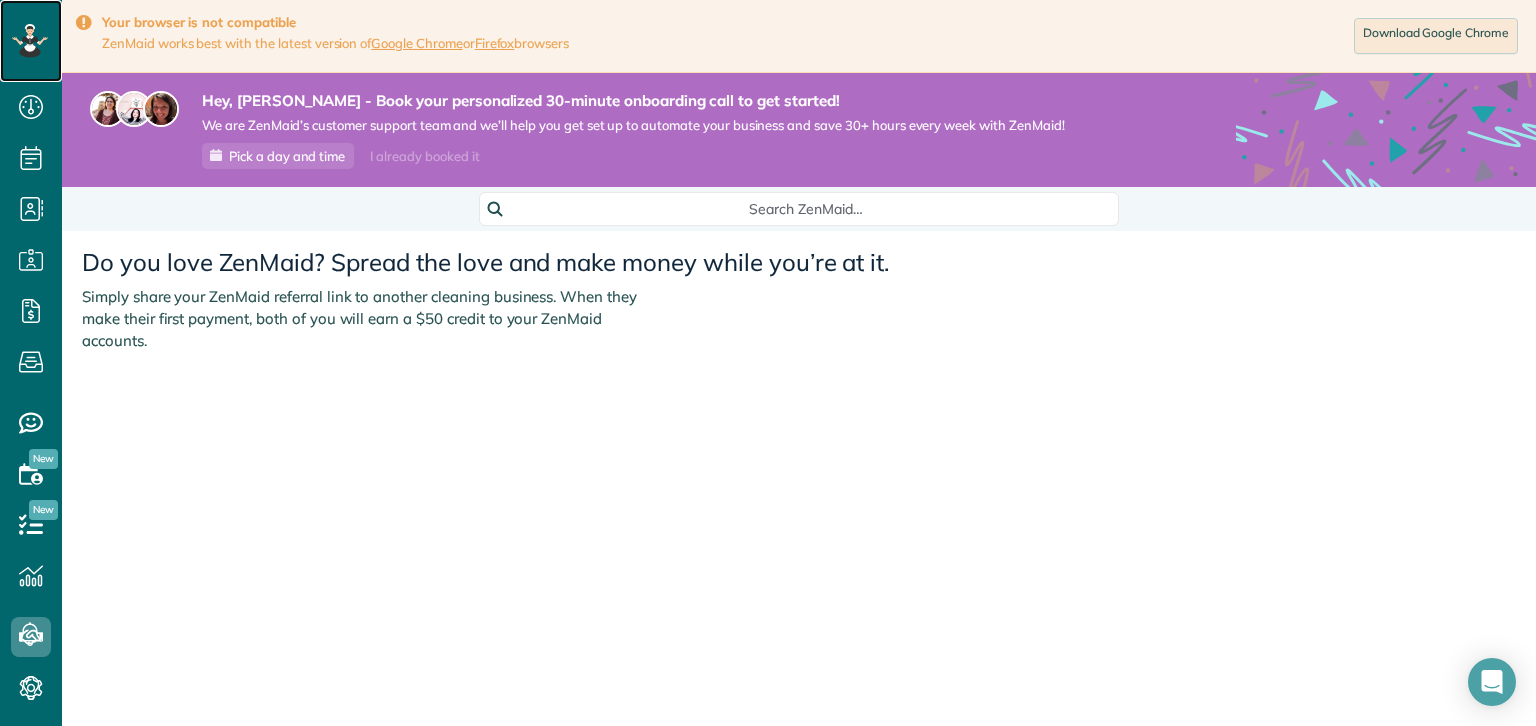 click 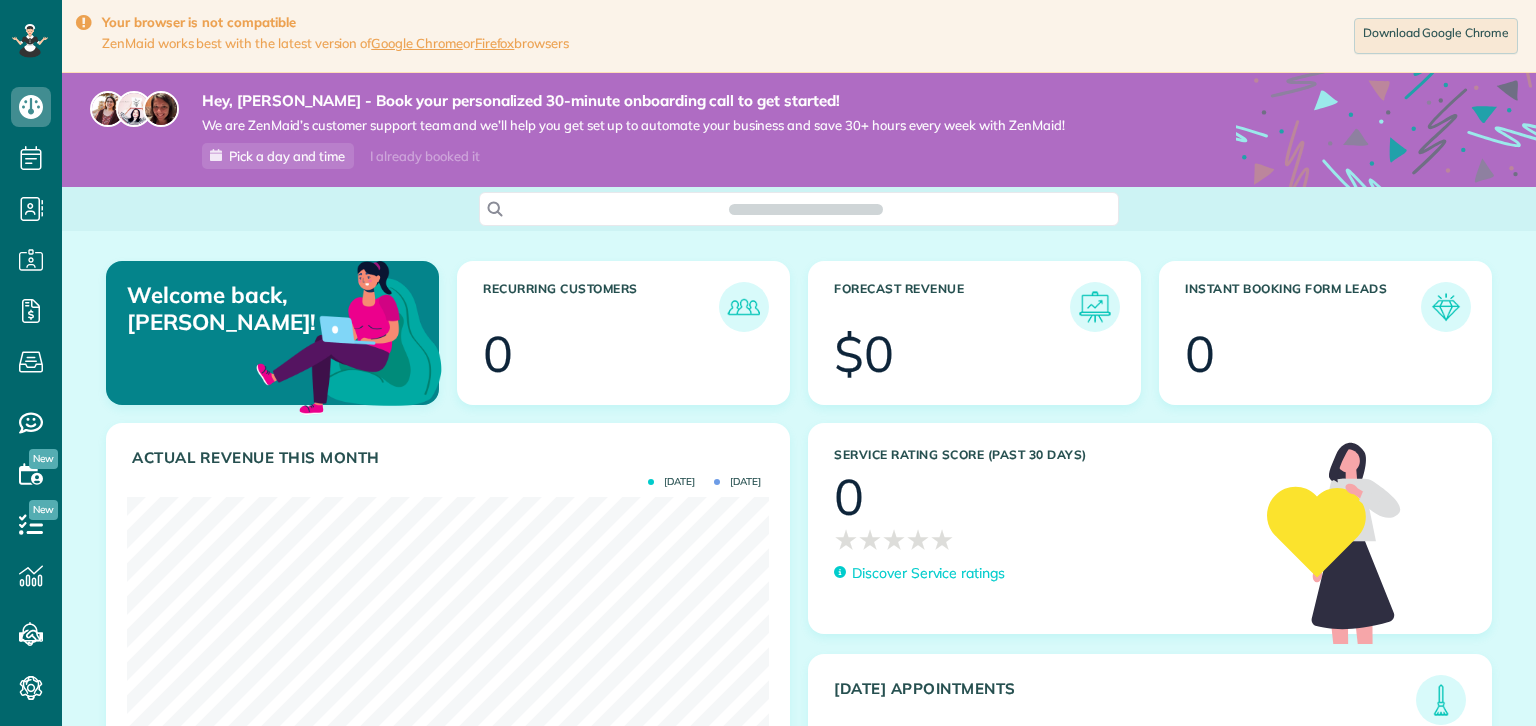 scroll, scrollTop: 0, scrollLeft: 0, axis: both 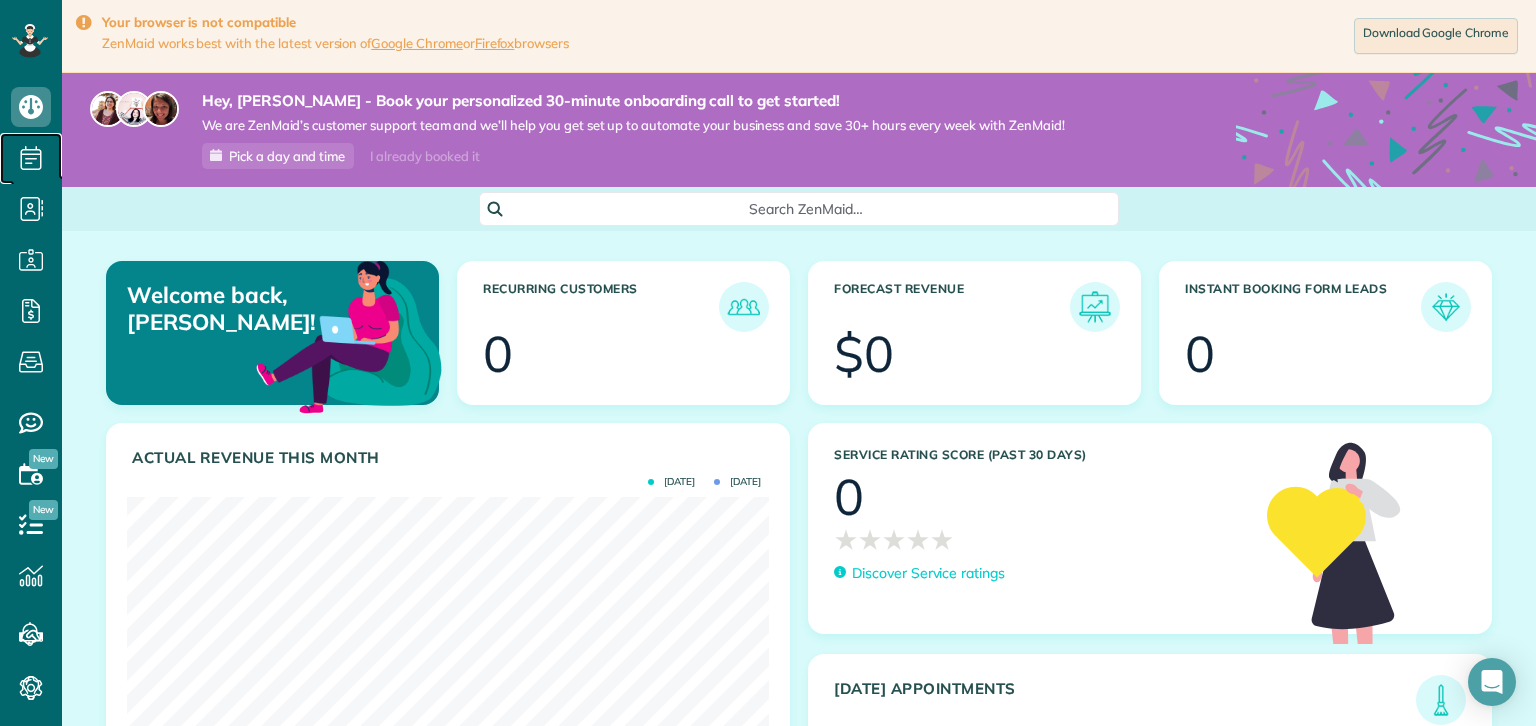 click 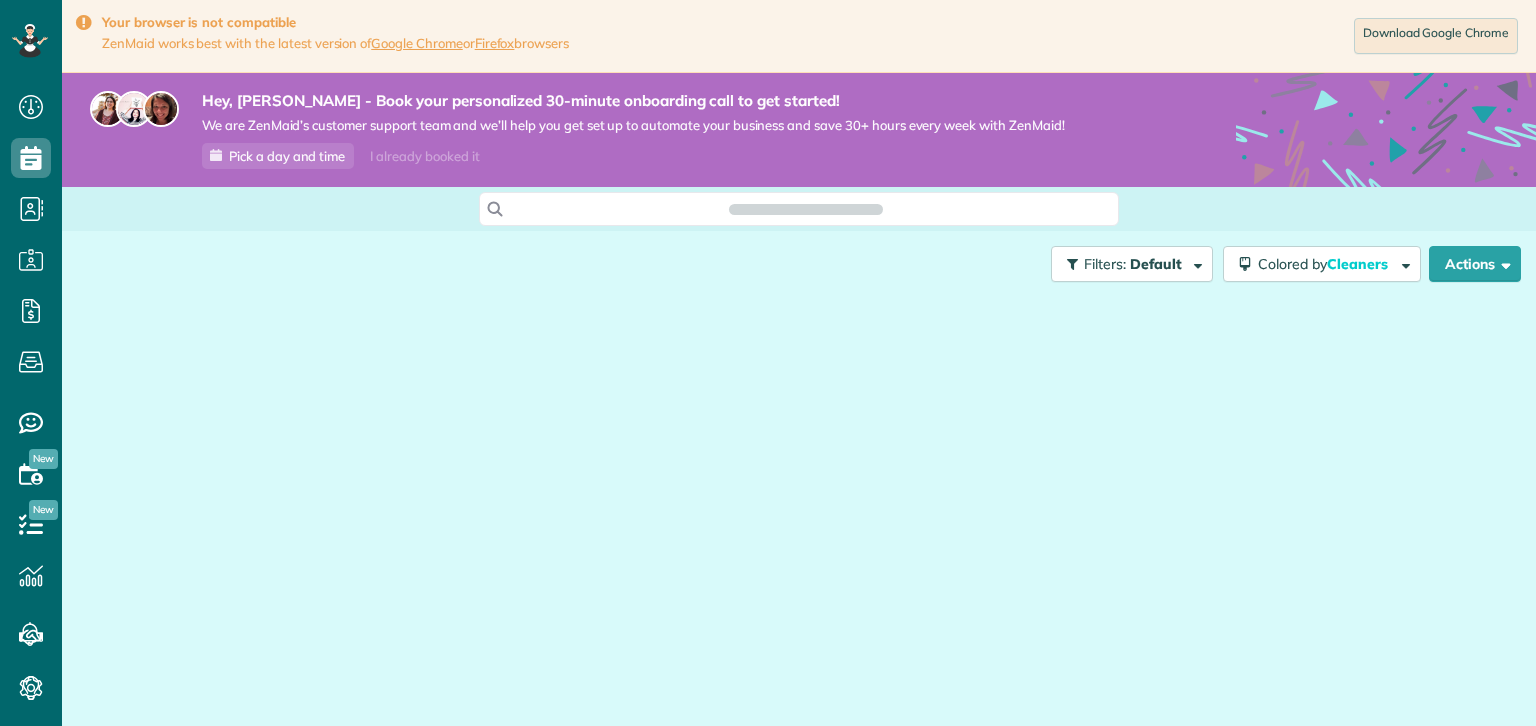 scroll, scrollTop: 0, scrollLeft: 0, axis: both 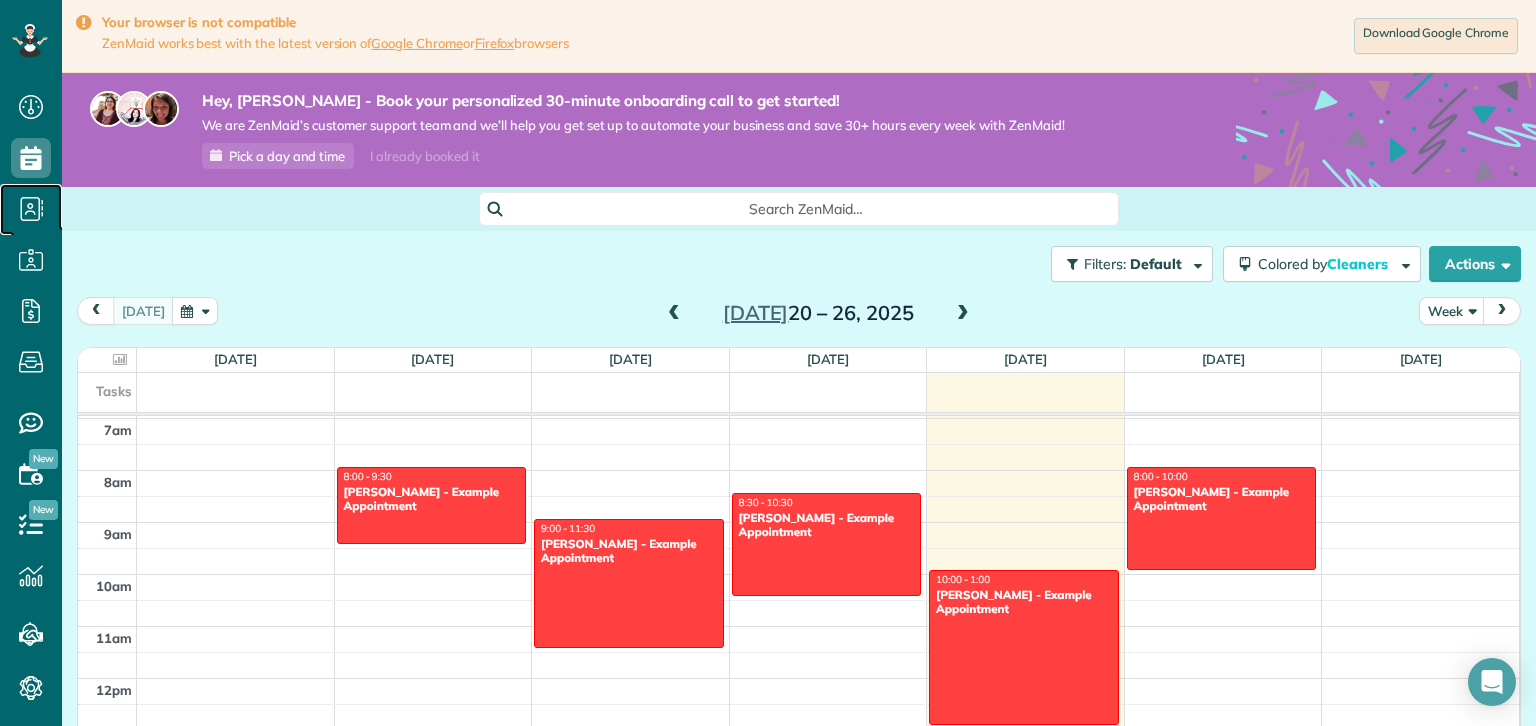 click 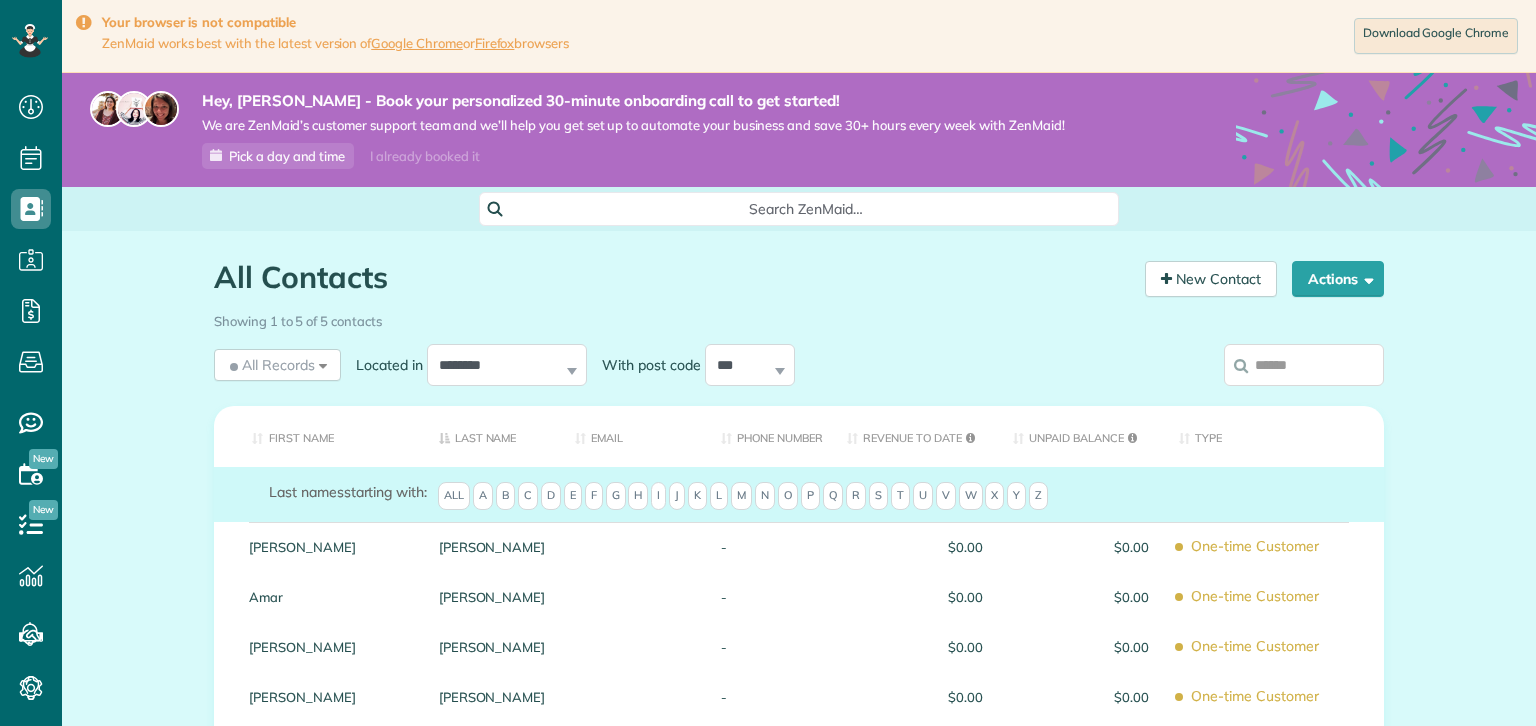 scroll, scrollTop: 0, scrollLeft: 0, axis: both 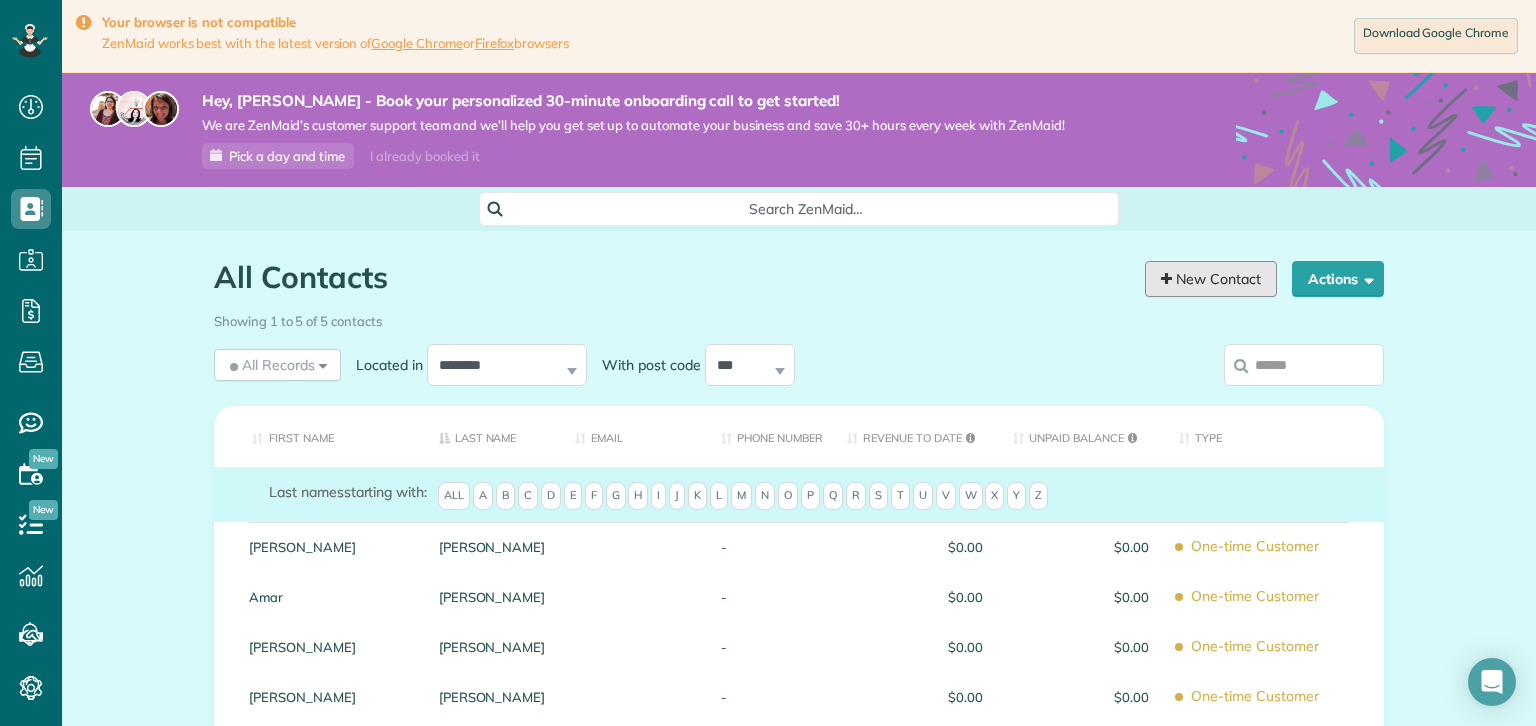 click on "New Contact" at bounding box center (1211, 279) 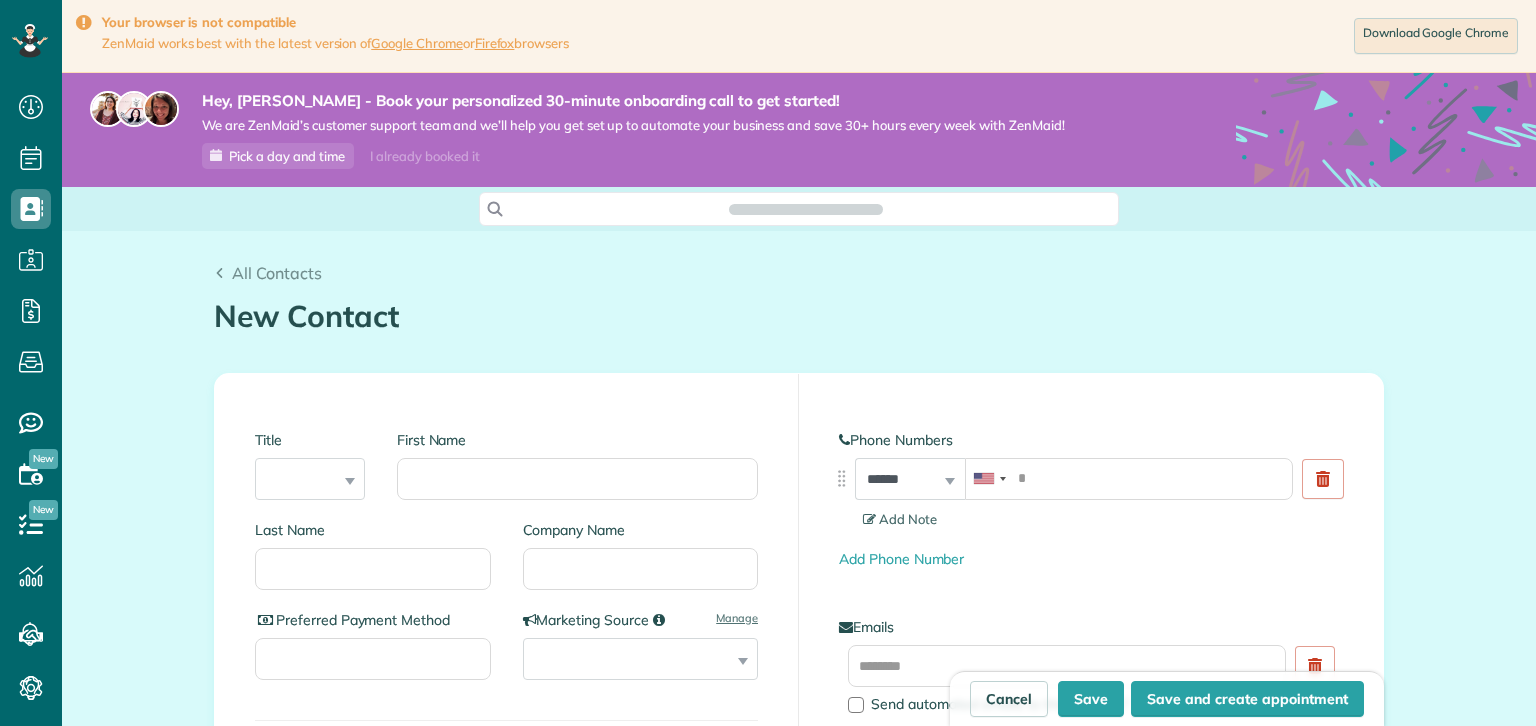 scroll, scrollTop: 0, scrollLeft: 0, axis: both 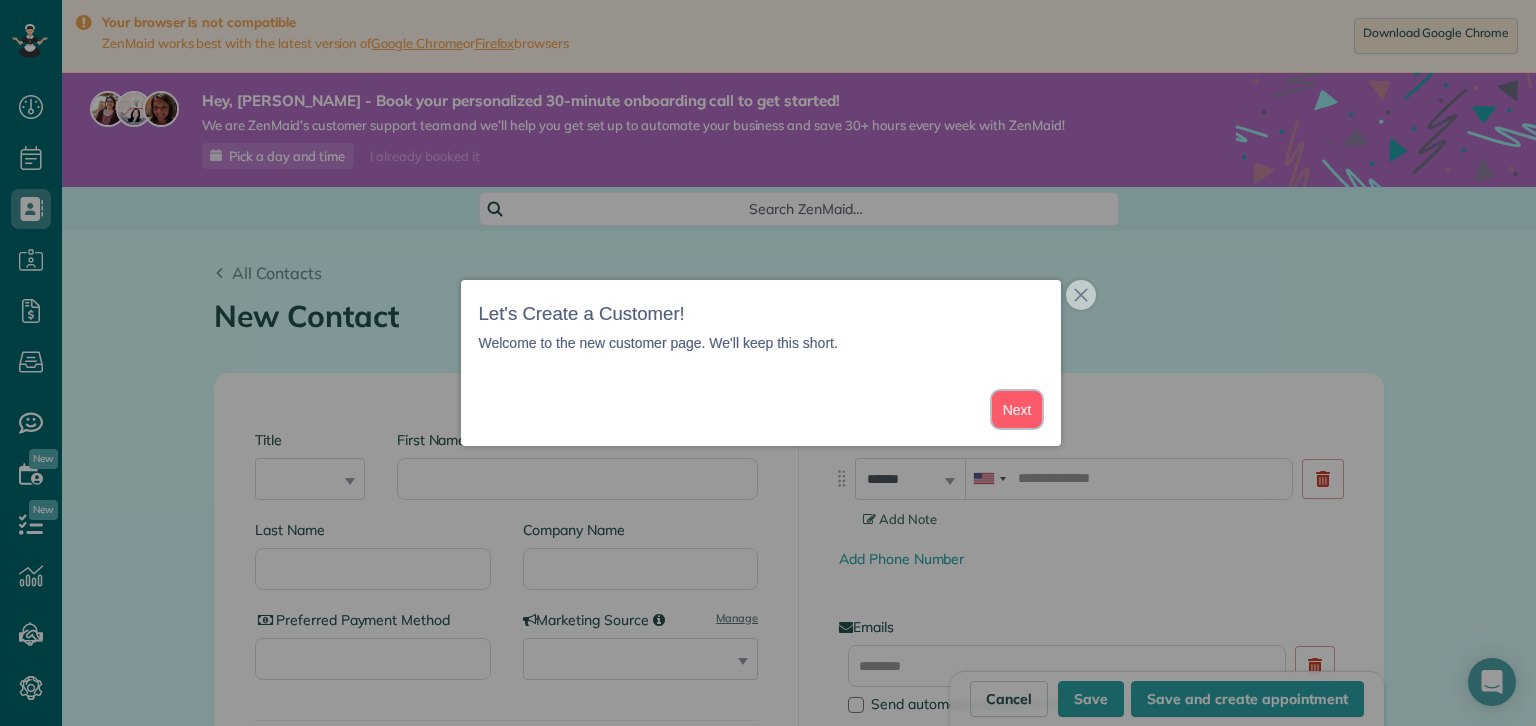click on "Next" at bounding box center (1017, 409) 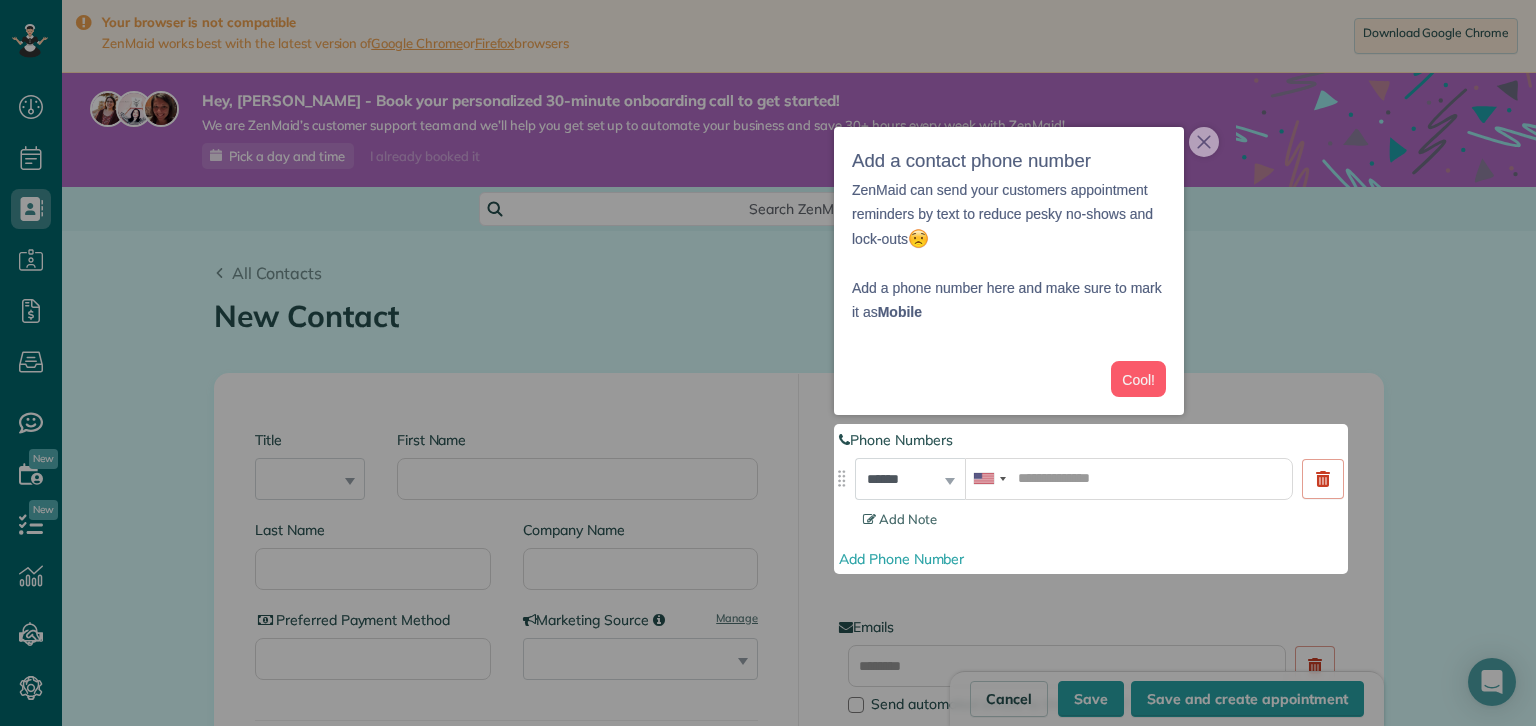 scroll, scrollTop: 39, scrollLeft: 0, axis: vertical 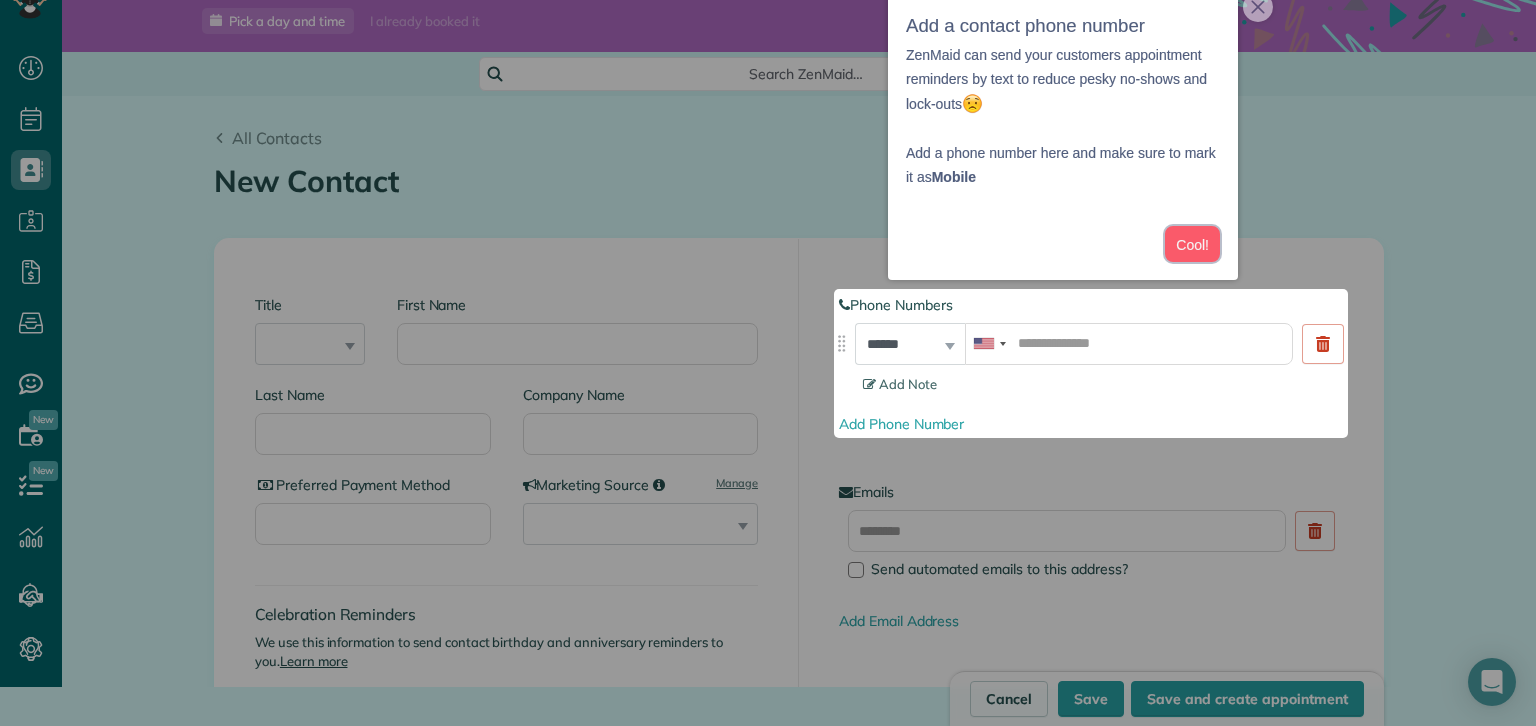 click on "Cool!" at bounding box center [1192, 244] 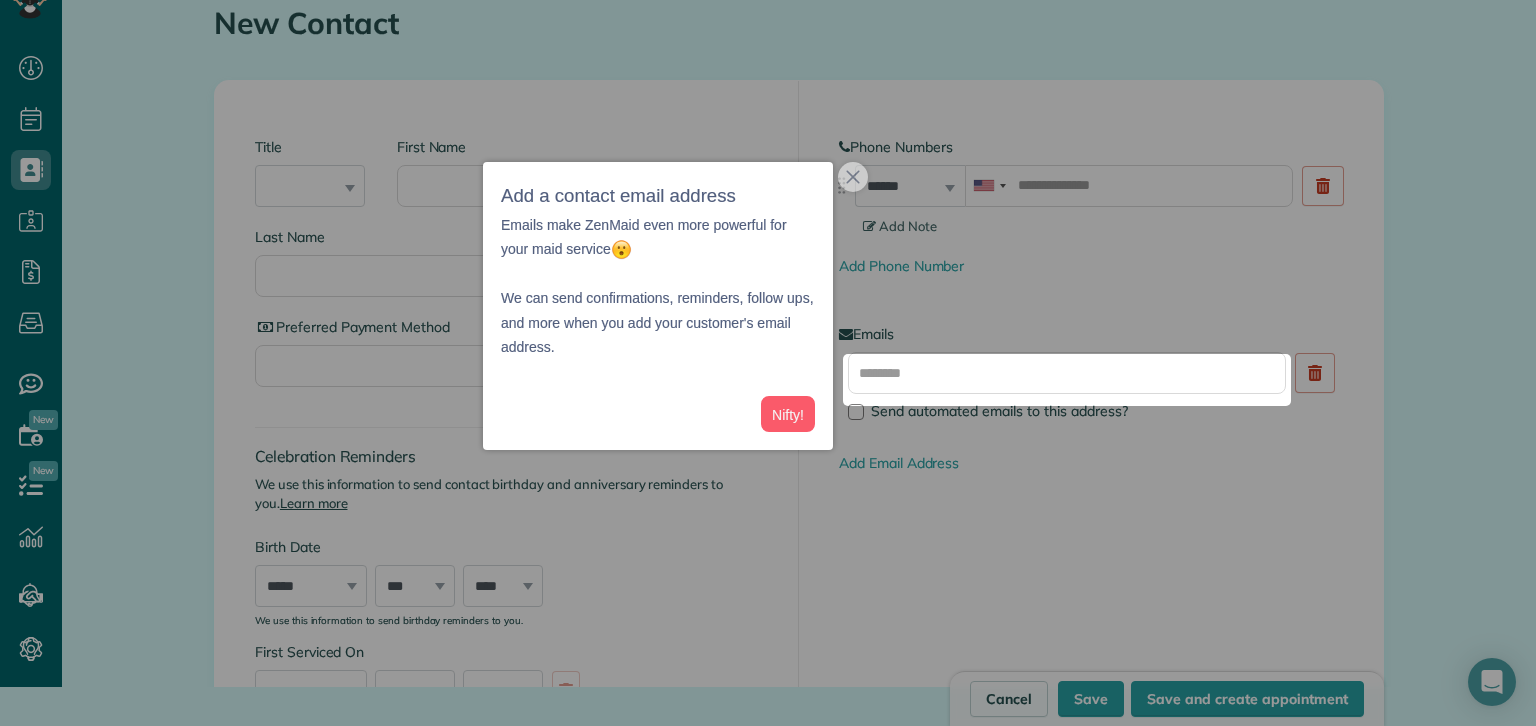 scroll, scrollTop: 263, scrollLeft: 0, axis: vertical 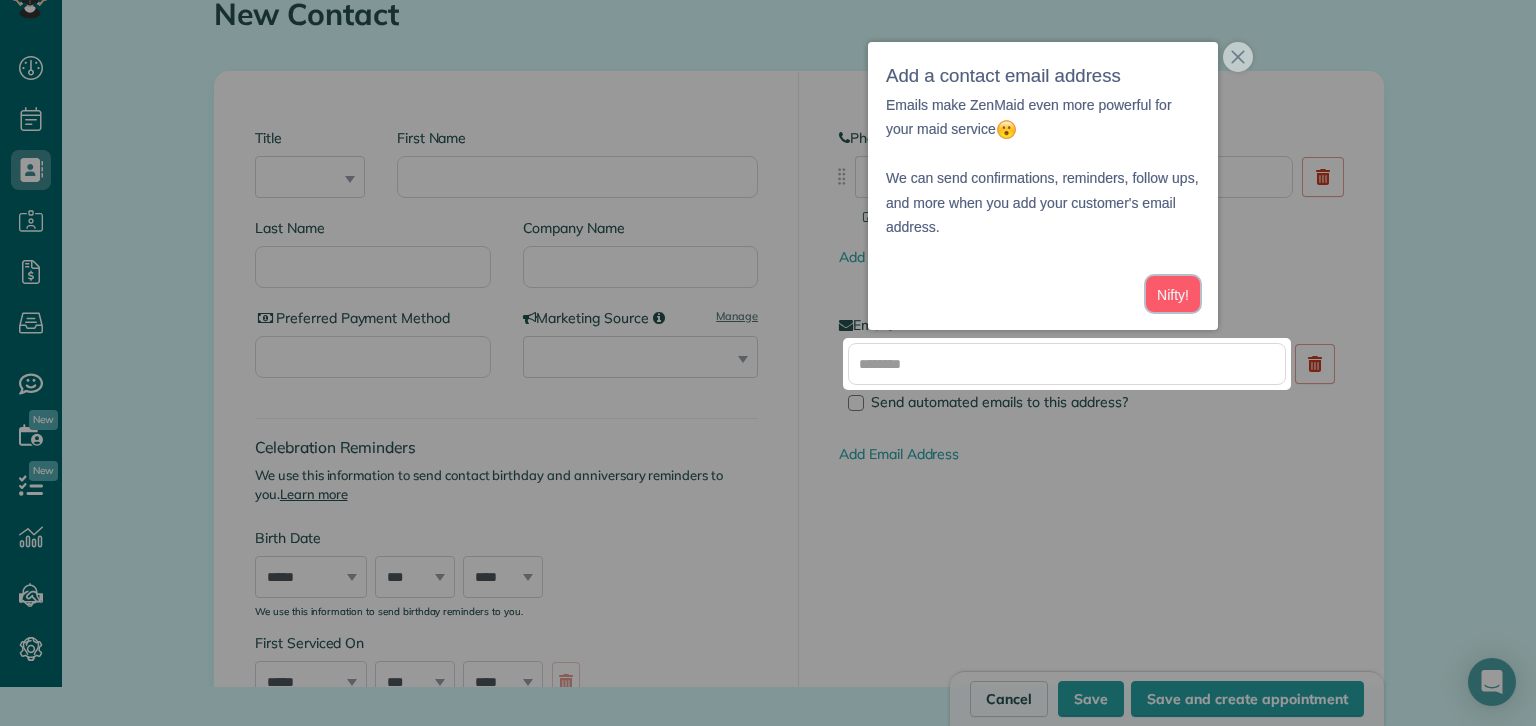 click on "Nifty!" at bounding box center [1173, 294] 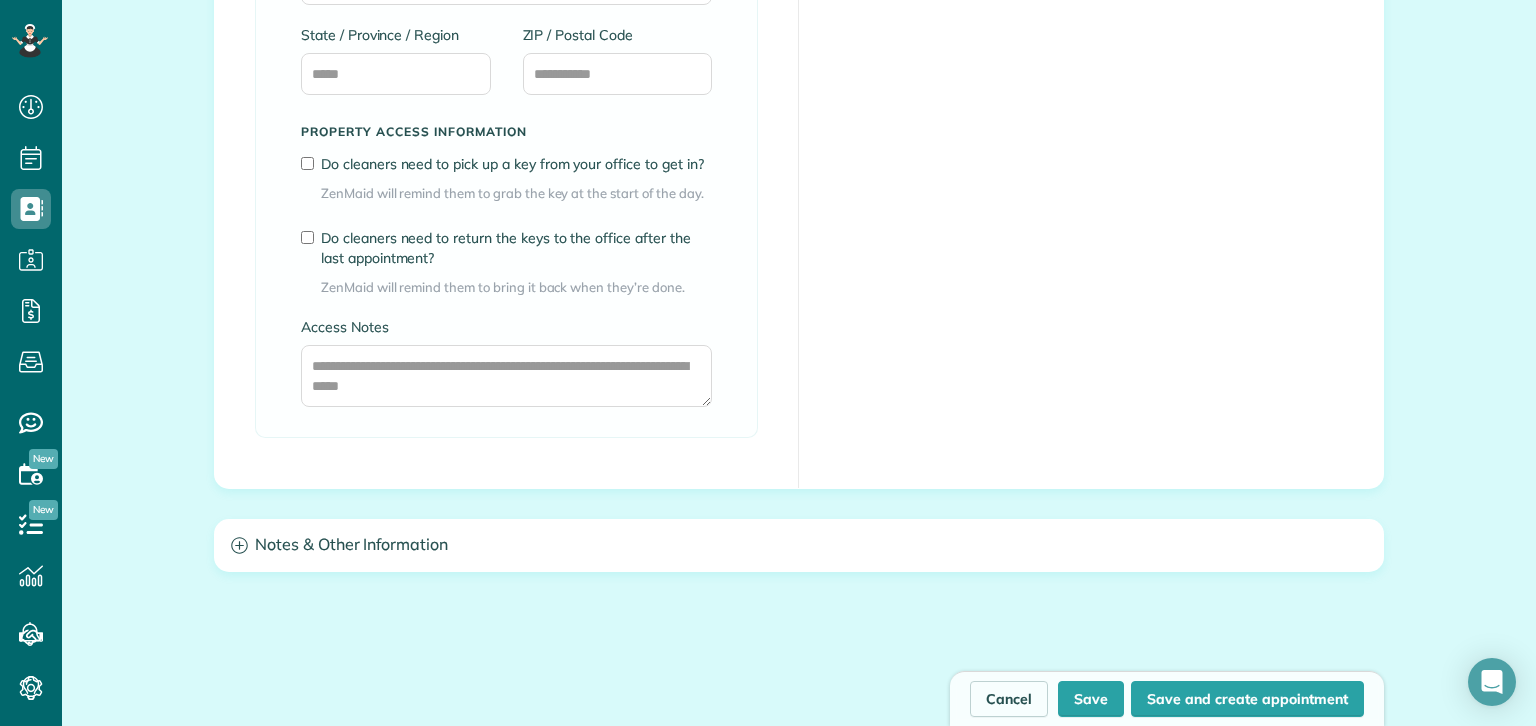 scroll, scrollTop: 1774, scrollLeft: 0, axis: vertical 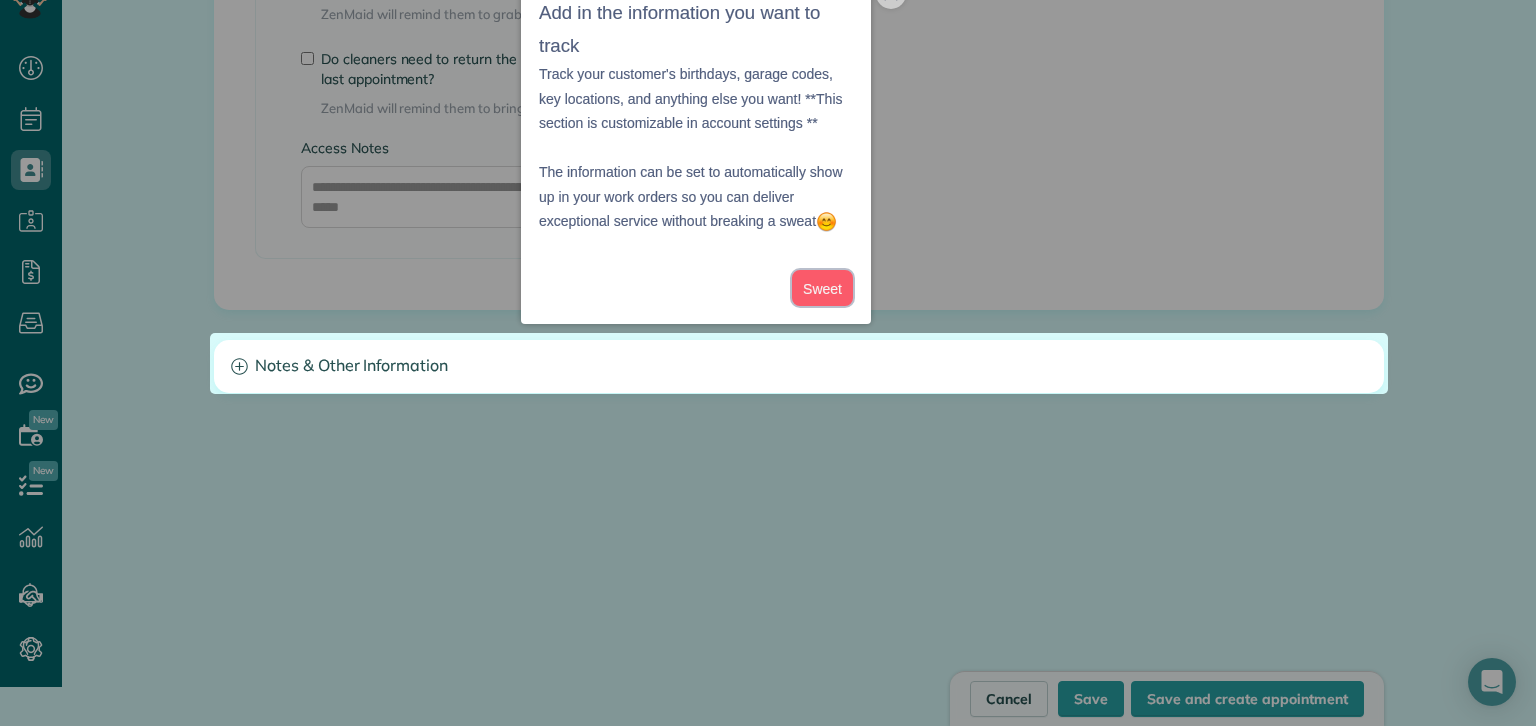 click on "Sweet" at bounding box center (822, 288) 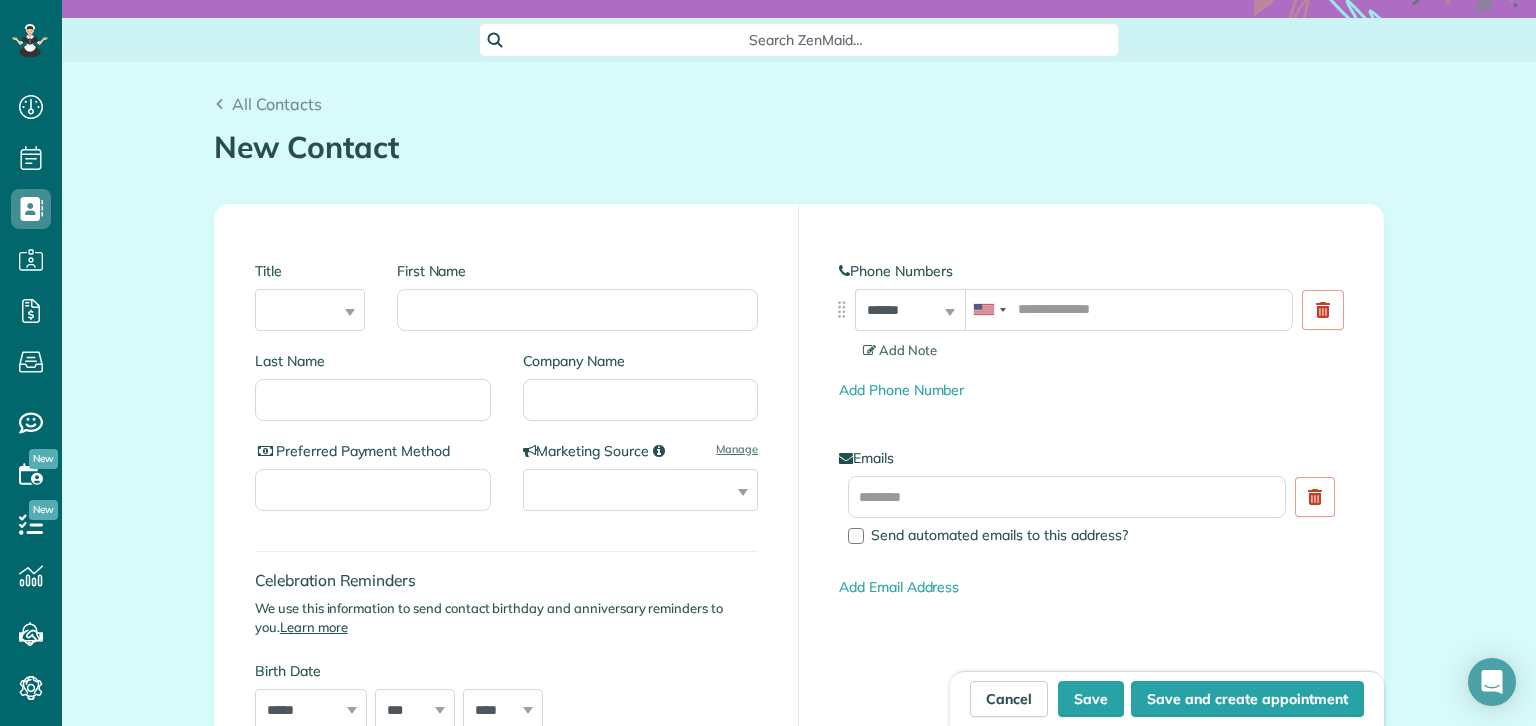 scroll, scrollTop: 162, scrollLeft: 0, axis: vertical 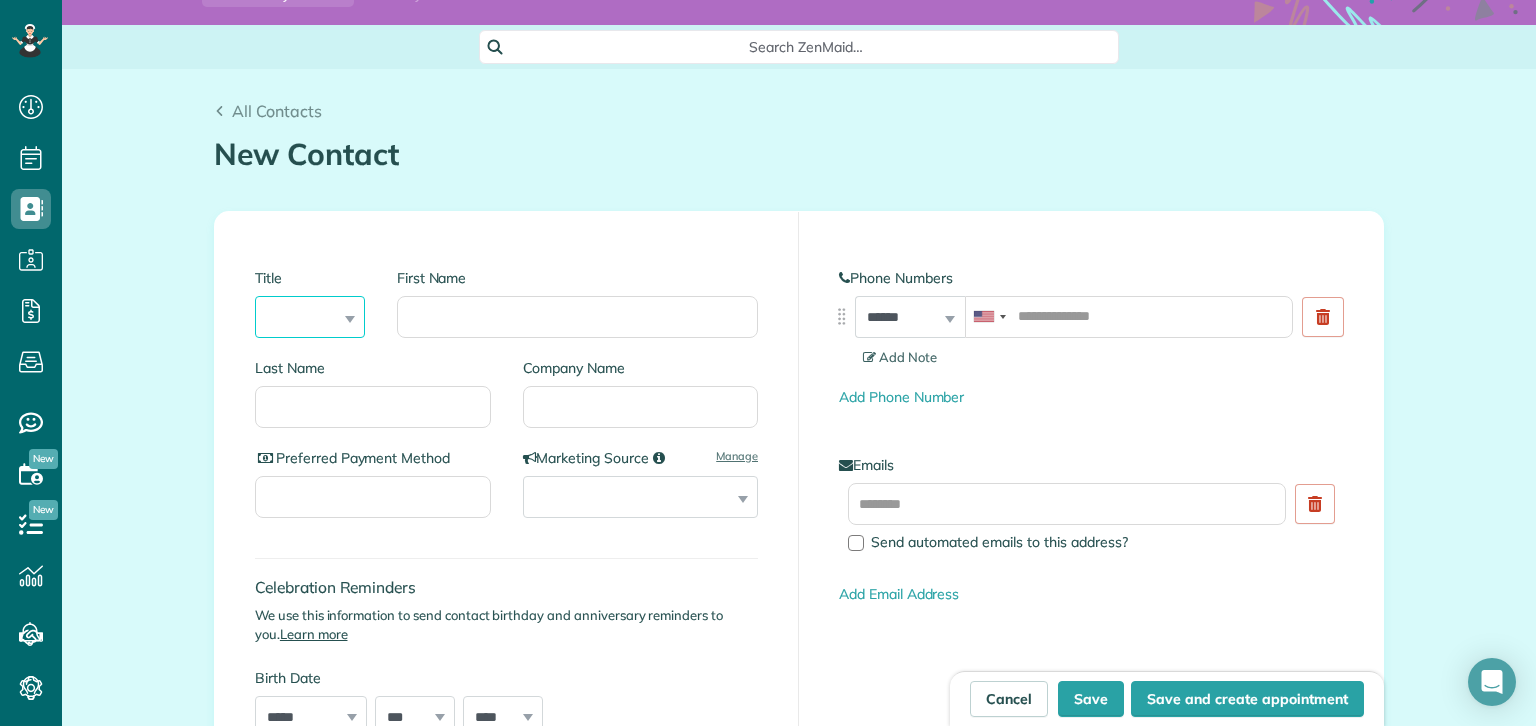 click on "***
****
***
***" at bounding box center [310, 317] 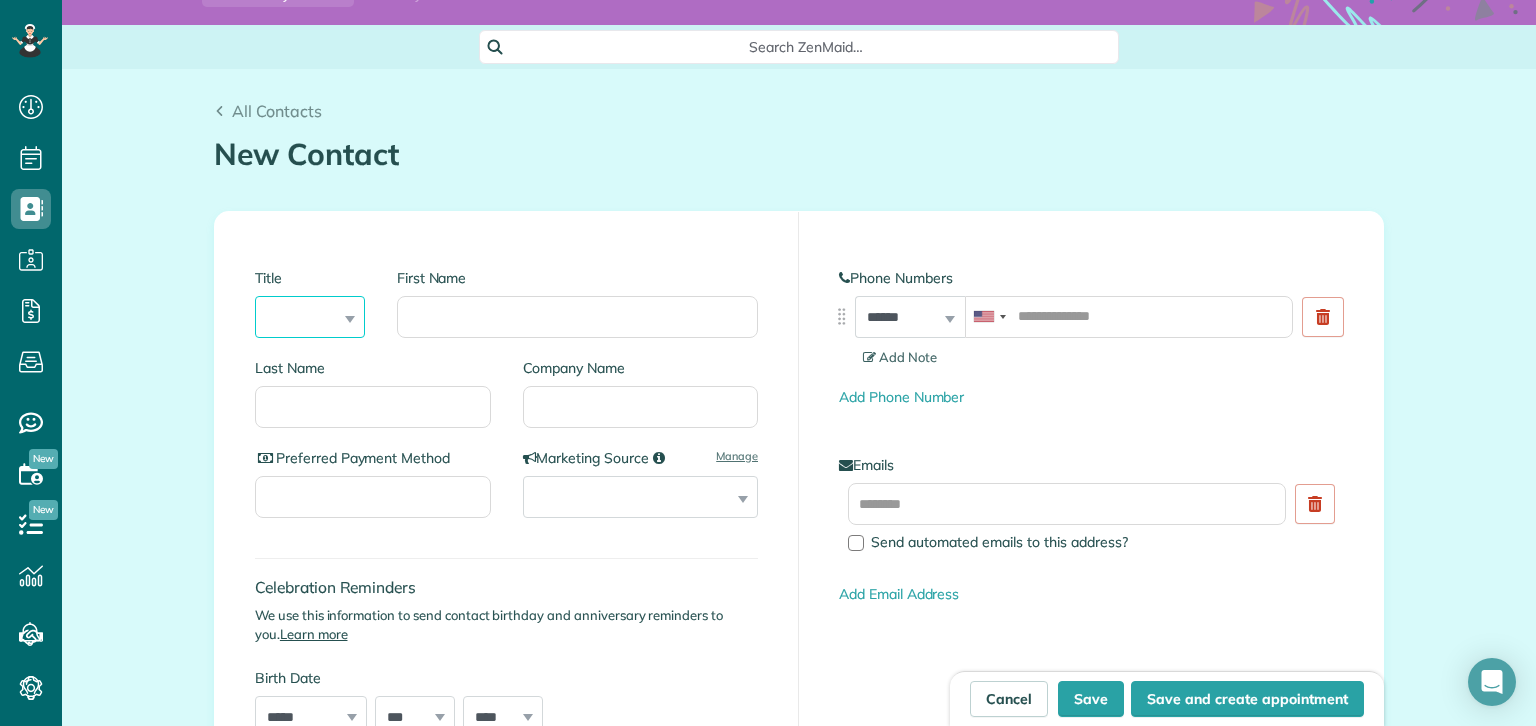 select on "****" 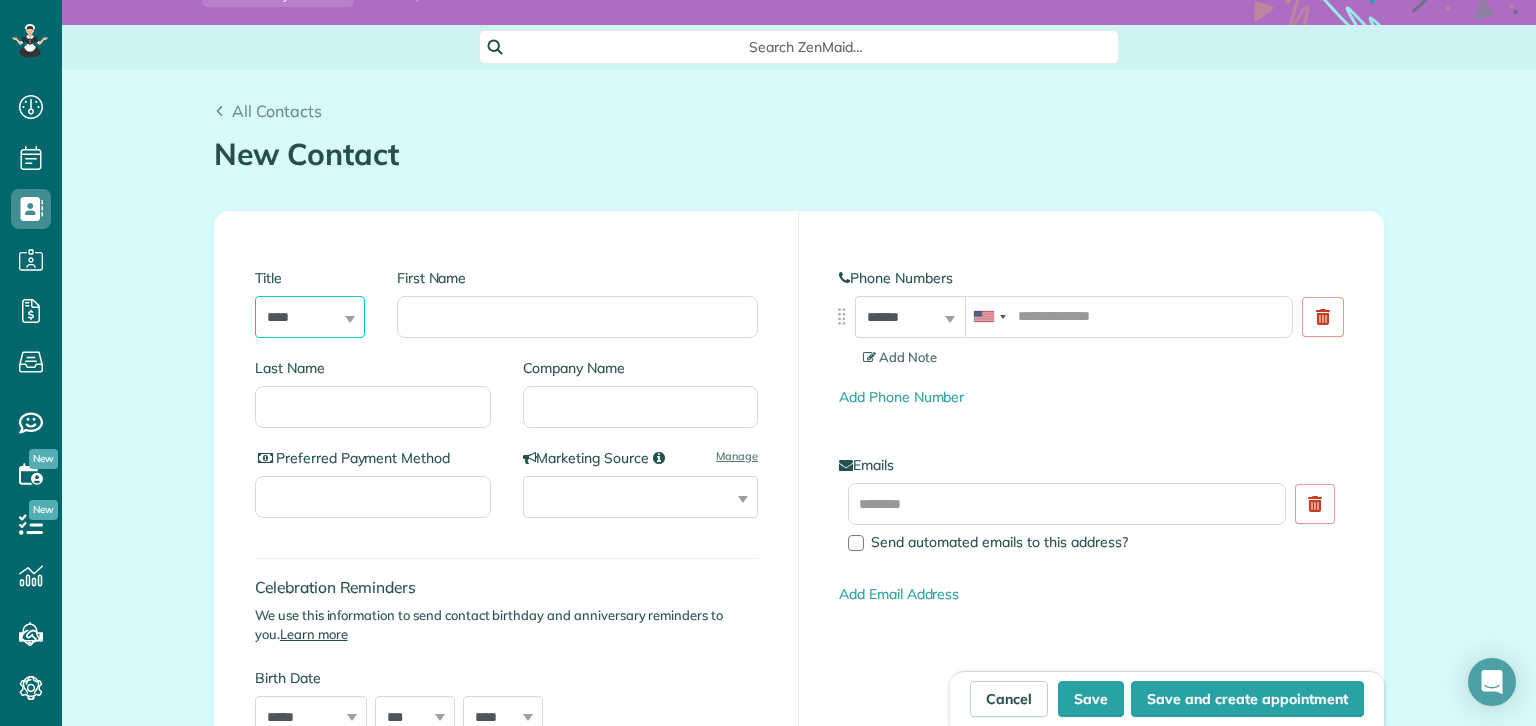 click on "***
****
***
***" at bounding box center [310, 317] 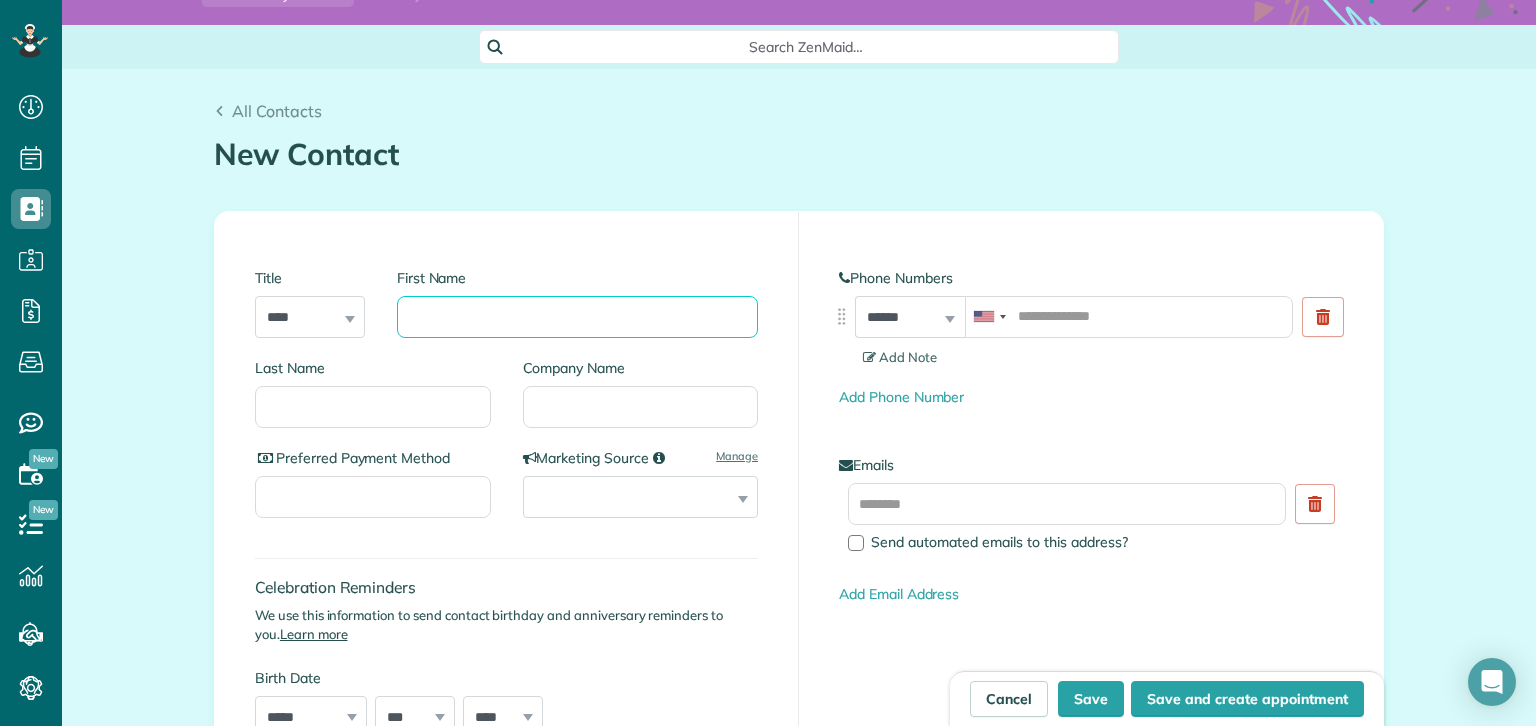 click on "First Name" at bounding box center [577, 317] 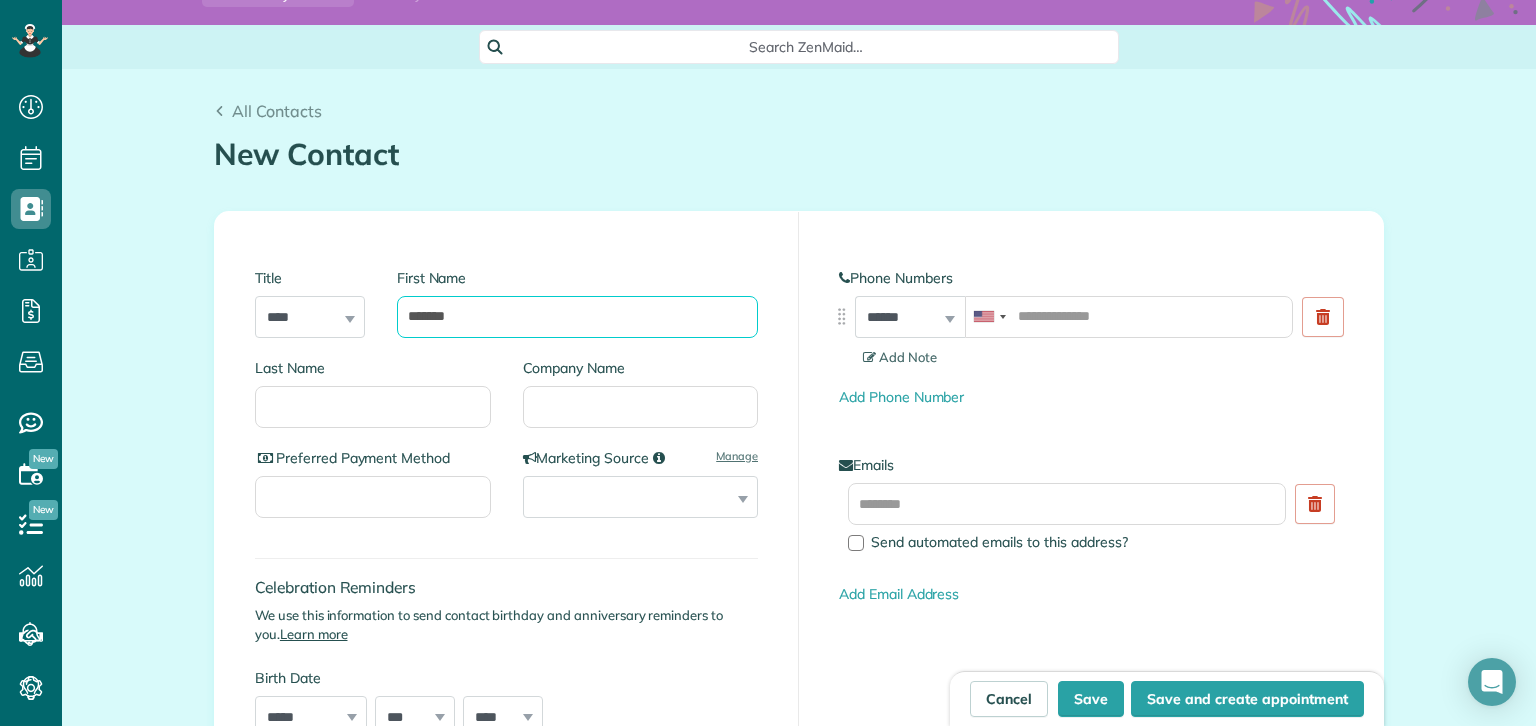 type on "*******" 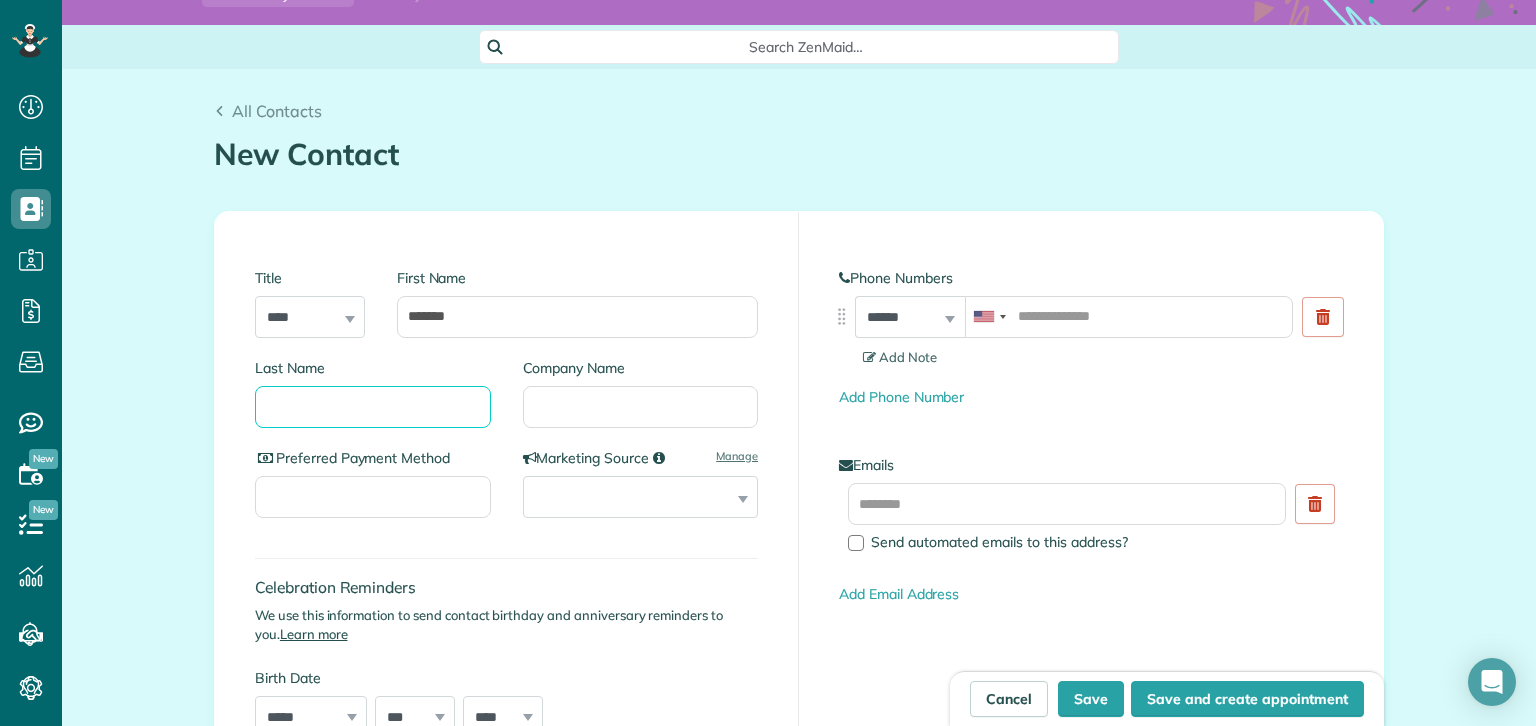 click on "Last Name" at bounding box center (373, 407) 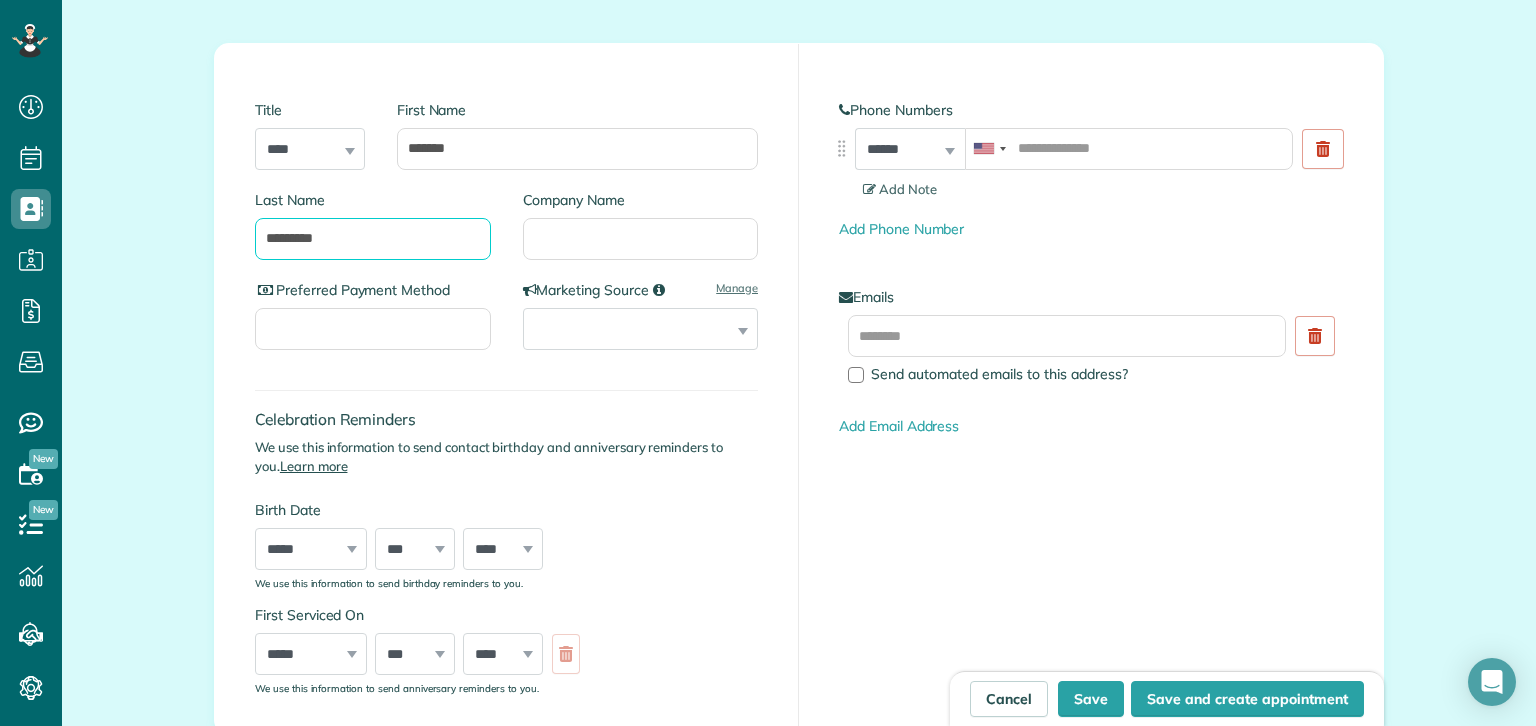 scroll, scrollTop: 336, scrollLeft: 0, axis: vertical 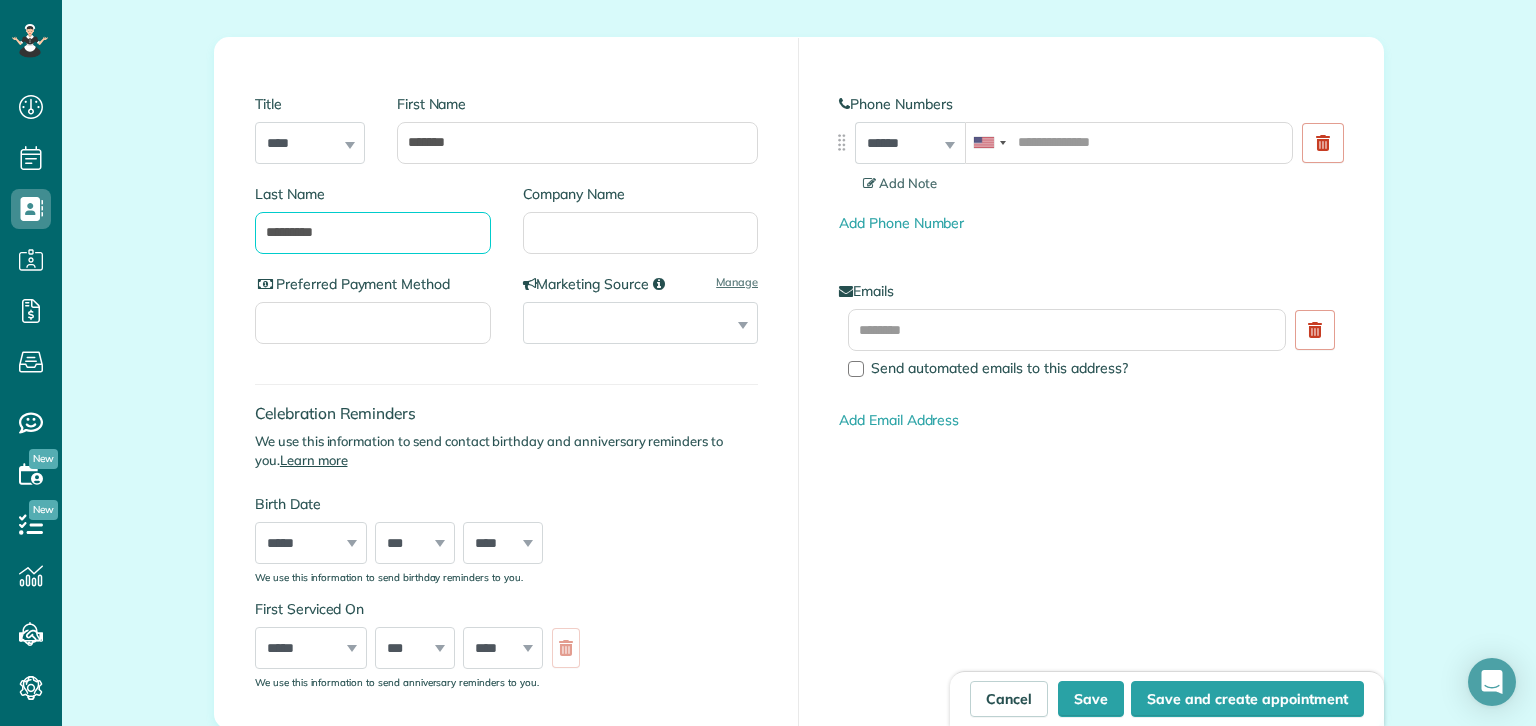 type on "********" 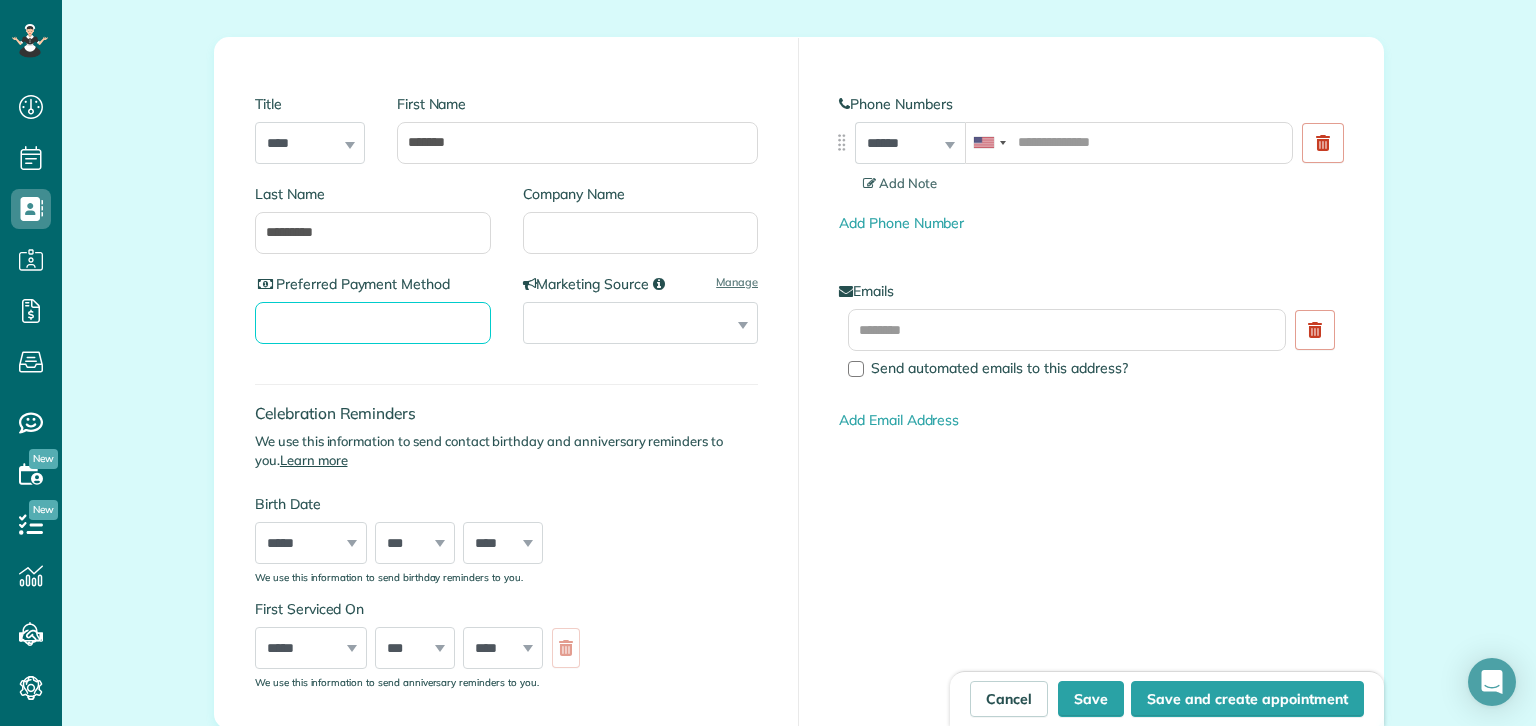 click on "Preferred Payment Method" at bounding box center (373, 323) 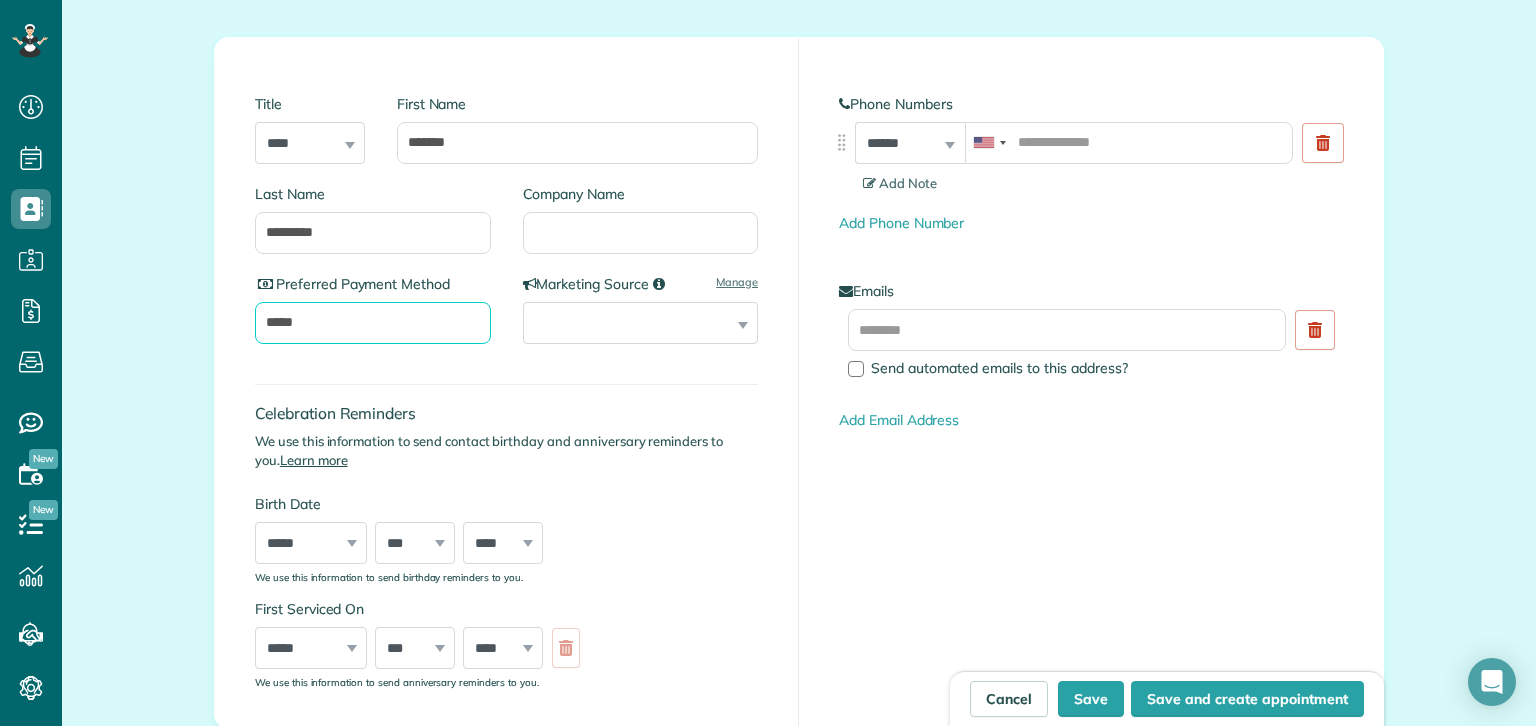 type on "*****" 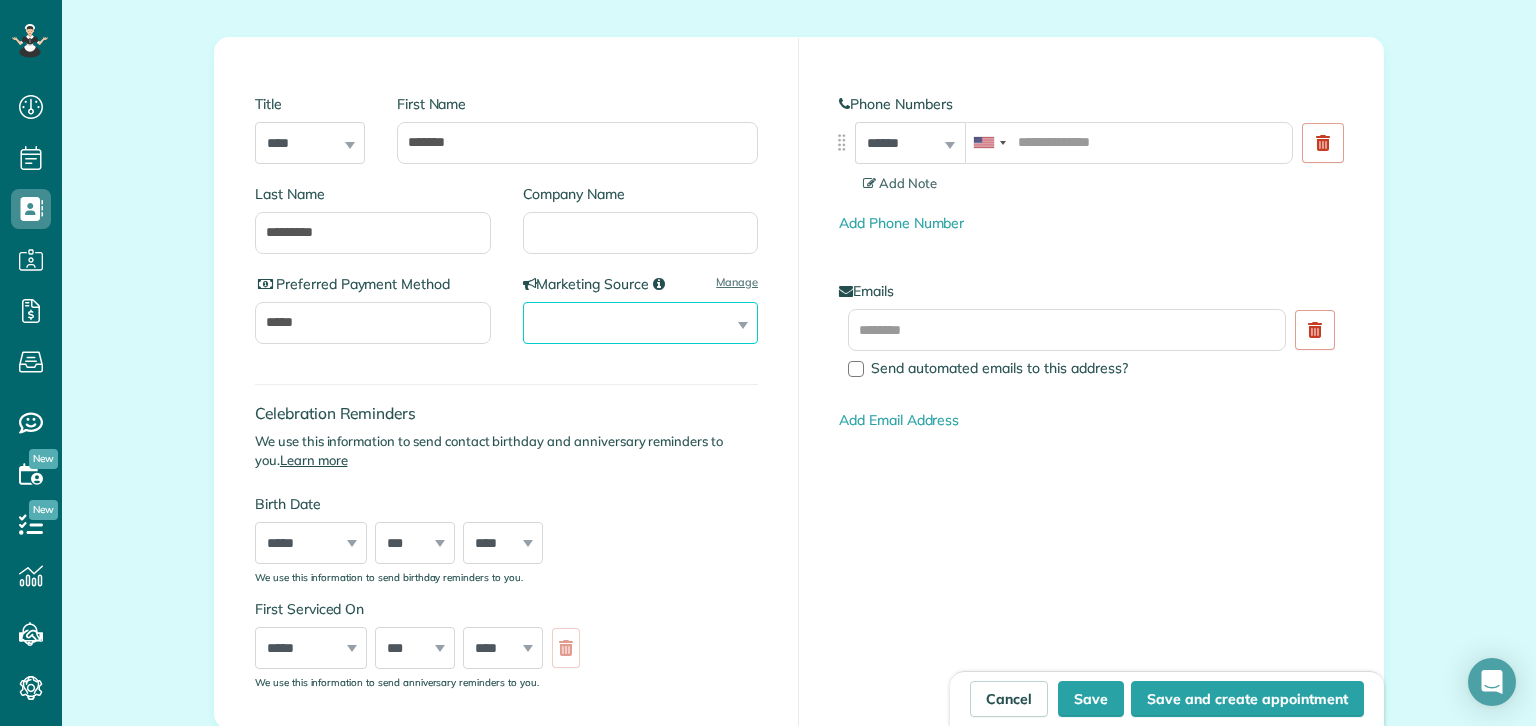 click on "**********" at bounding box center (641, 323) 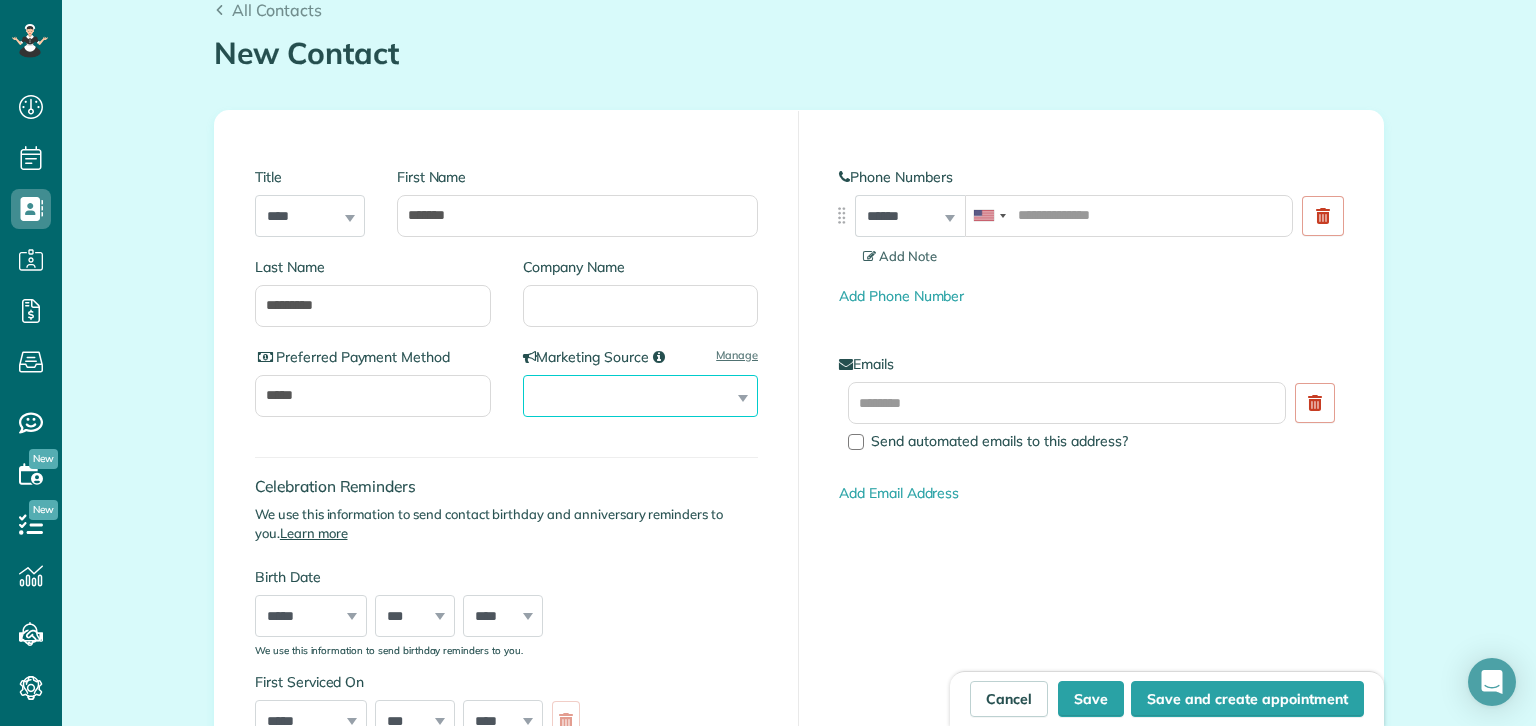 scroll, scrollTop: 262, scrollLeft: 0, axis: vertical 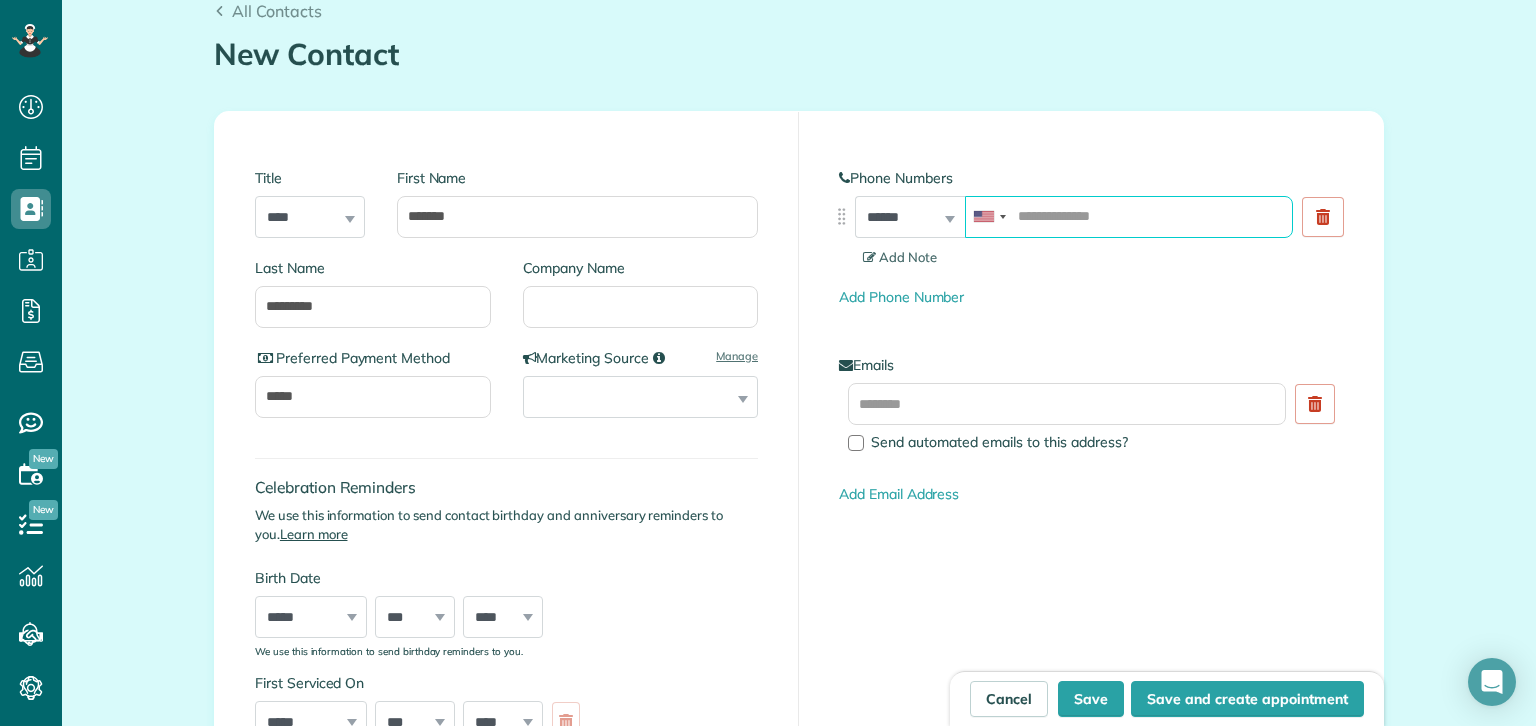 click at bounding box center (1129, 217) 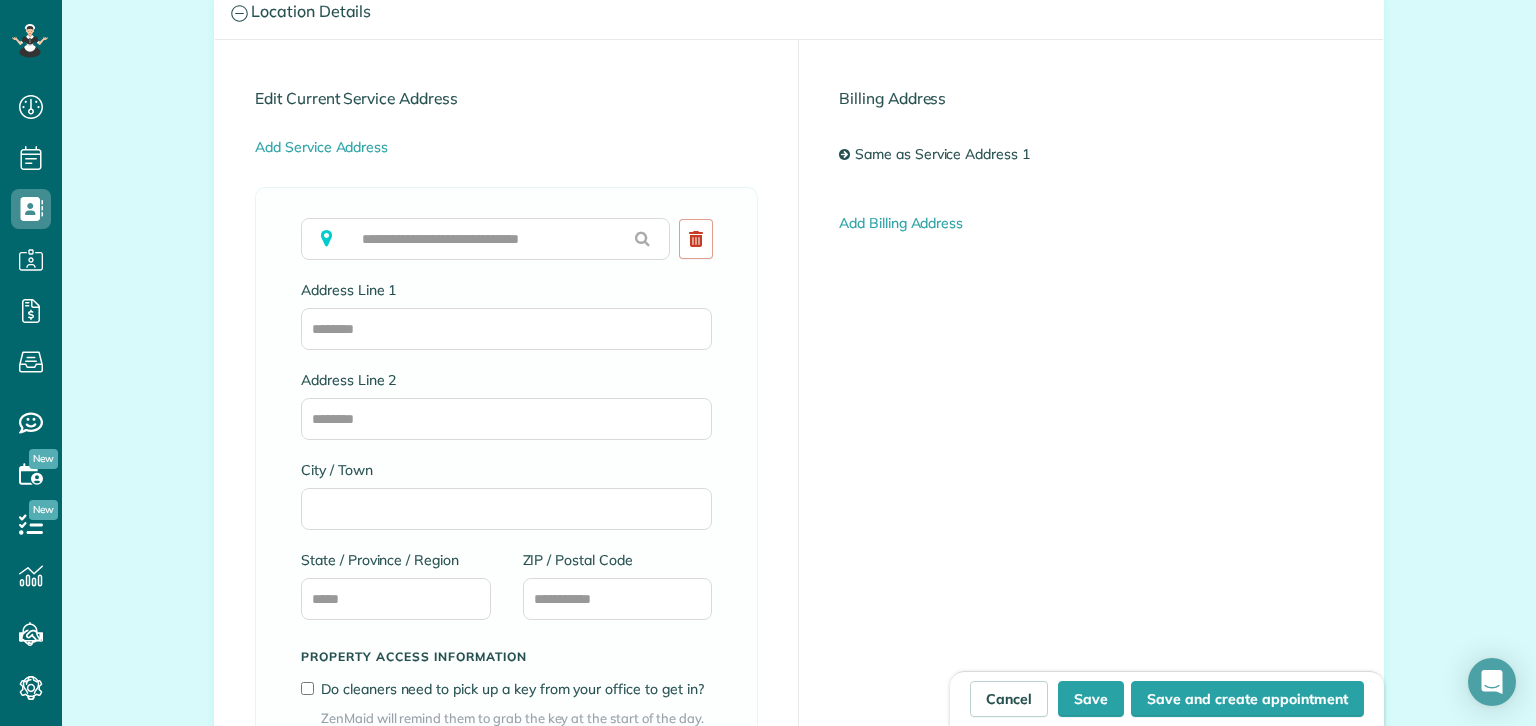 scroll, scrollTop: 1110, scrollLeft: 0, axis: vertical 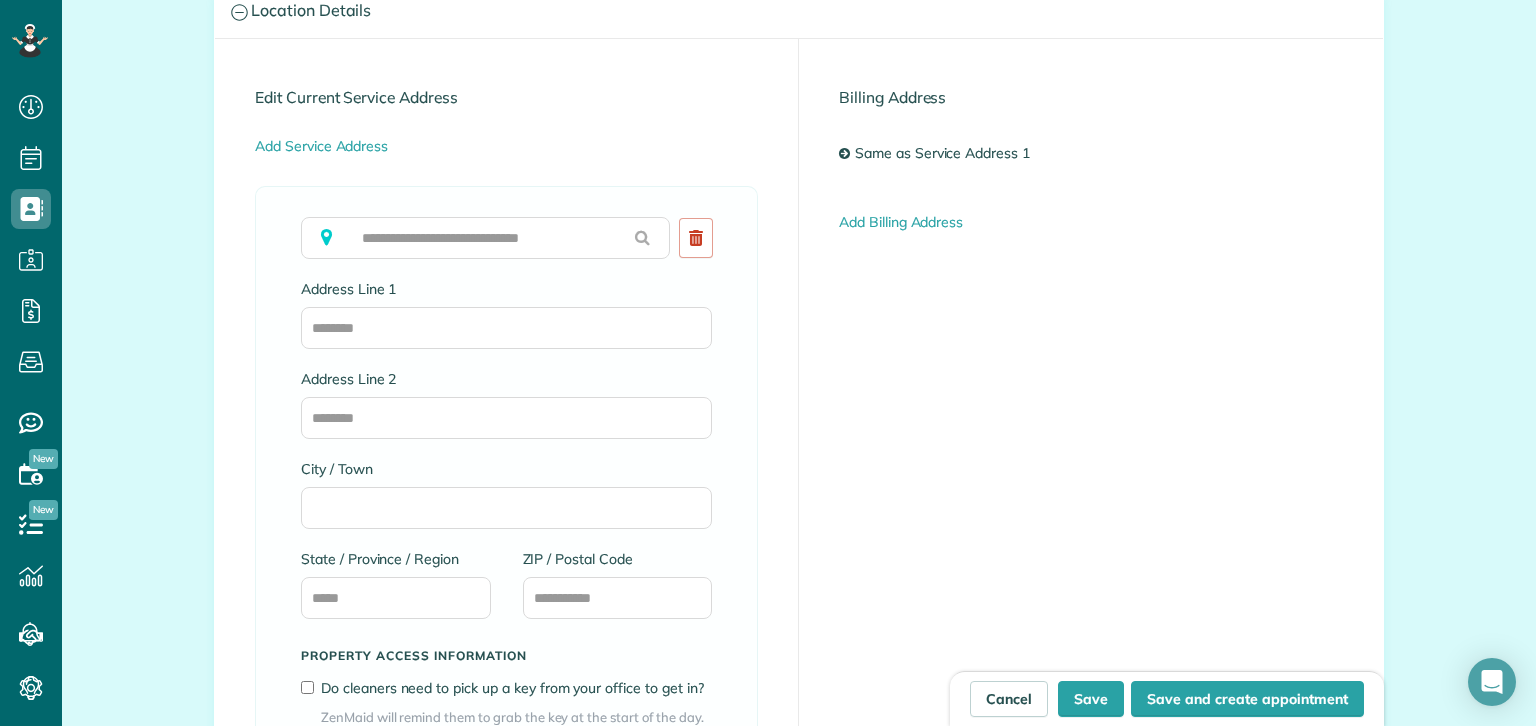 type on "**********" 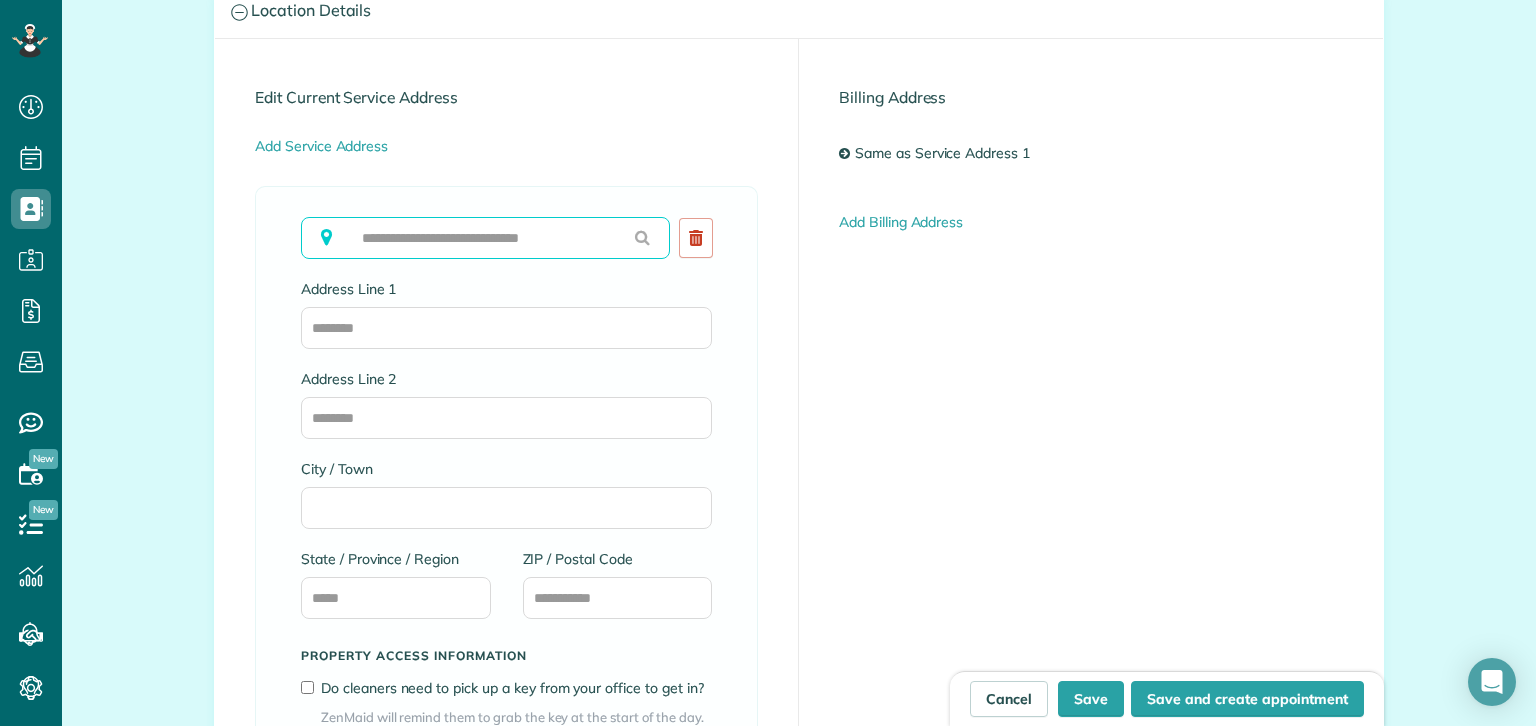 click at bounding box center [485, 238] 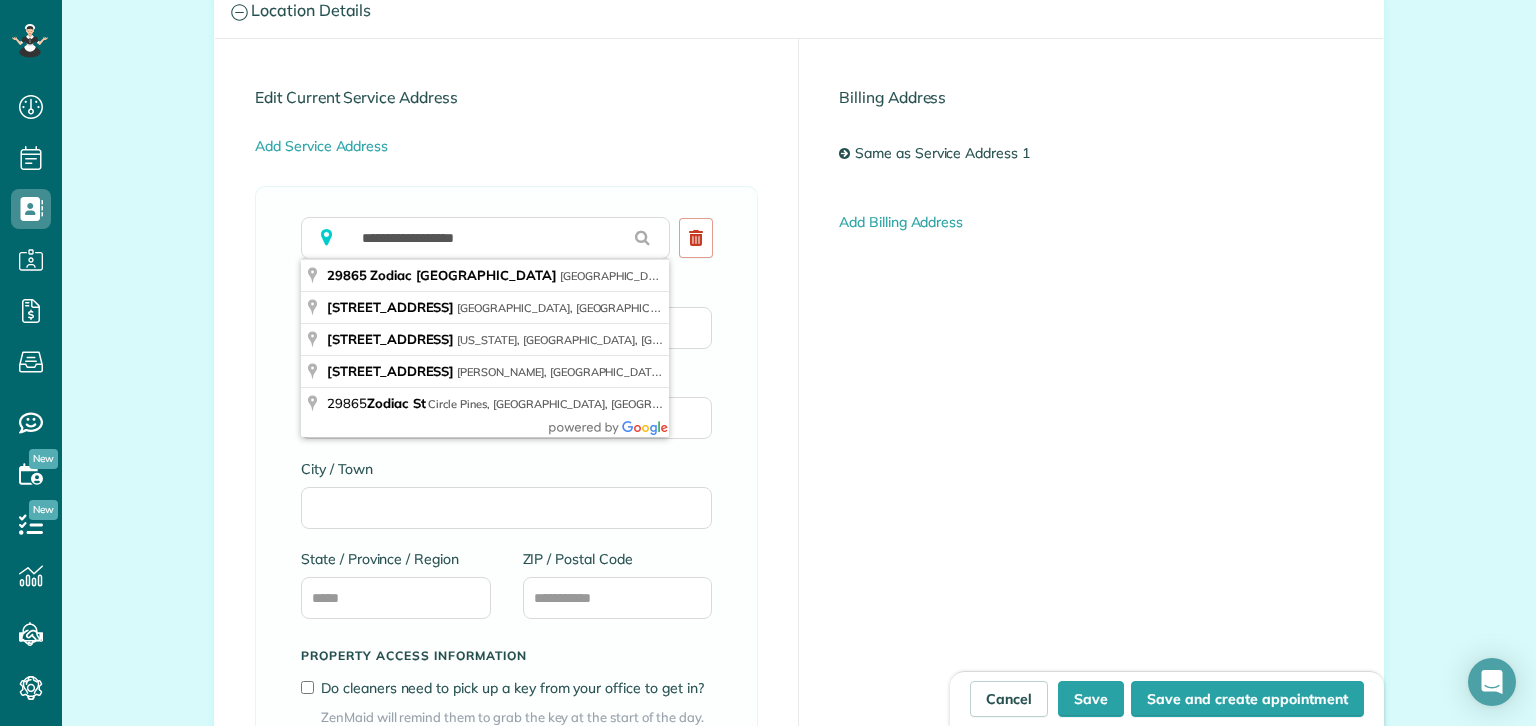type on "**********" 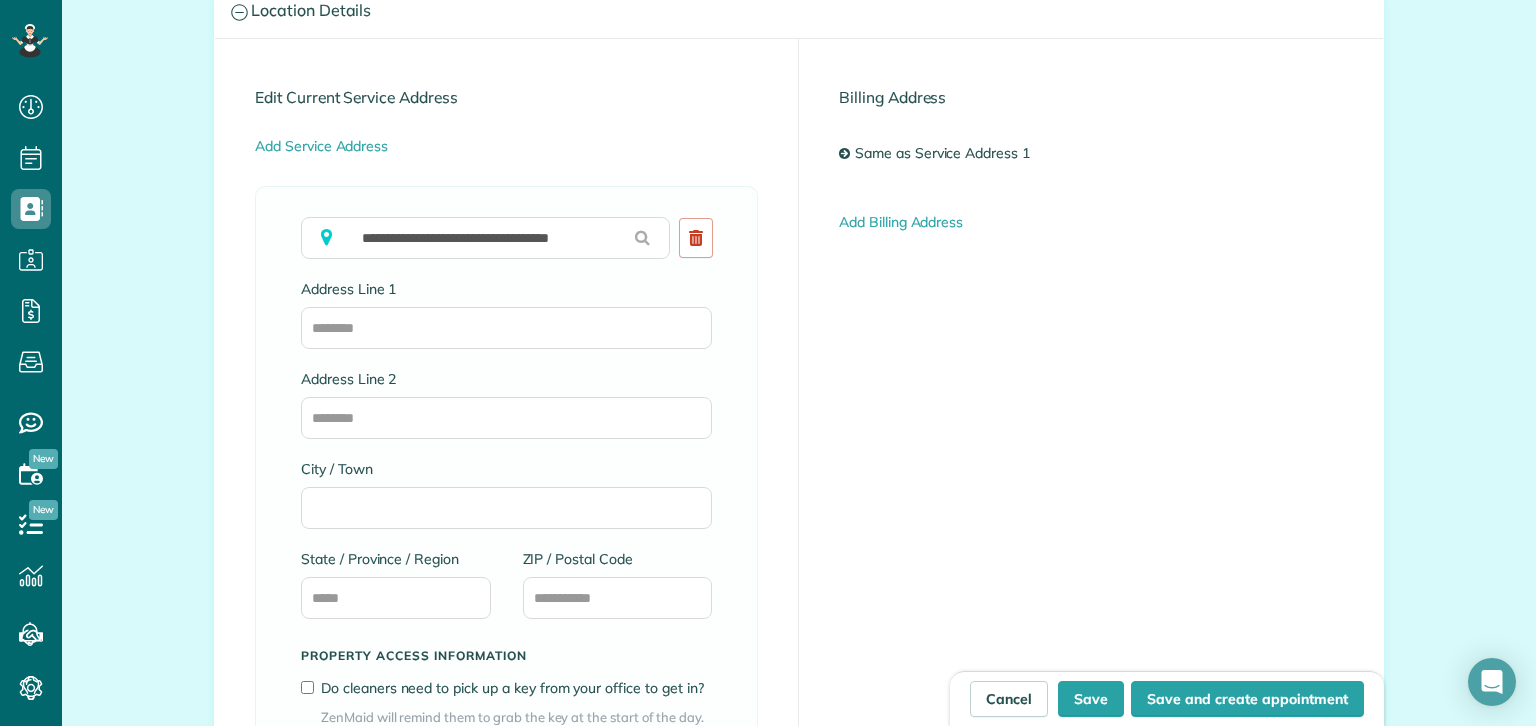 type on "**********" 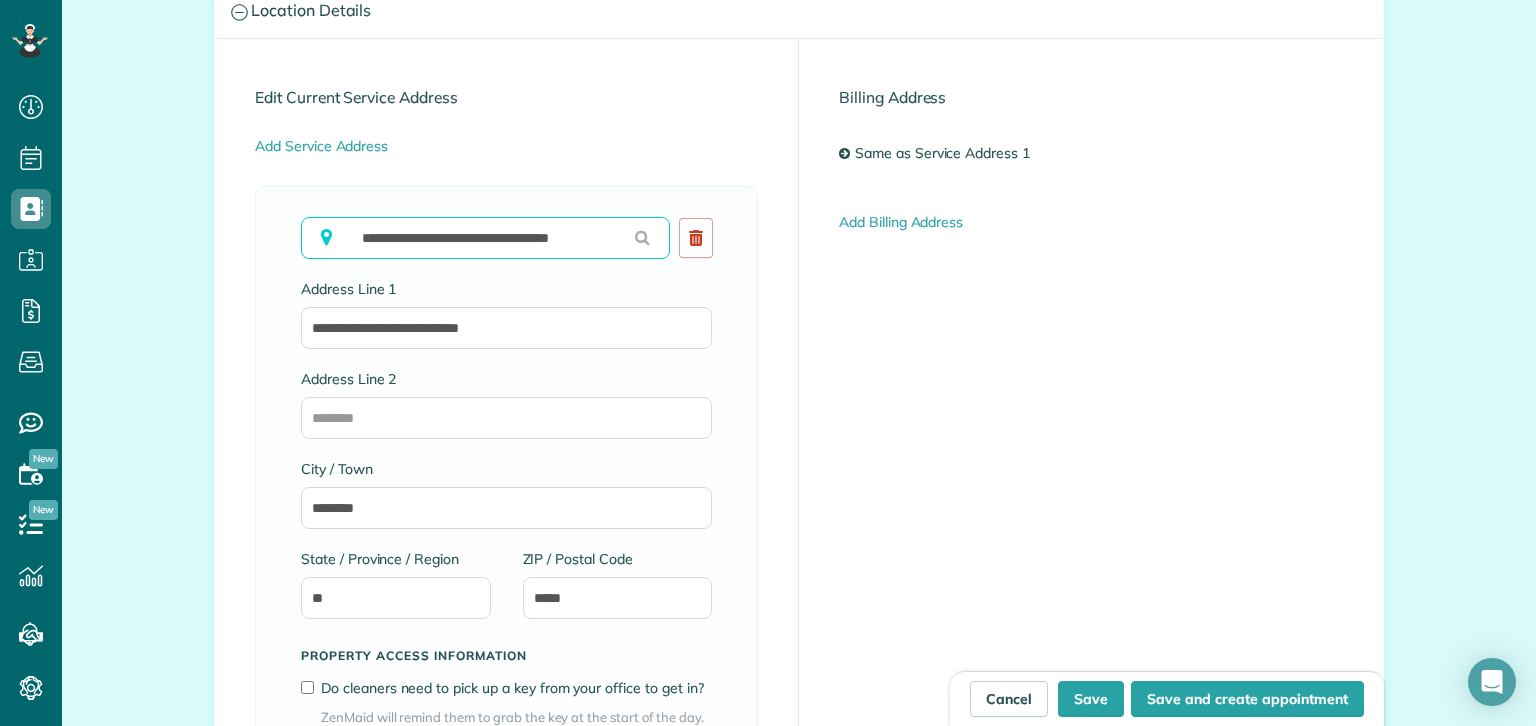 click on "**********" at bounding box center (485, 238) 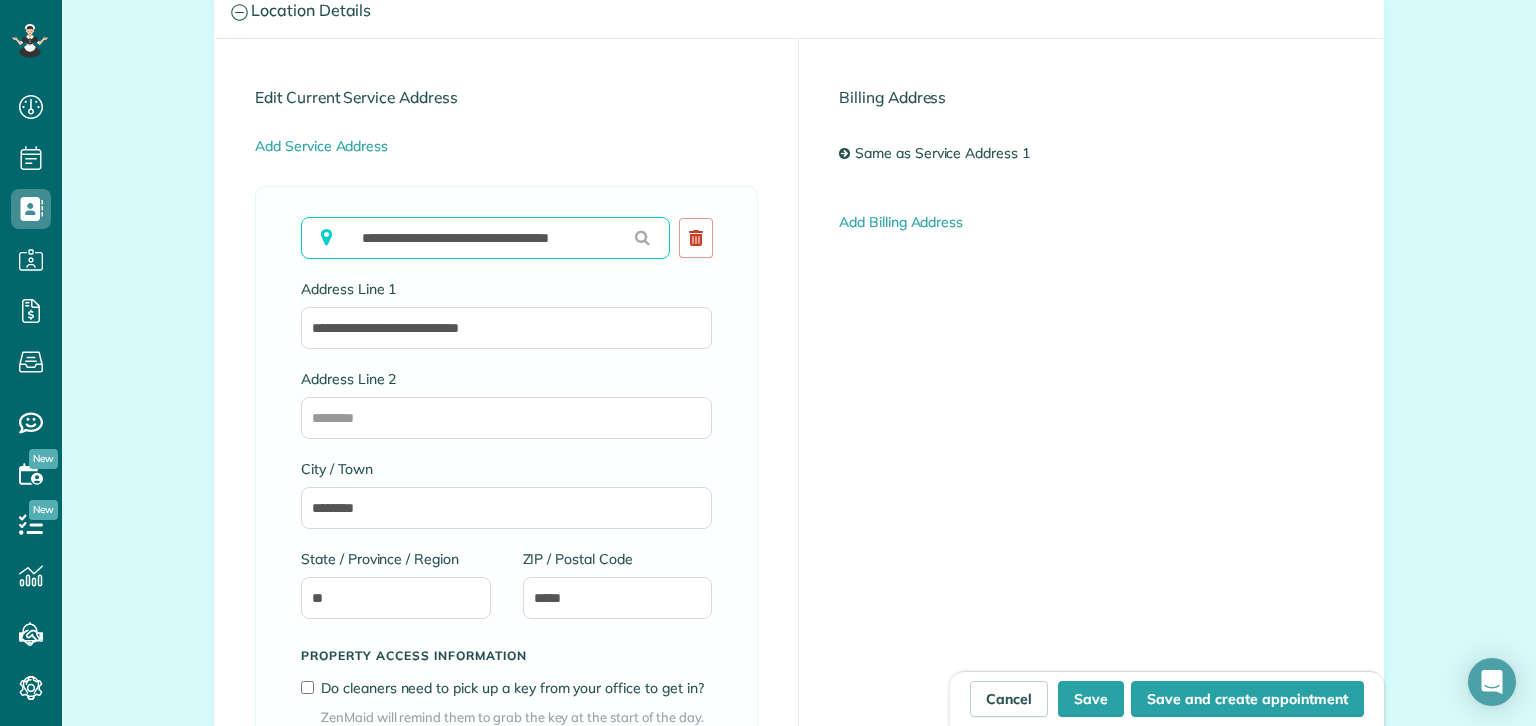 click on "**********" at bounding box center (485, 238) 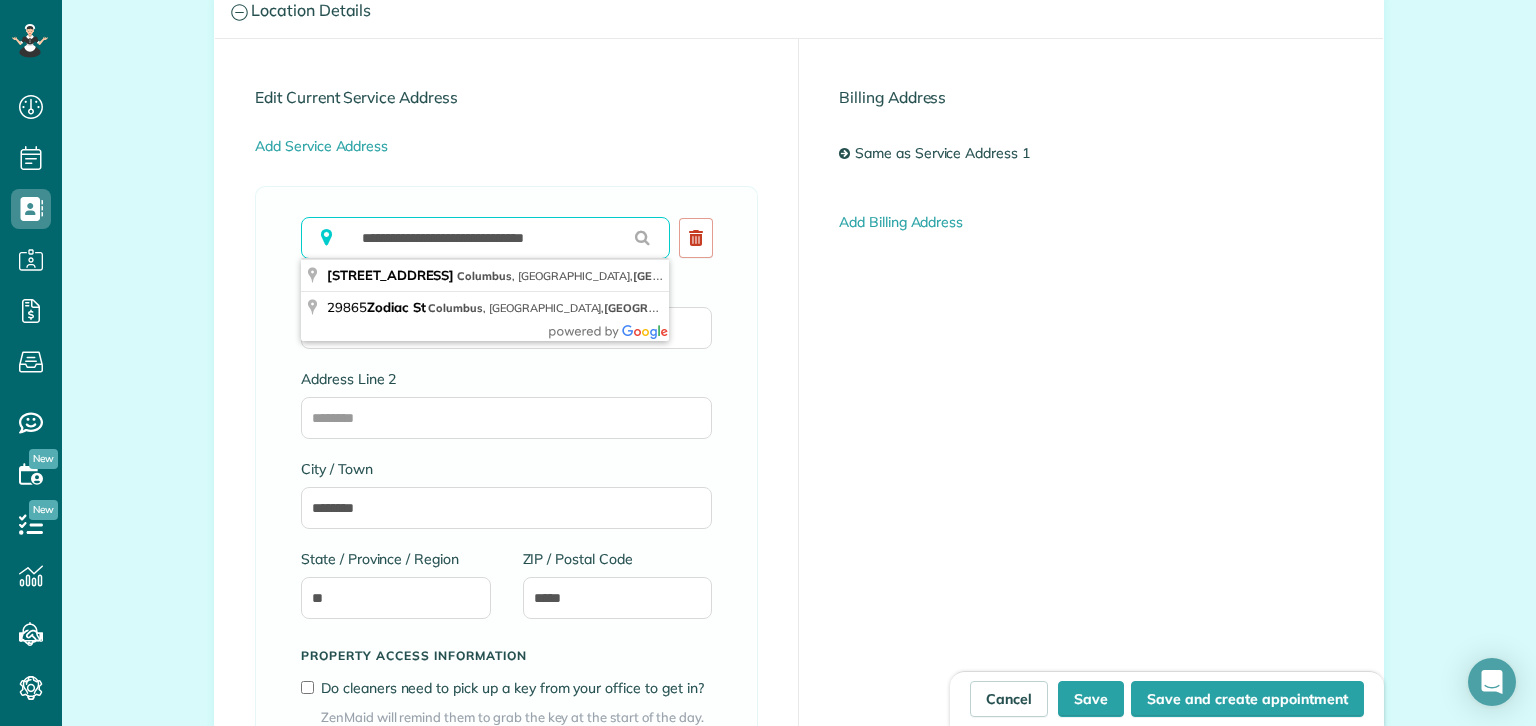 click on "**********" at bounding box center [485, 238] 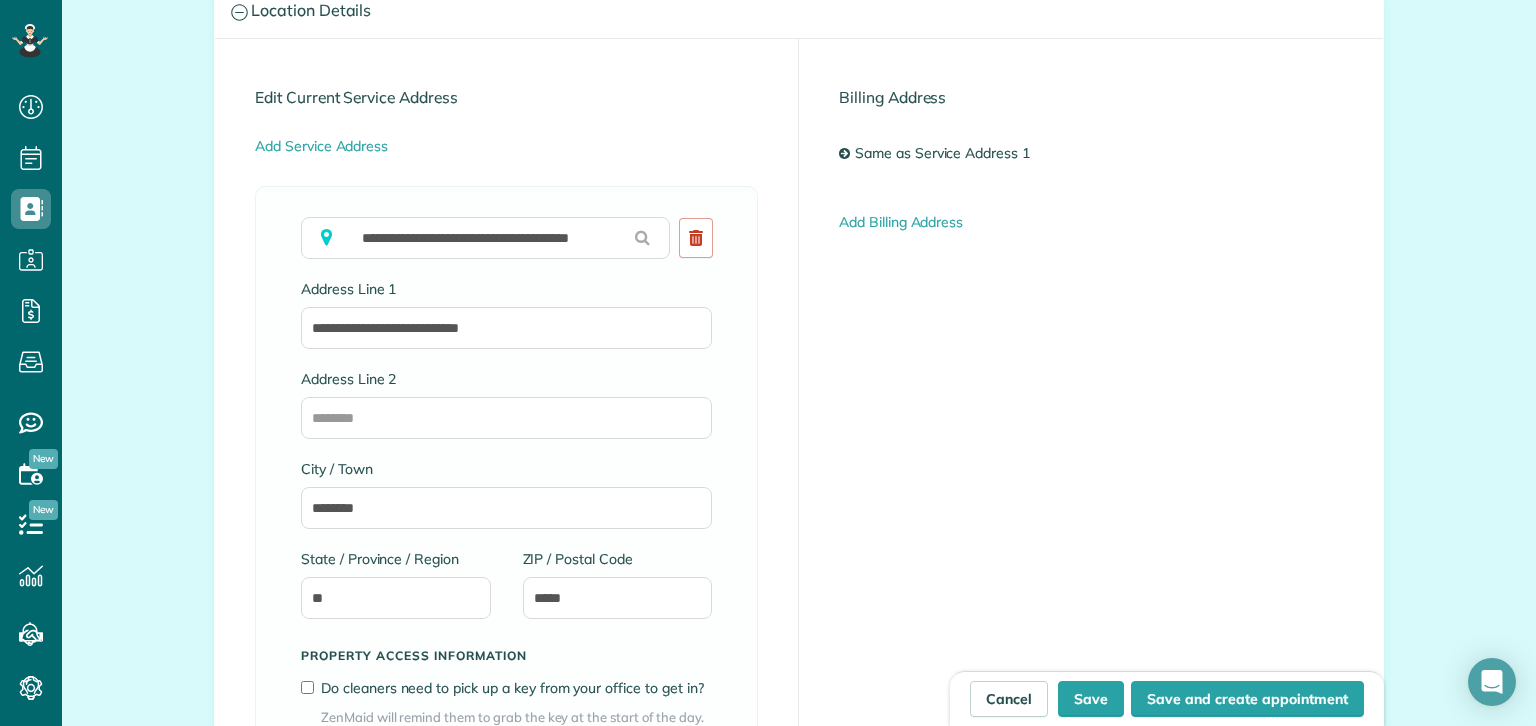 type on "**********" 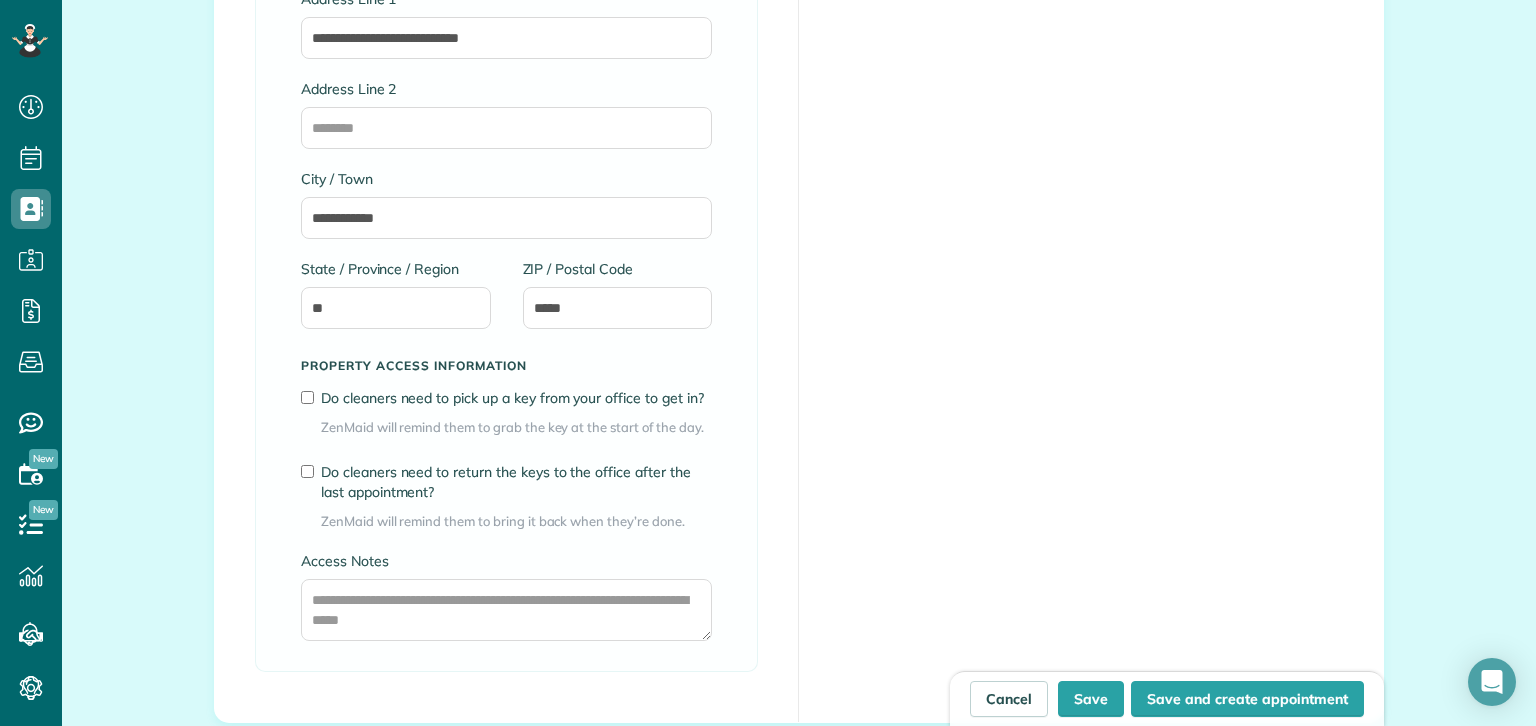 scroll, scrollTop: 1402, scrollLeft: 0, axis: vertical 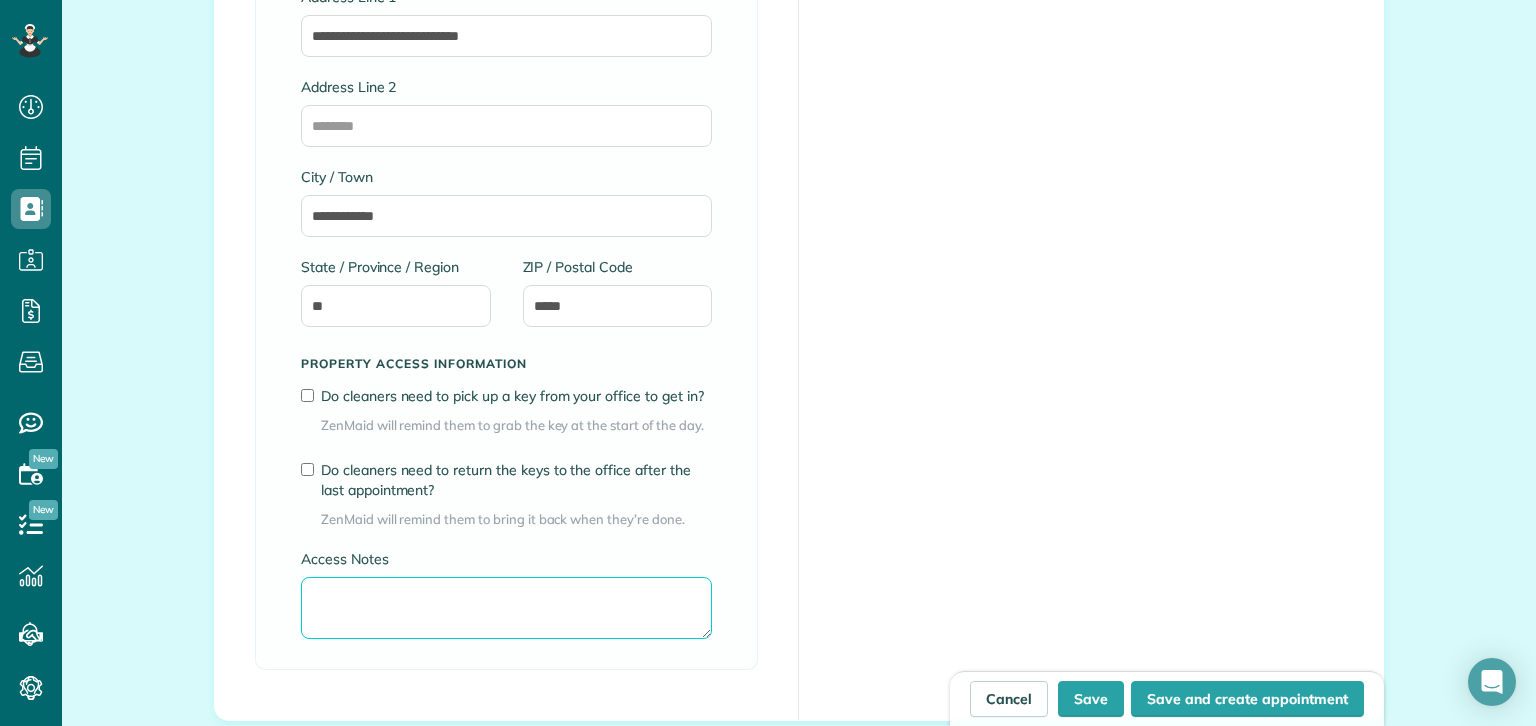 click on "Access Notes" at bounding box center (506, 608) 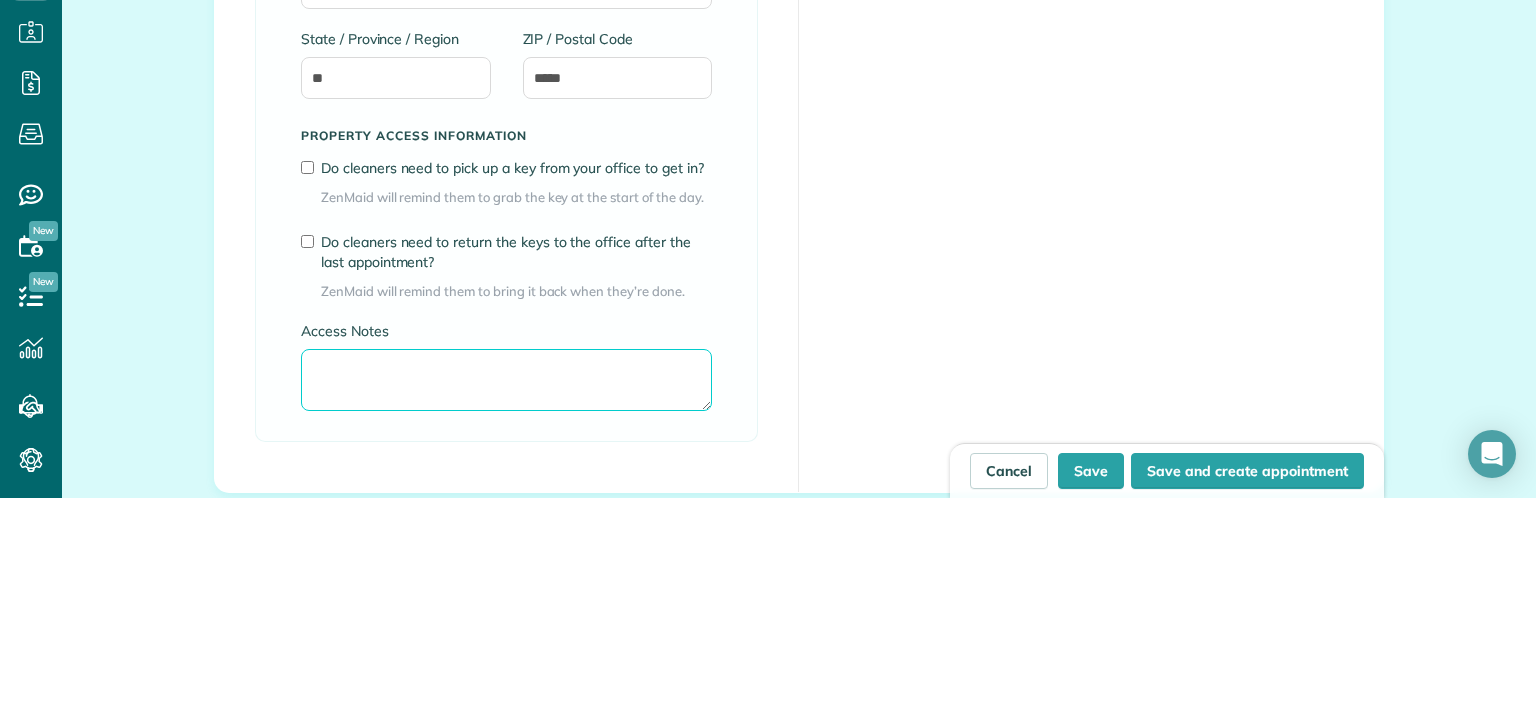 scroll, scrollTop: 79, scrollLeft: 0, axis: vertical 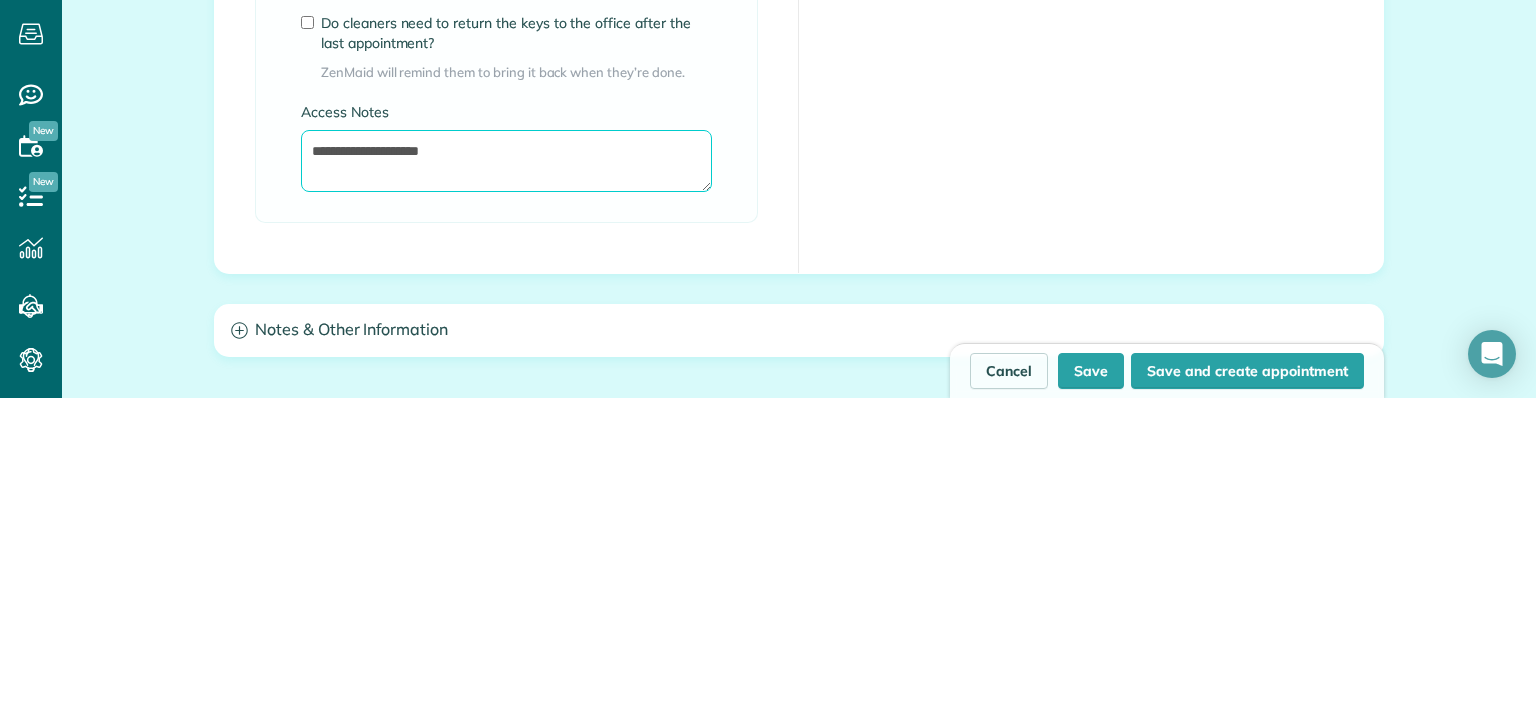type on "**********" 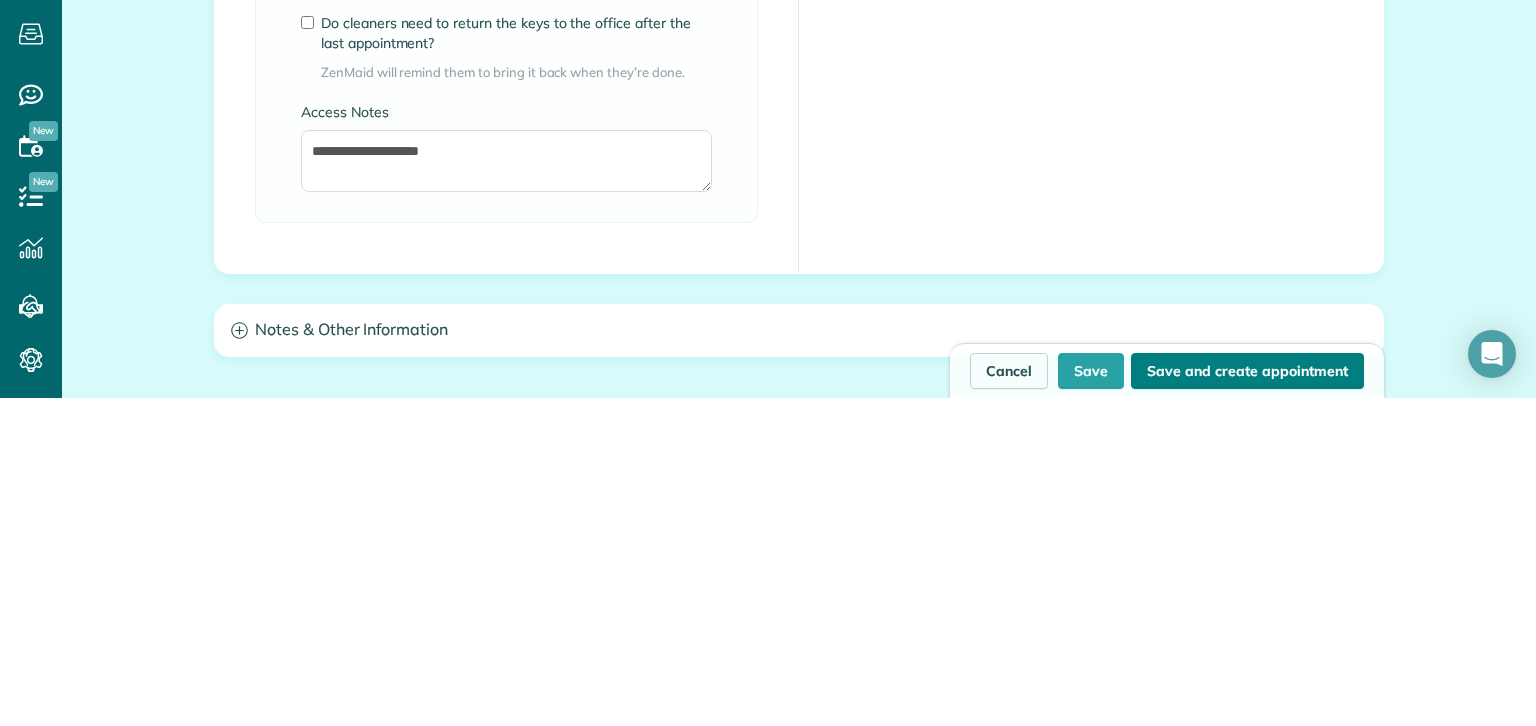 click on "Save and create appointment" at bounding box center (1247, 699) 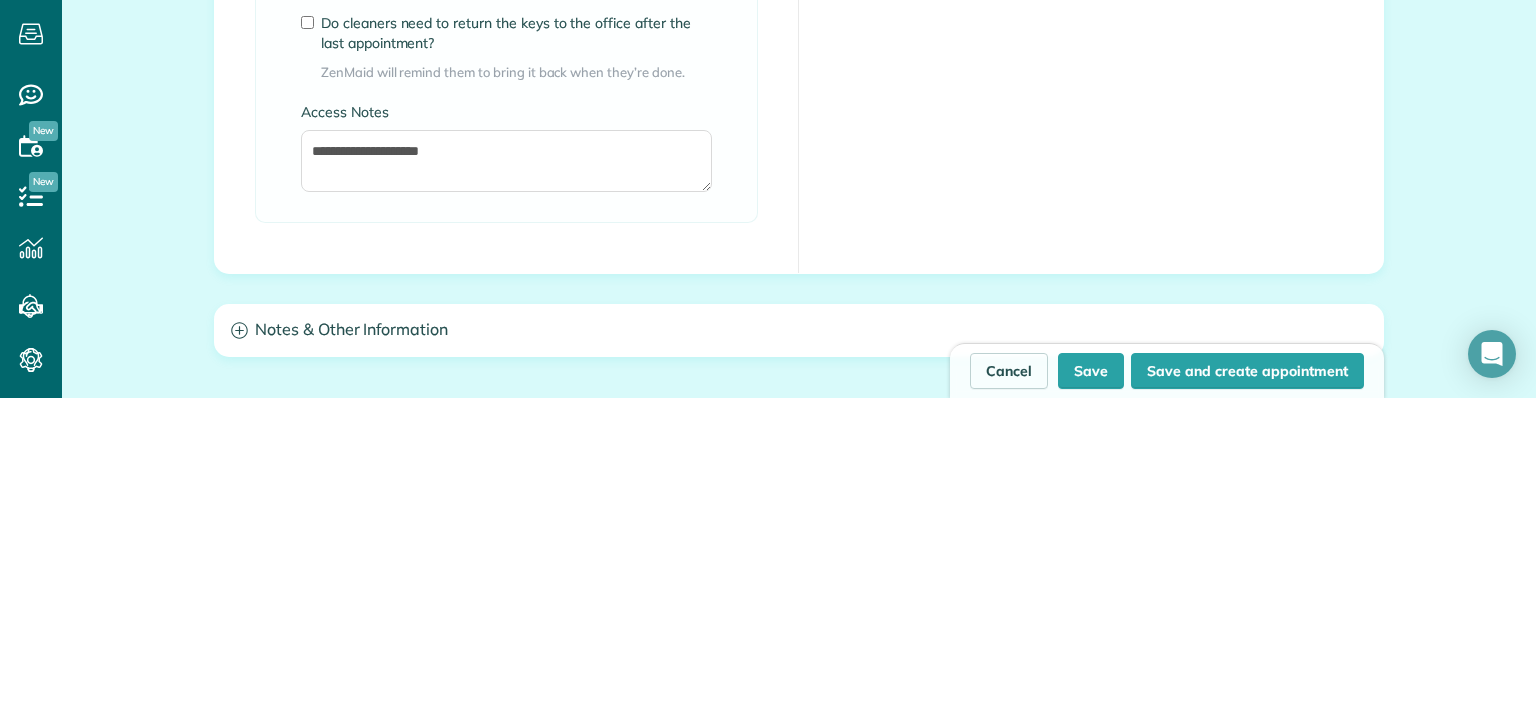 type on "**********" 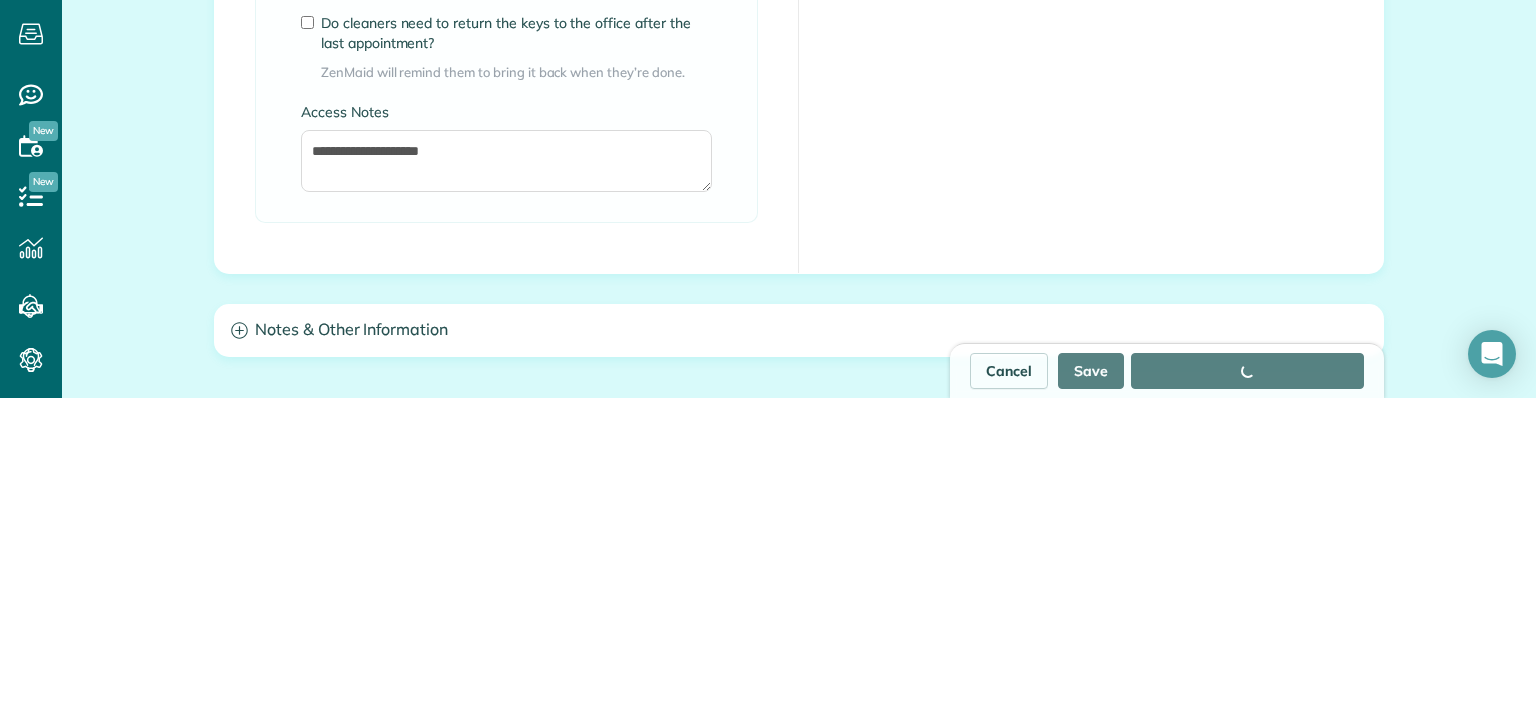 scroll, scrollTop: 79, scrollLeft: 0, axis: vertical 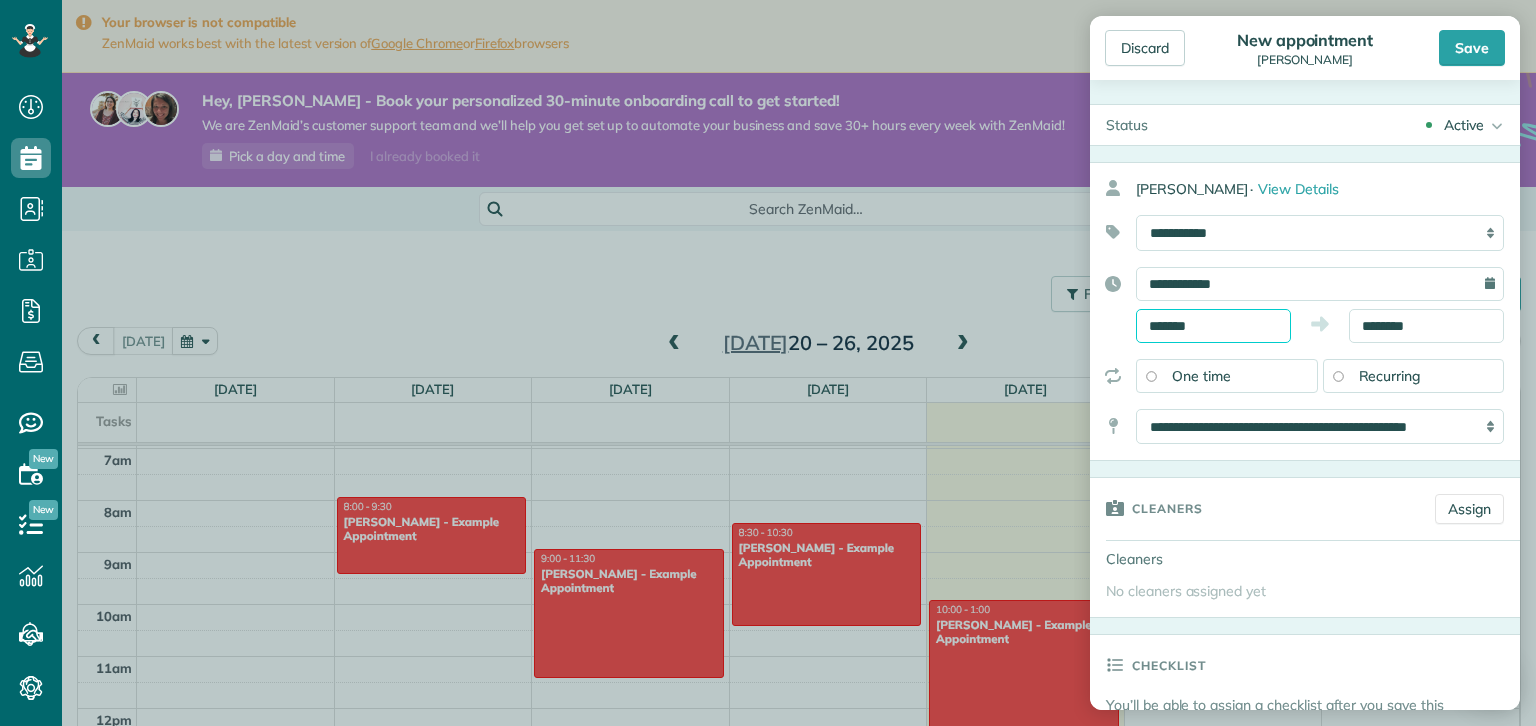 click on "Dashboard
Scheduling
Calendar View
List View
Dispatch View - Weekly scheduling (Beta)" at bounding box center [768, 363] 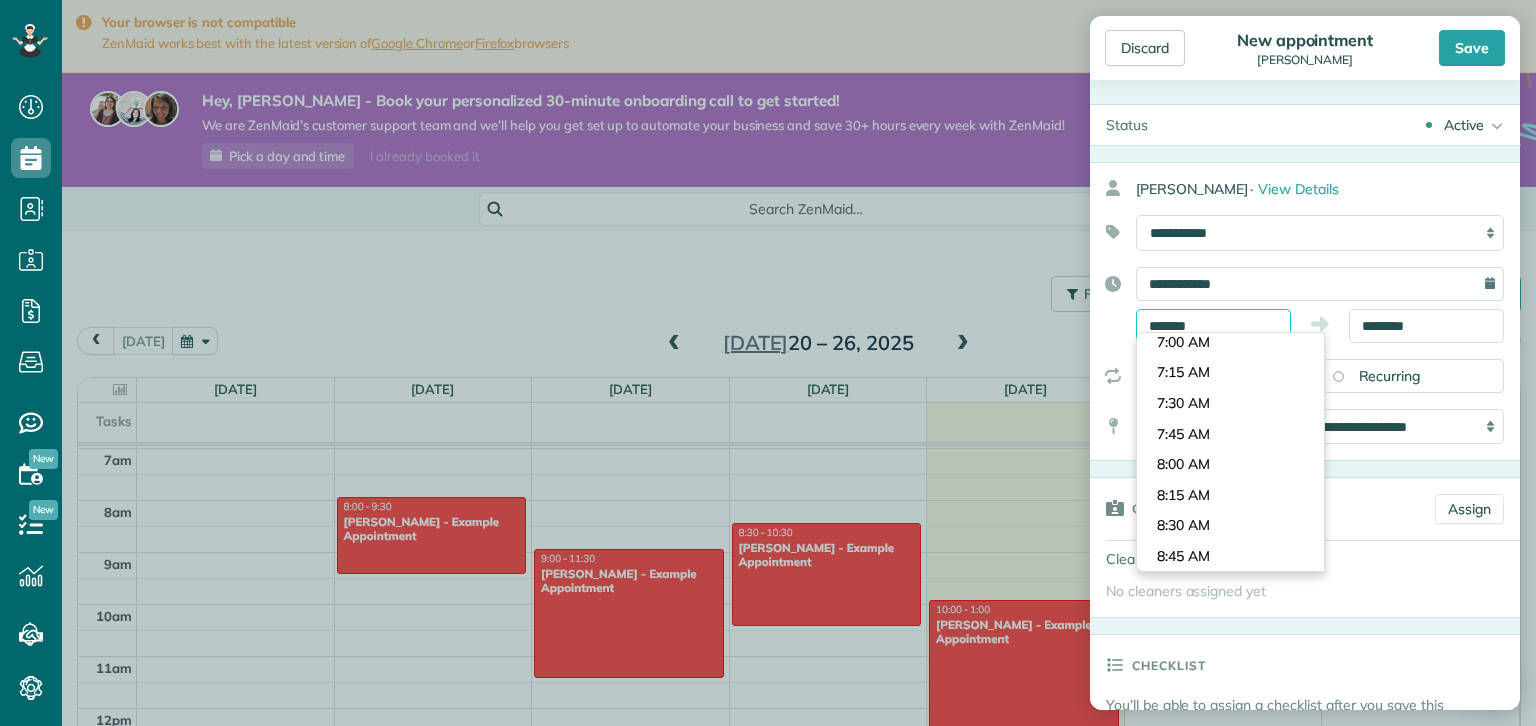 scroll, scrollTop: 831, scrollLeft: 0, axis: vertical 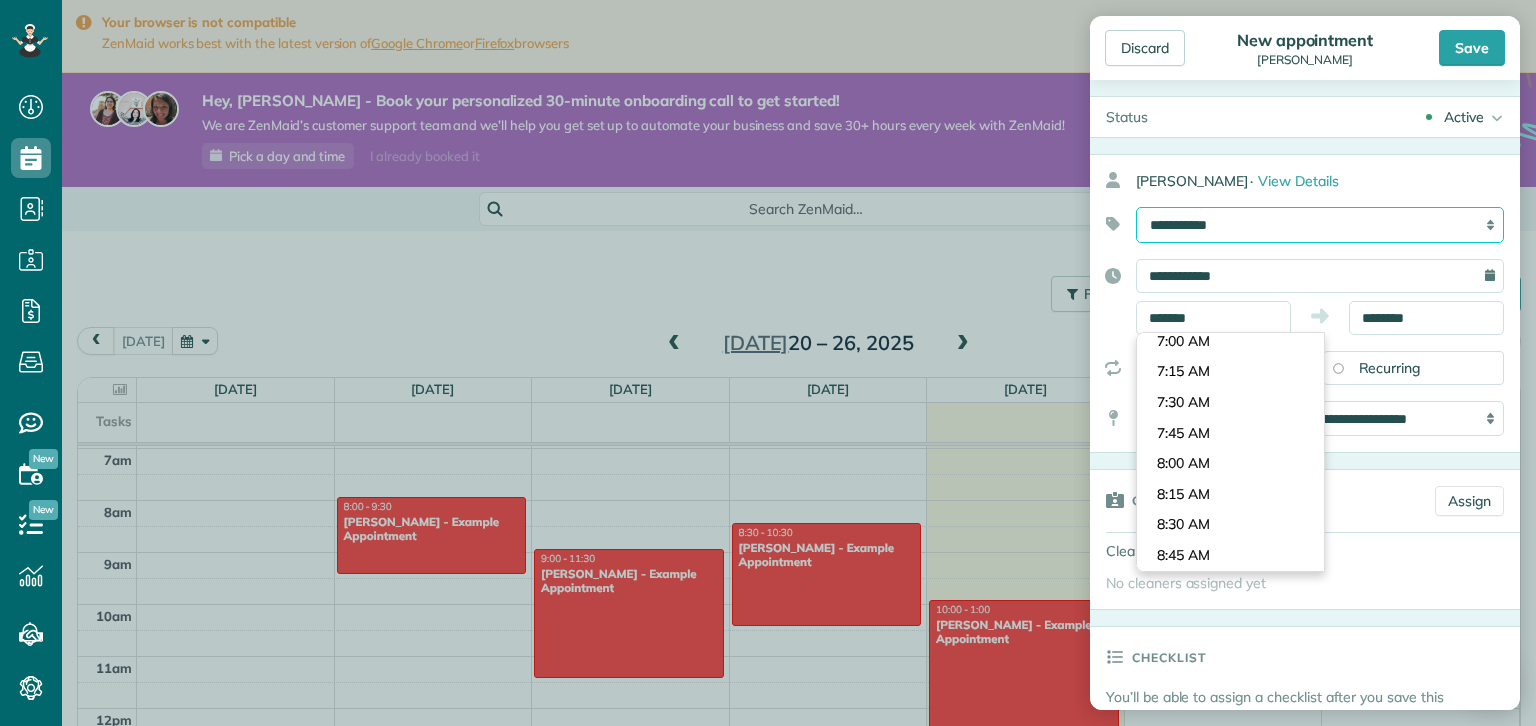 click on "**********" at bounding box center (1320, 225) 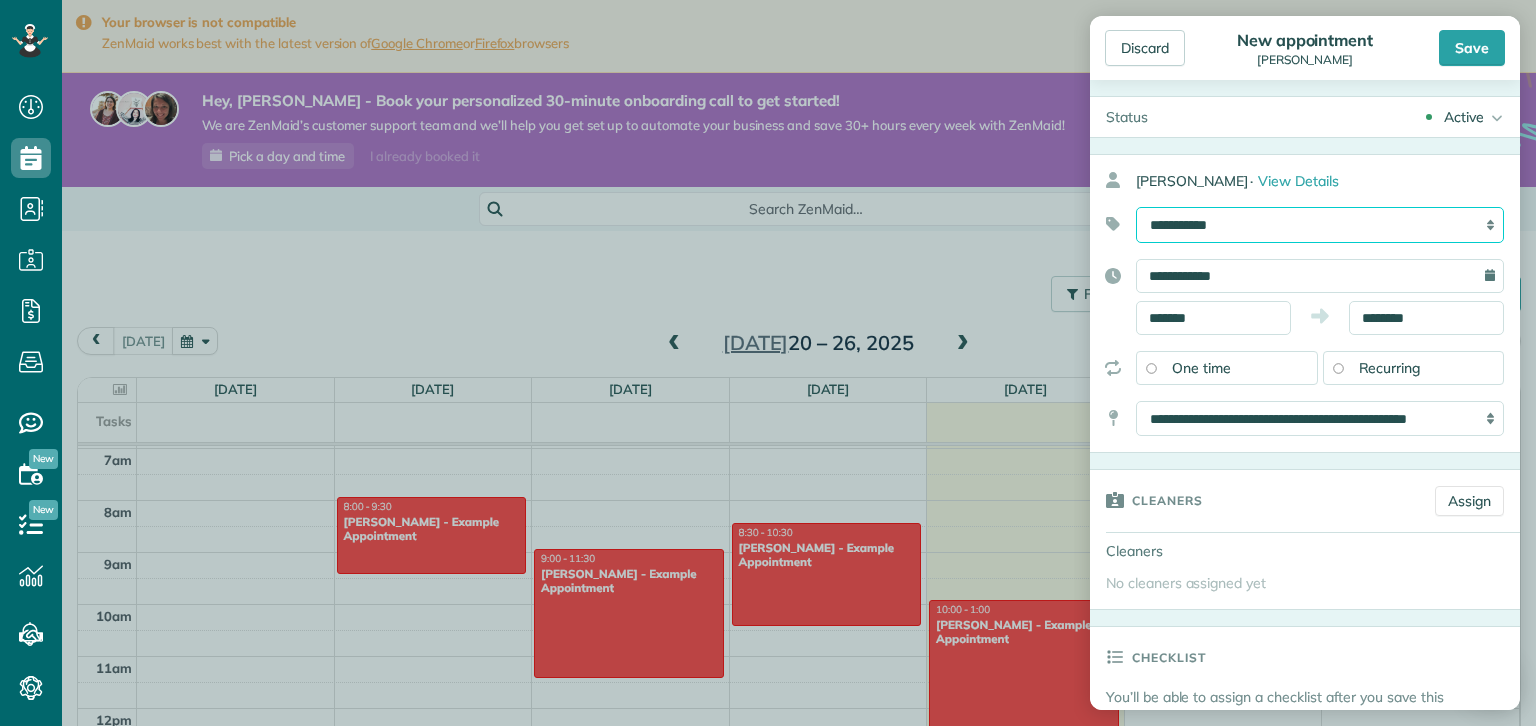 click on "**********" at bounding box center [1320, 225] 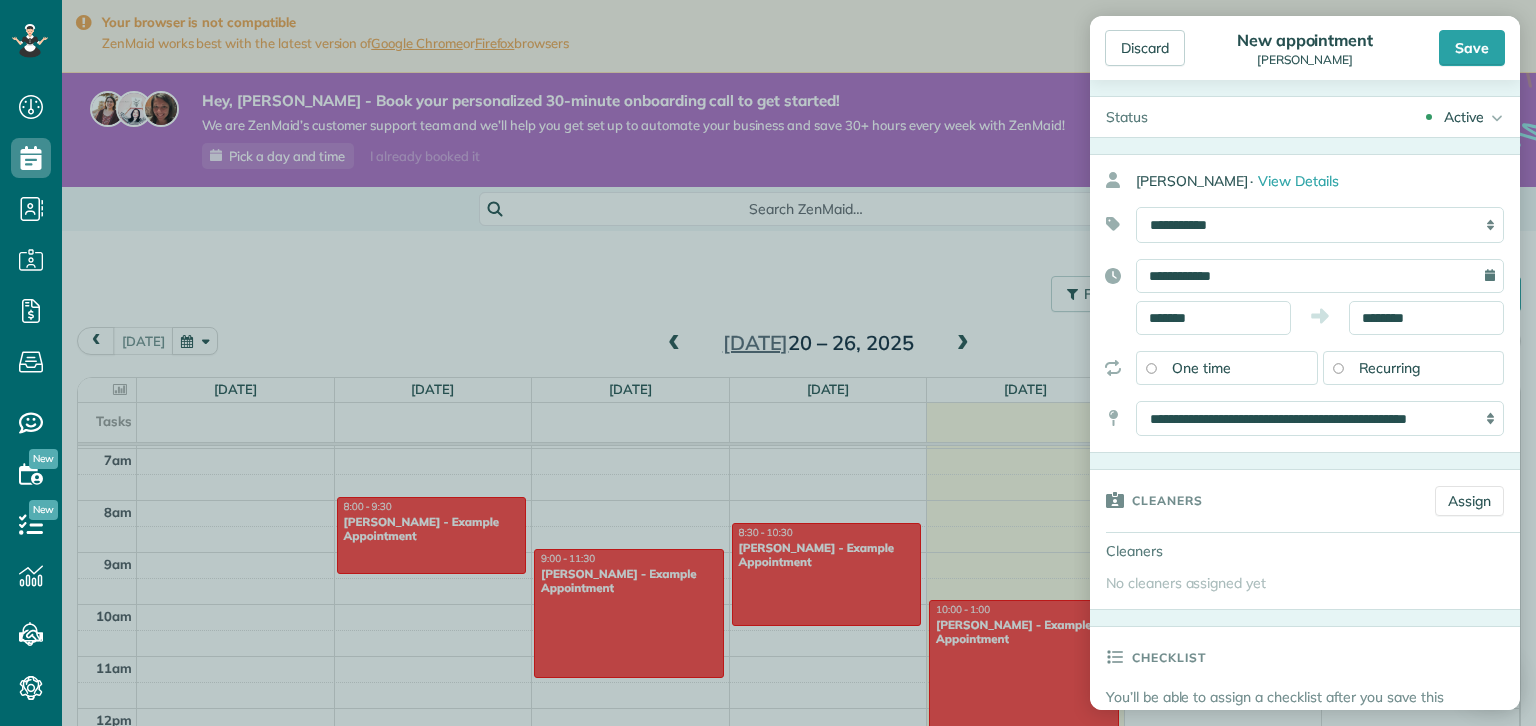 click on "One time" at bounding box center [1227, 368] 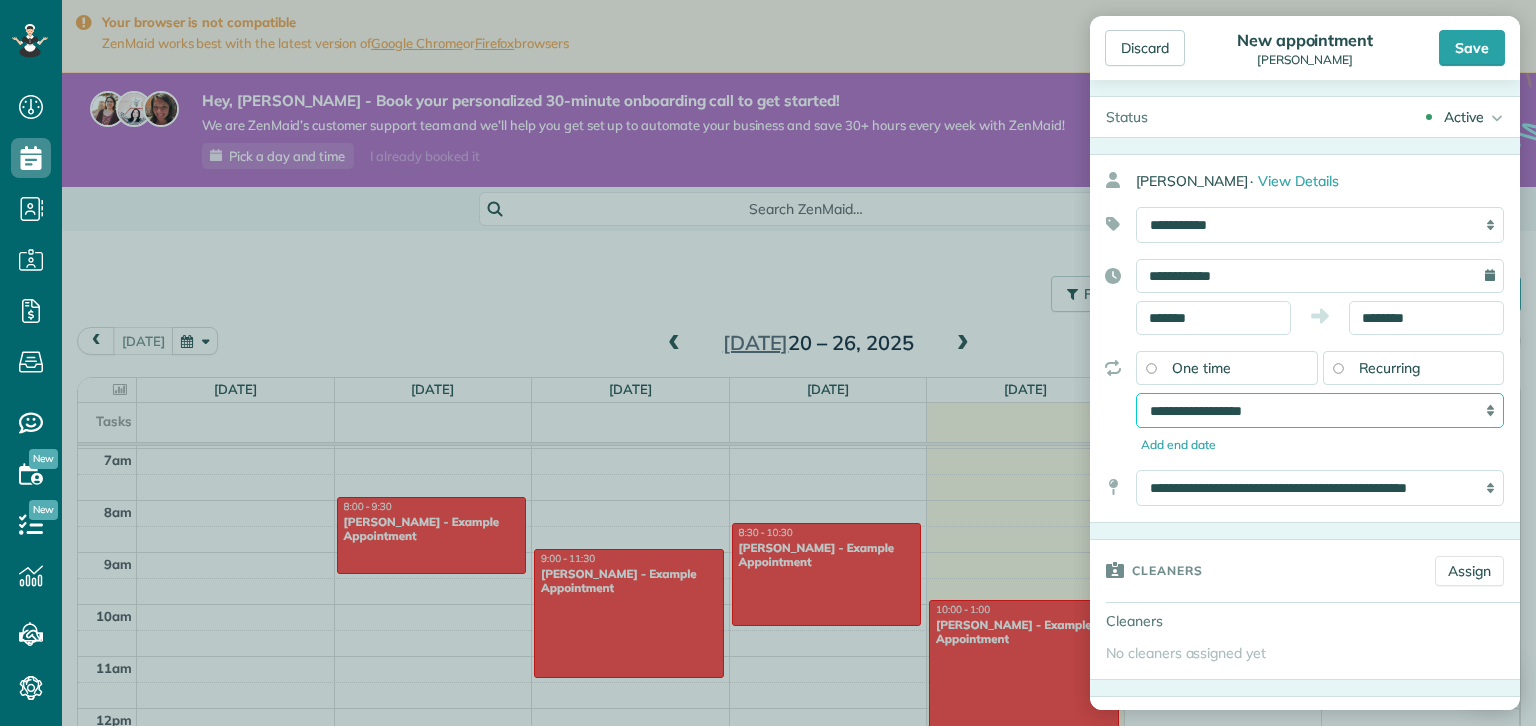 click on "**********" at bounding box center (1320, 411) 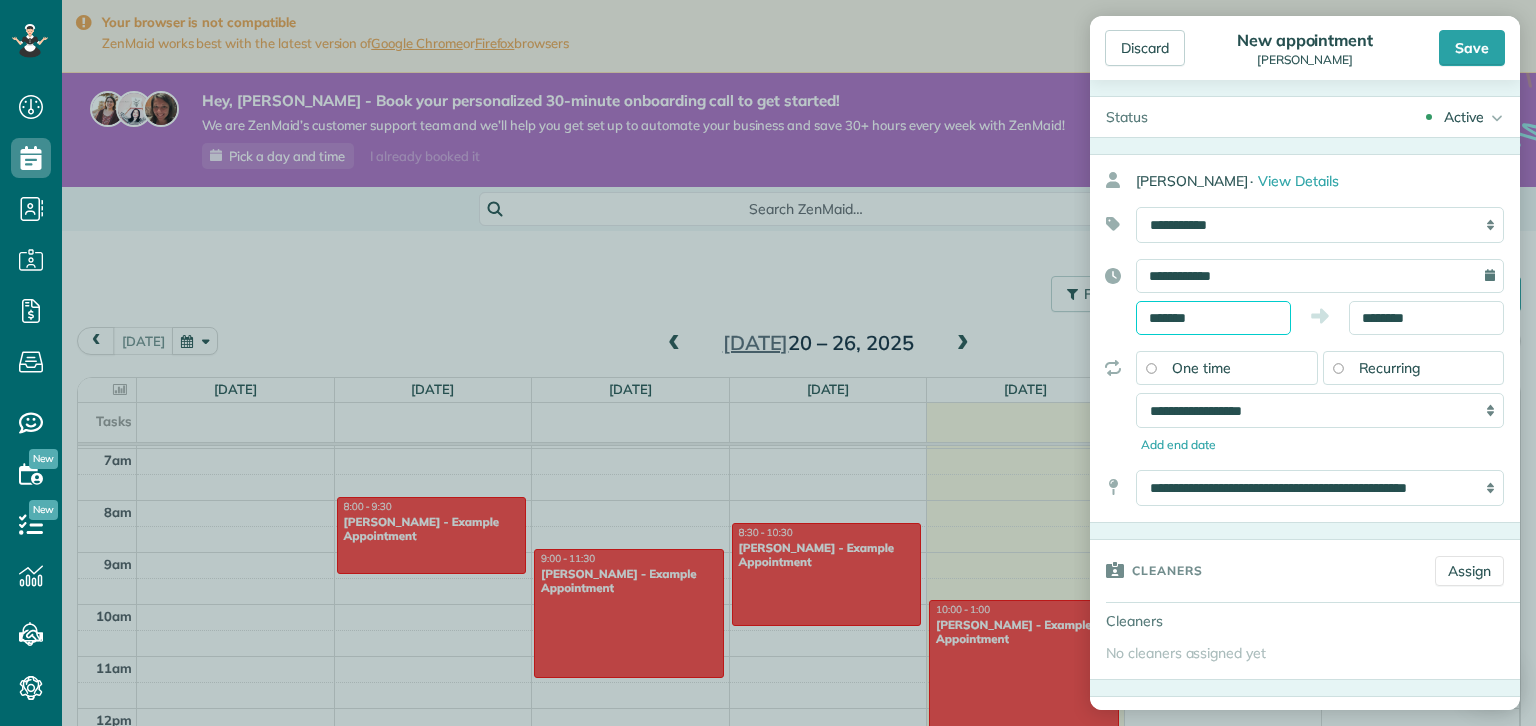 click on "*******" at bounding box center (1213, 318) 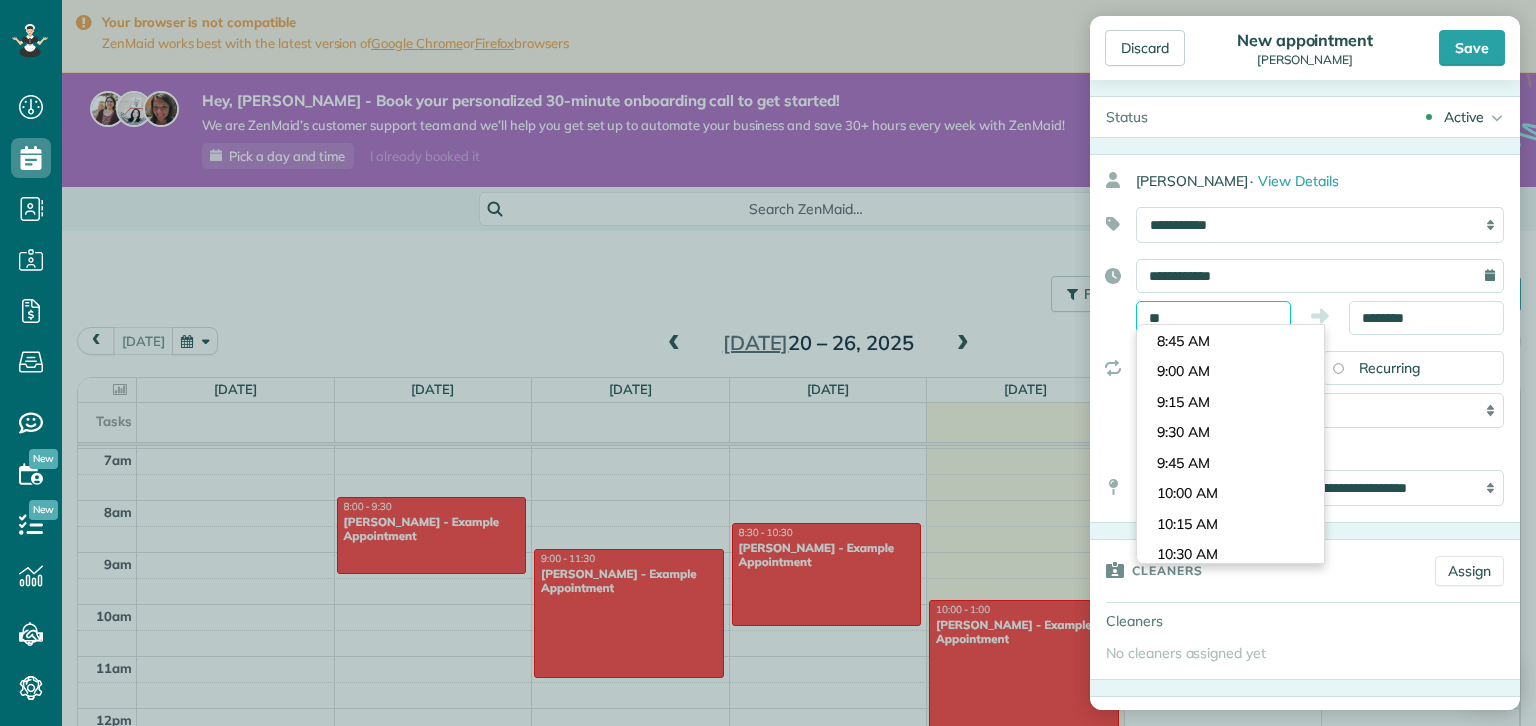 type on "*" 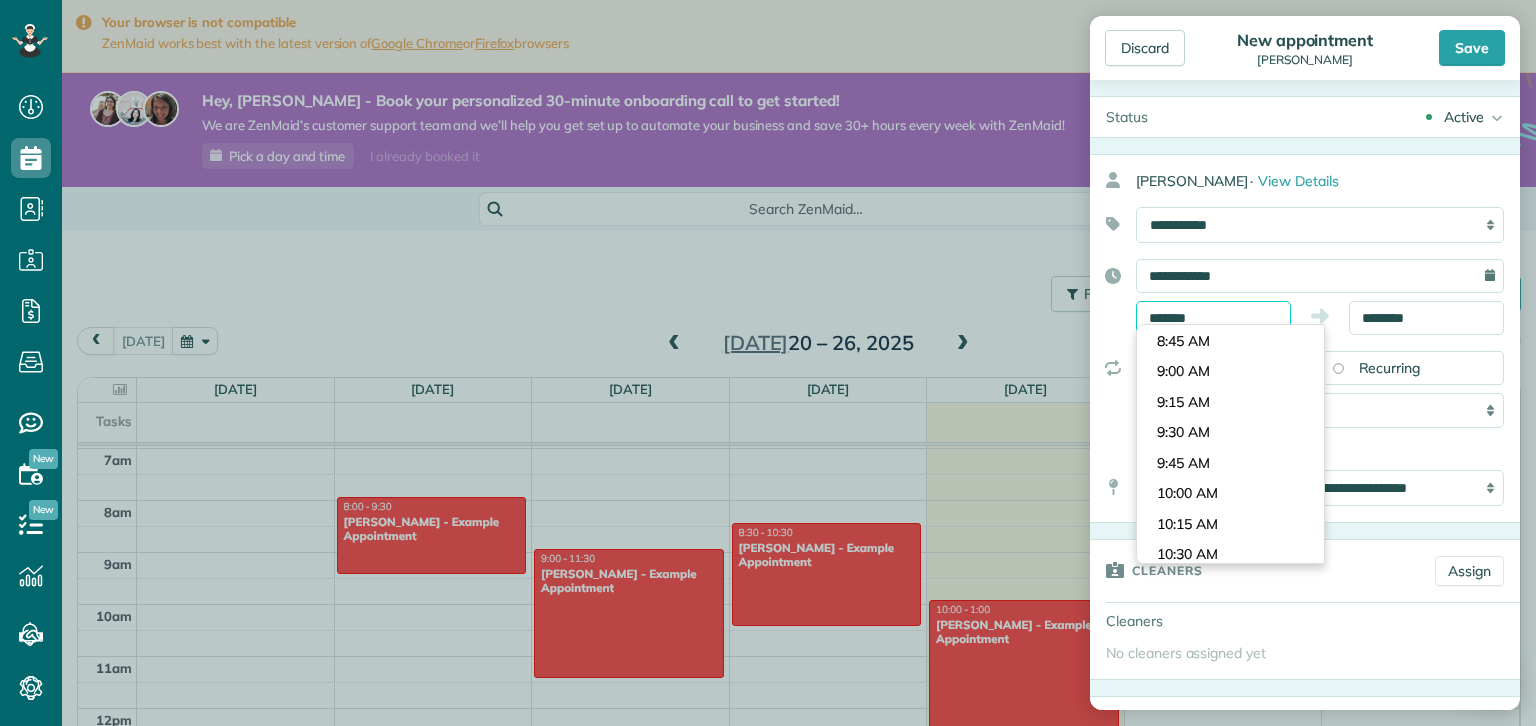 type on "*******" 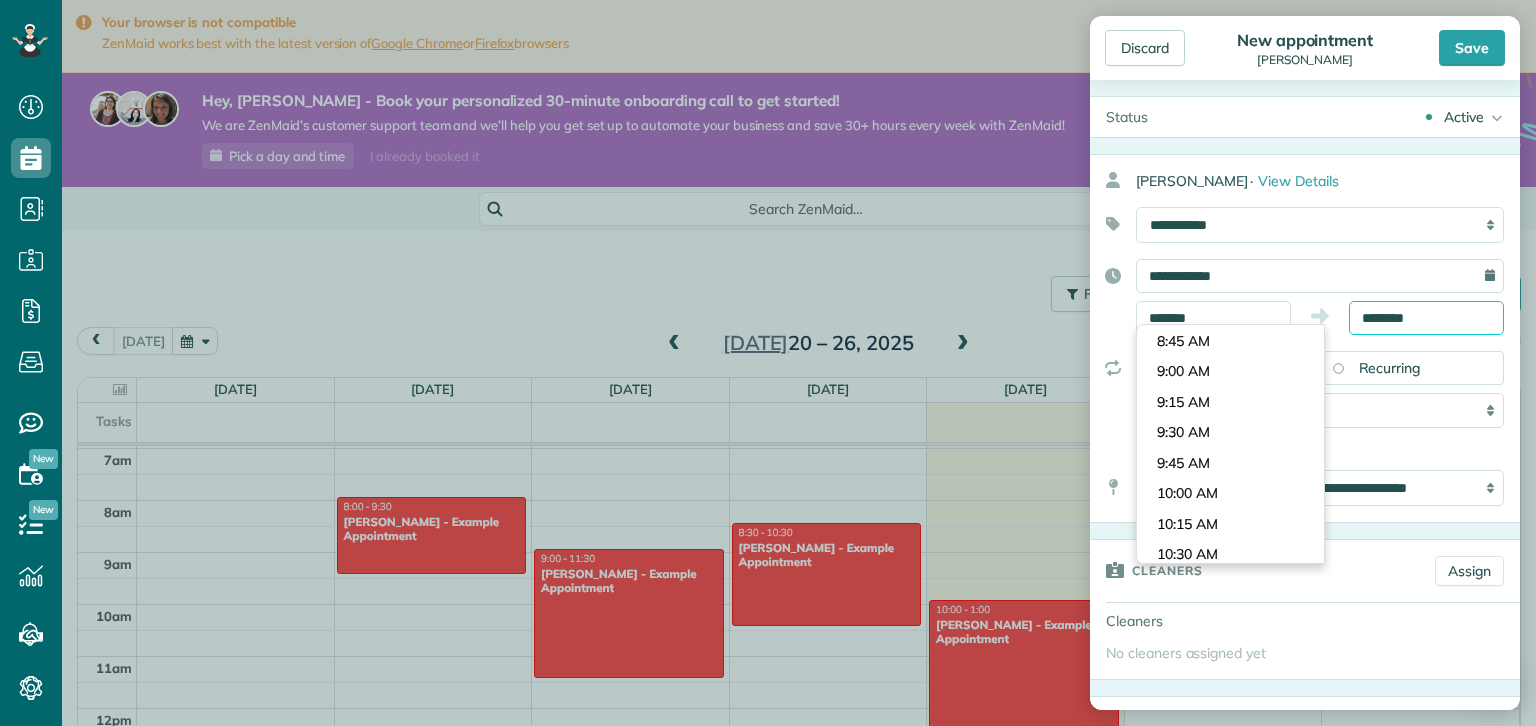 click on "********" at bounding box center [1426, 318] 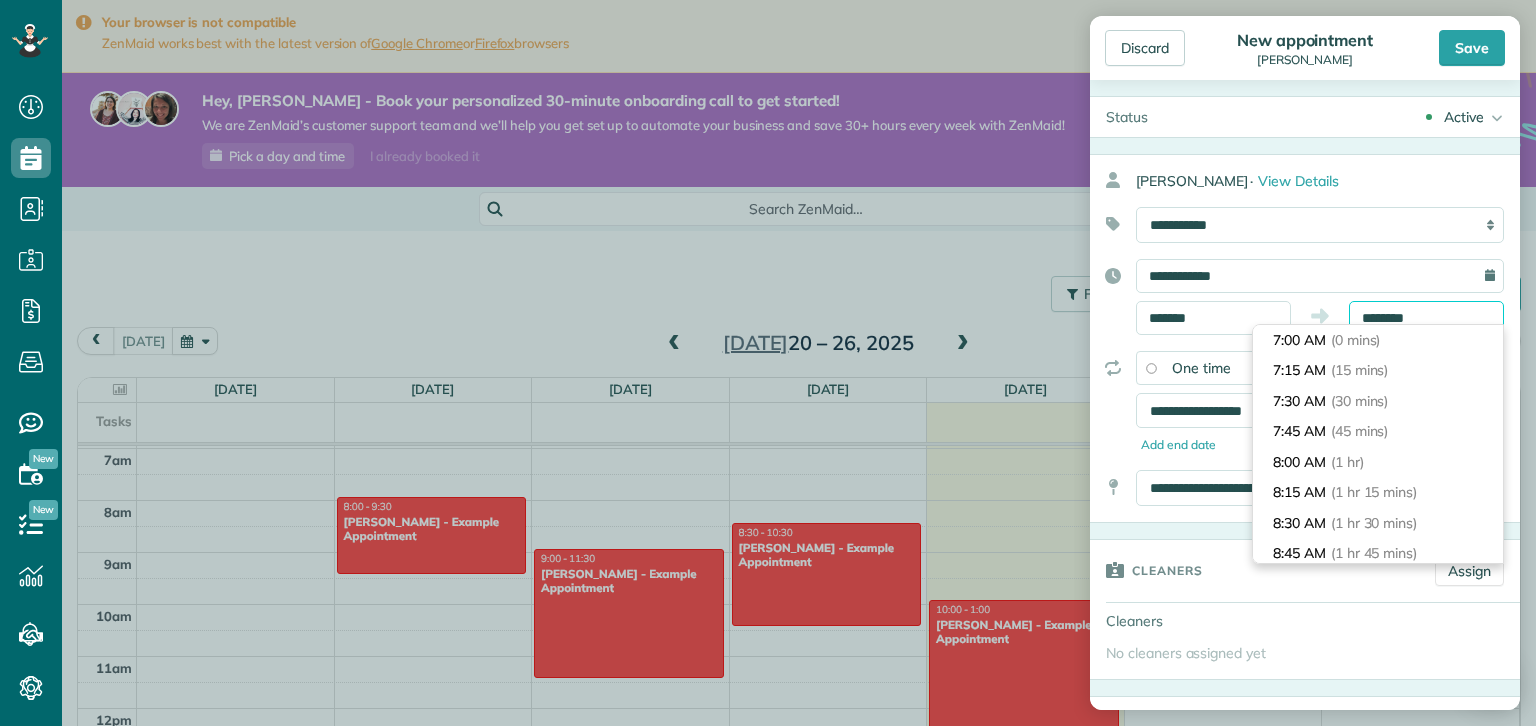 scroll, scrollTop: 457, scrollLeft: 0, axis: vertical 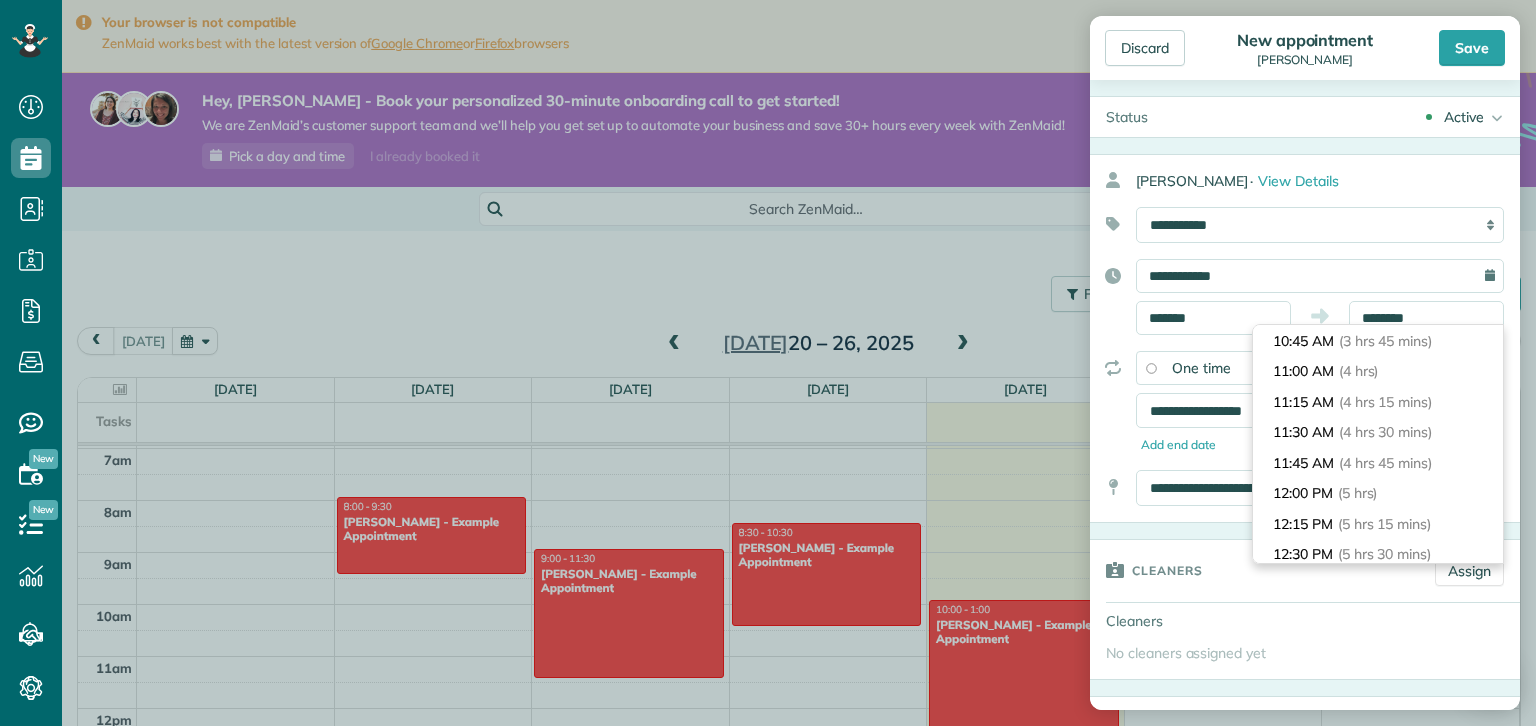 click on "7:00 AM  (0 mins) 7:15 AM  (15 mins) 7:30 AM  (30 mins) 7:45 AM  (45 mins) 8:00 AM  (1 hr) 8:15 AM  (1 hr 15 mins) 8:30 AM  (1 hr 30 mins) 8:45 AM  (1 hr 45 mins) 9:00 AM  (2 hrs) 9:15 AM  (2 hrs 15 mins) 9:30 AM  (2 hrs 30 mins) 9:45 AM  (2 hrs 45 mins) 10:00 AM  (3 hrs) 10:15 AM  (3 hrs 15 mins) 10:30 AM  (3 hrs 30 mins) 10:45 AM  (3 hrs 45 mins) 11:00 AM  (4 hrs) 11:15 AM  (4 hrs 15 mins) 11:30 AM  (4 hrs 30 mins) 11:45 AM  (4 hrs 45 mins) 12:00 PM  (5 hrs) 12:15 PM  (5 hrs 15 mins) 12:30 PM  (5 hrs 30 mins) 12:45 PM  (5 hrs 45 mins) 1:00 PM  (6 hrs) 1:15 PM  (6 hrs 15 mins) 1:30 PM  (6 hrs 30 mins) 1:45 PM  (6 hrs 45 mins) 2:00 PM  (7 hrs) 2:15 PM  (7 hrs 15 mins) 2:30 PM  (7 hrs 30 mins) 2:45 PM  (7 hrs 45 mins) 3:00 PM  (8 hrs) 3:15 PM  (8 hrs 15 mins) 3:30 PM  (8 hrs 30 mins) 3:45 PM  (8 hrs 45 mins) 4:00 PM  (9 hrs) 4:15 PM  (9 hrs 15 mins) 4:30 PM  (9 hrs 30 mins) 4:45 PM  (9 hrs 45 mins) 5:00 PM  (10 hrs) 5:15 PM  (10 hrs 15 mins) 5:30 PM  (10 hrs 30 mins) 5:45 PM  (10 hrs 45 mins) 6:00 PM  (11 hrs)" at bounding box center (1378, 444) 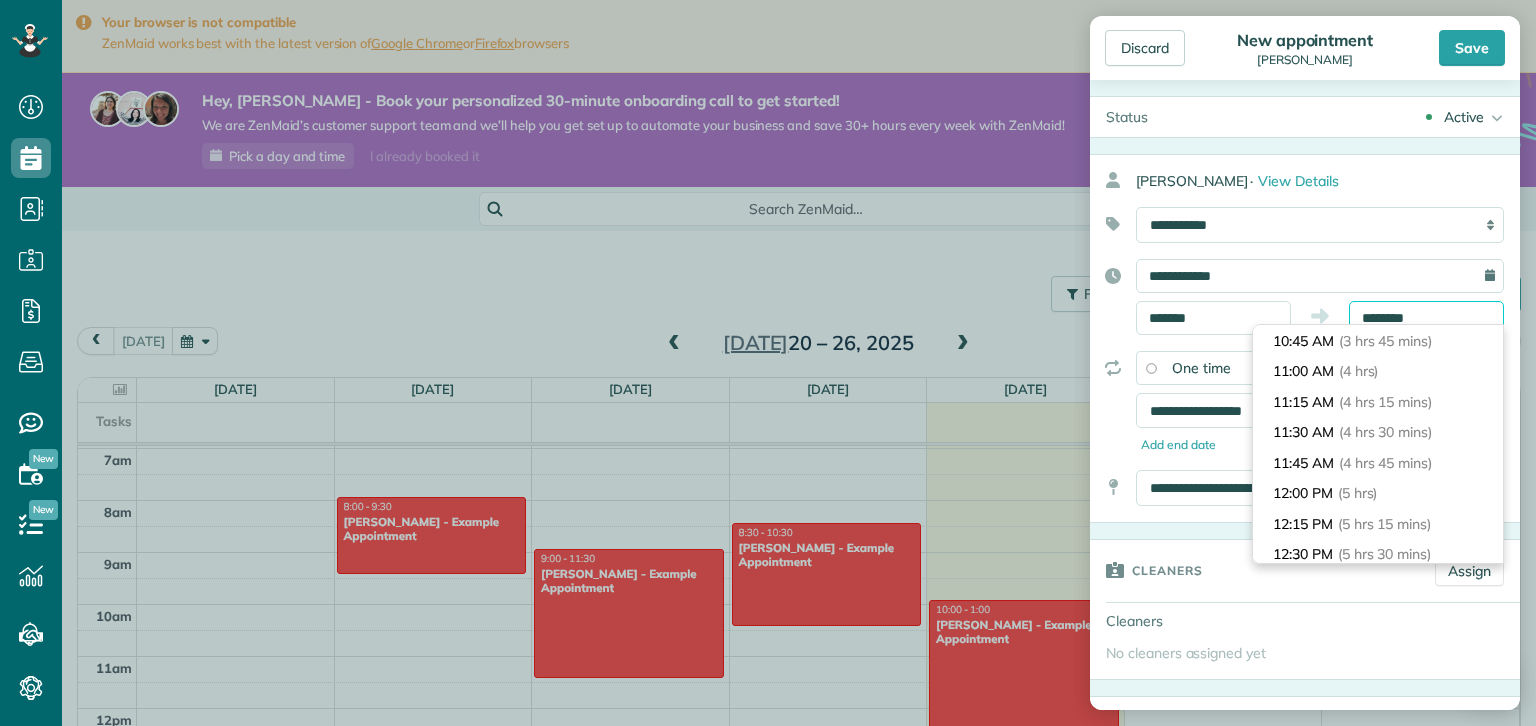 click on "********" at bounding box center [1426, 318] 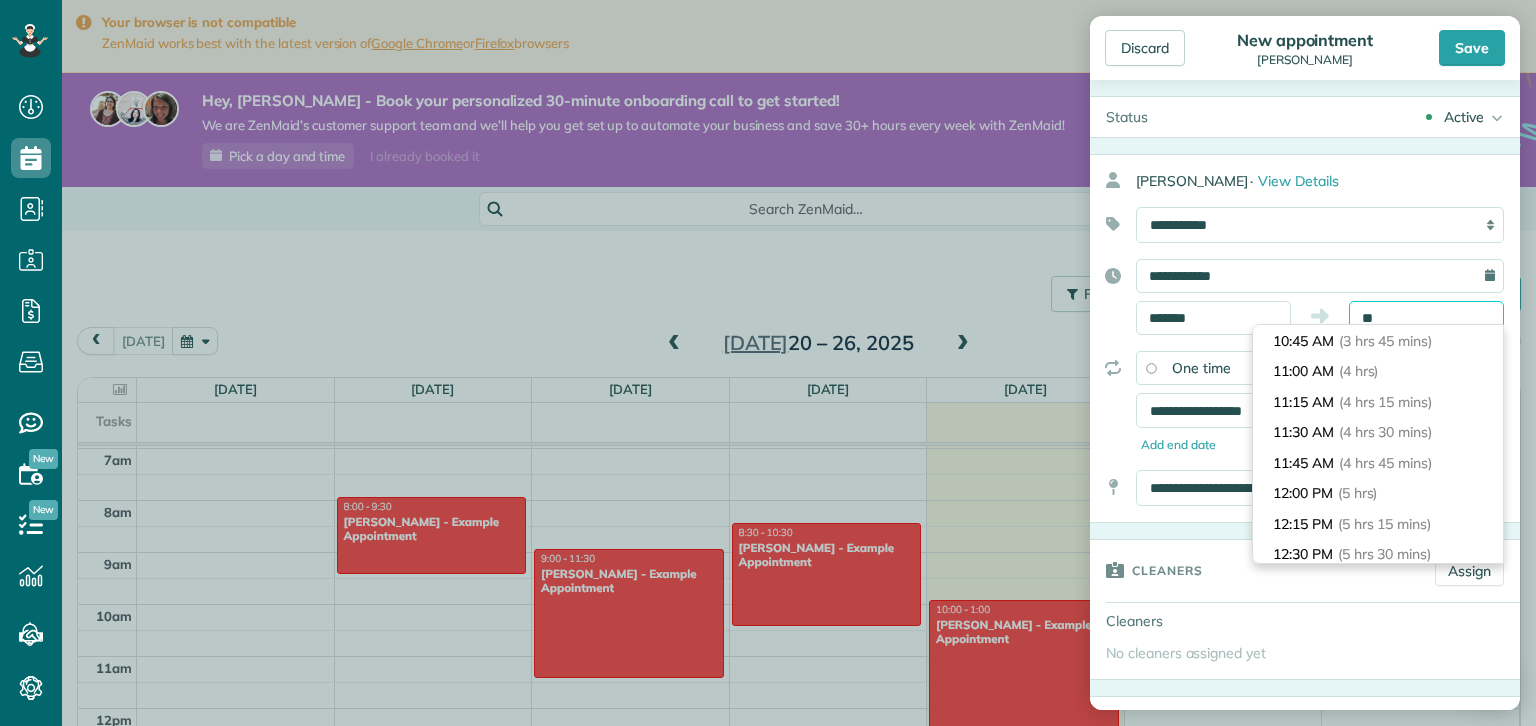 type on "*" 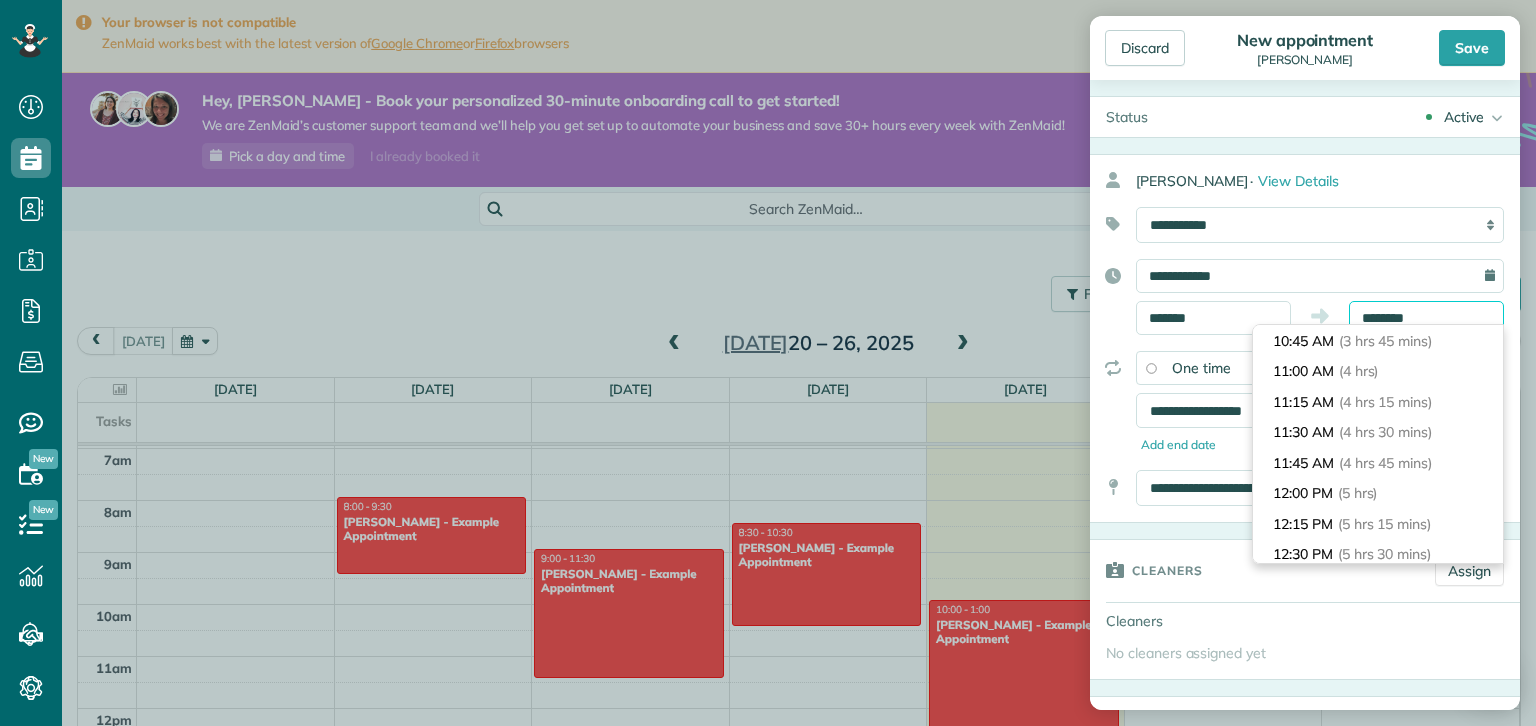 type on "********" 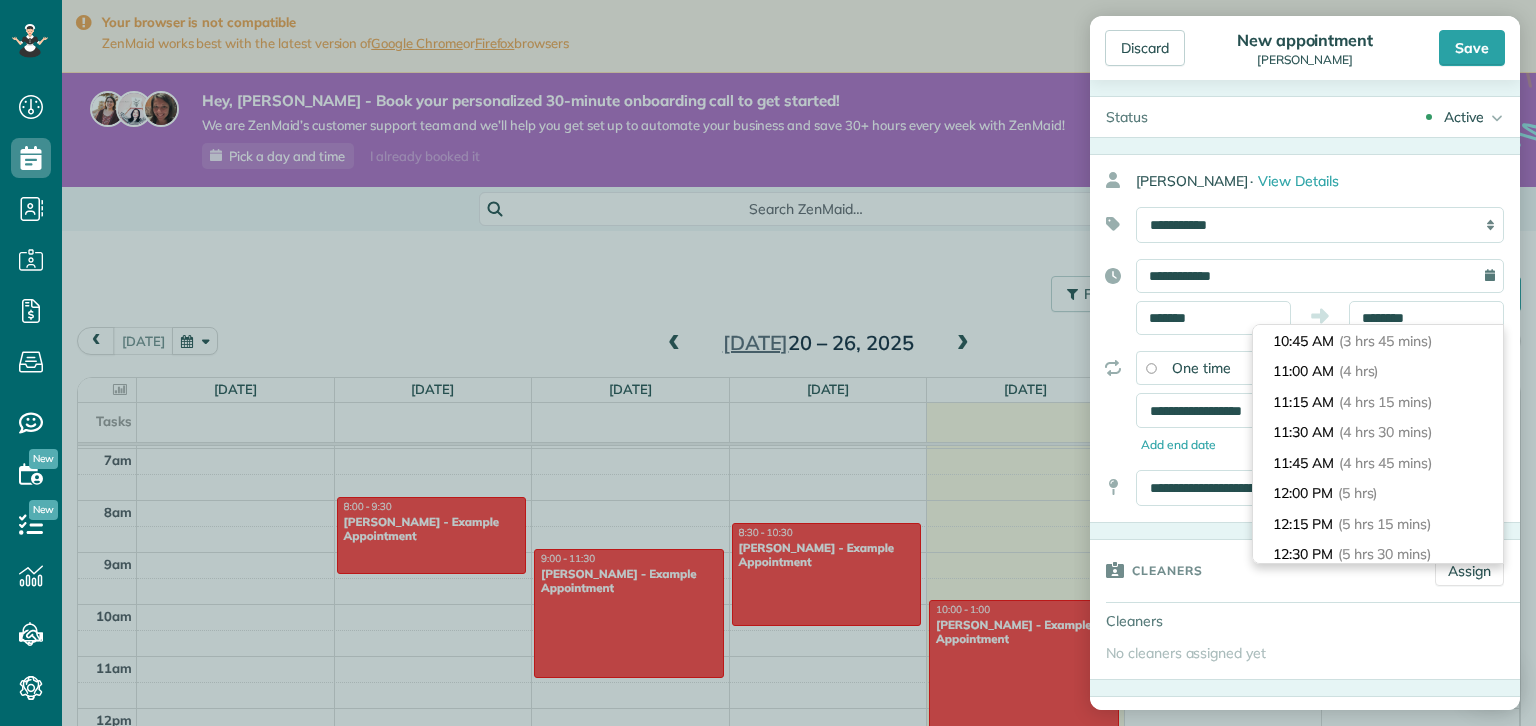 click on "Active
Active
Estimate
Stand-By
Cancelled
Cancelled (with fee)" at bounding box center [1342, 117] 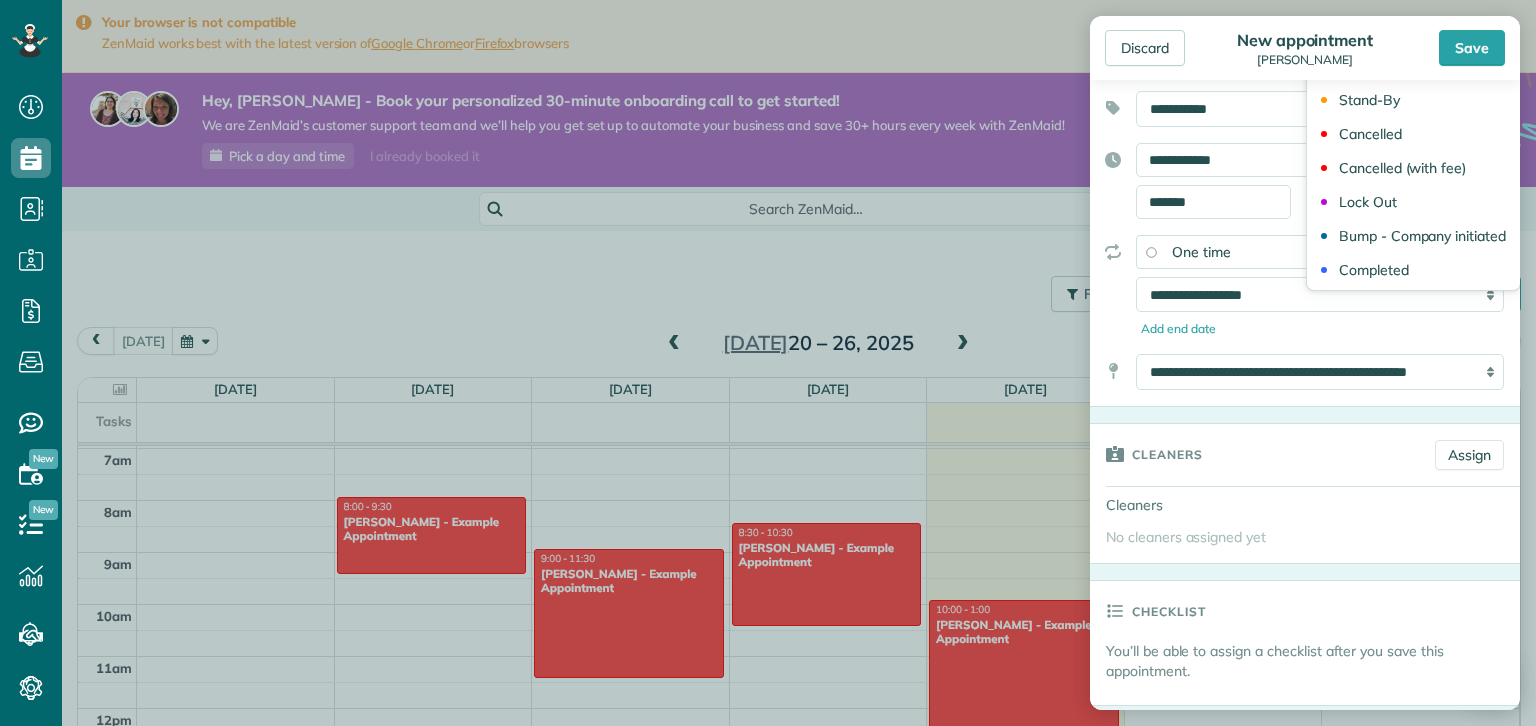scroll, scrollTop: 127, scrollLeft: 0, axis: vertical 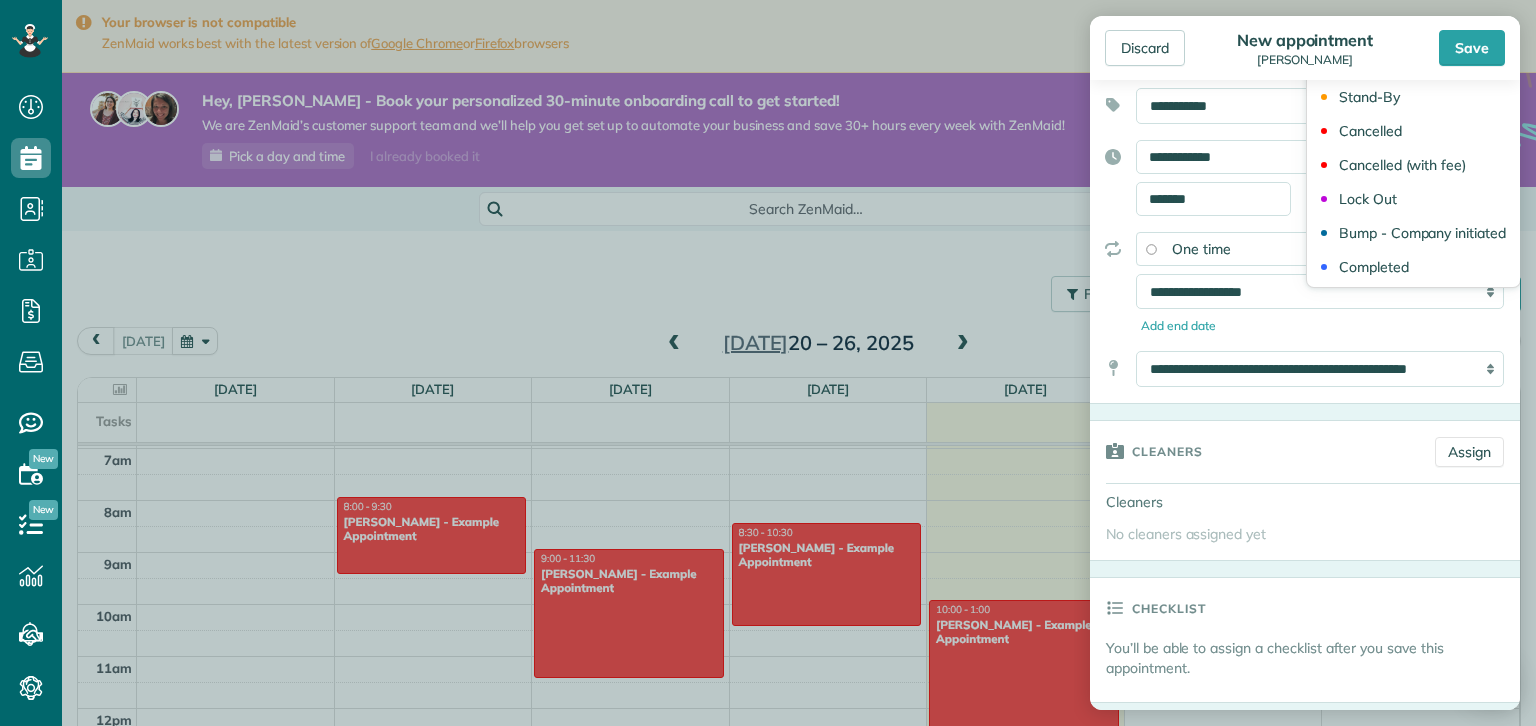 click on "Assign" at bounding box center (1469, 452) 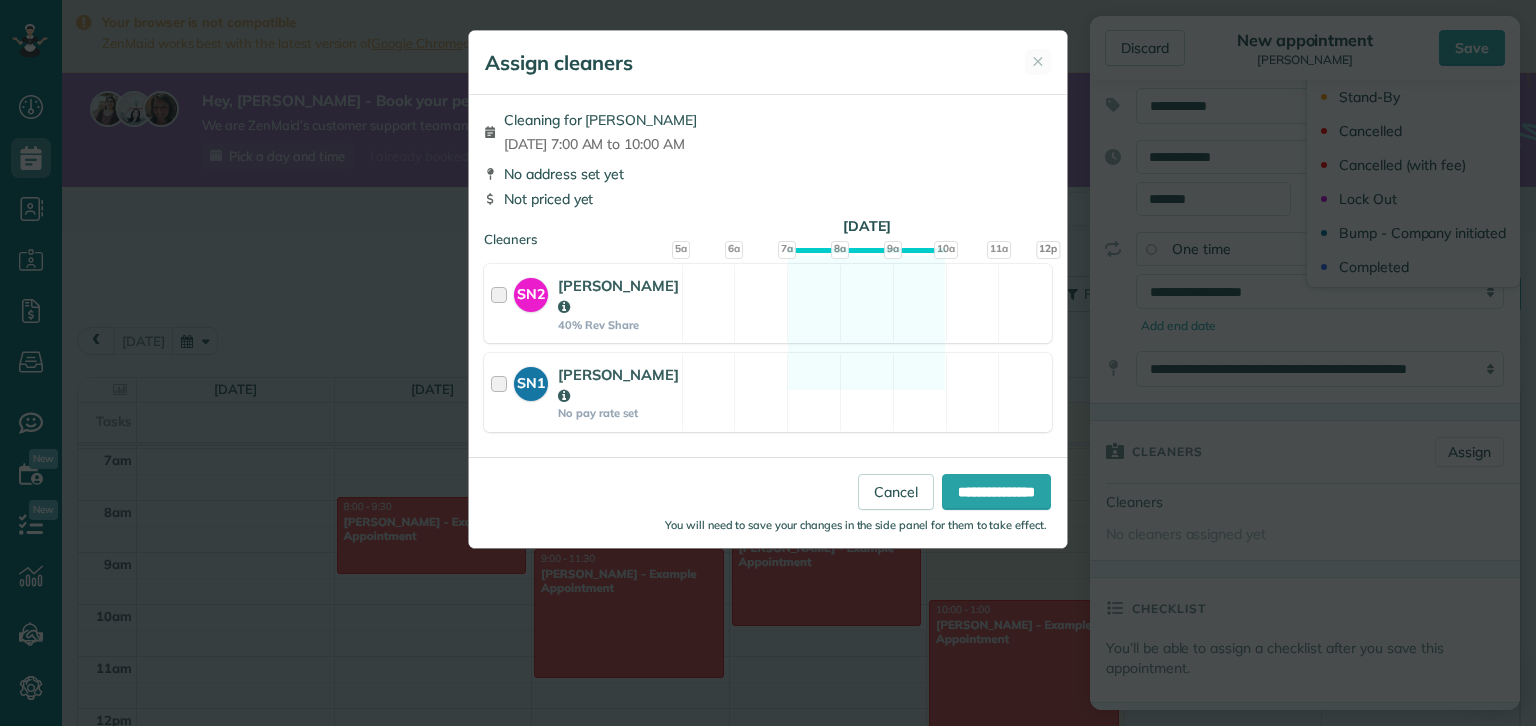 click at bounding box center (502, 392) 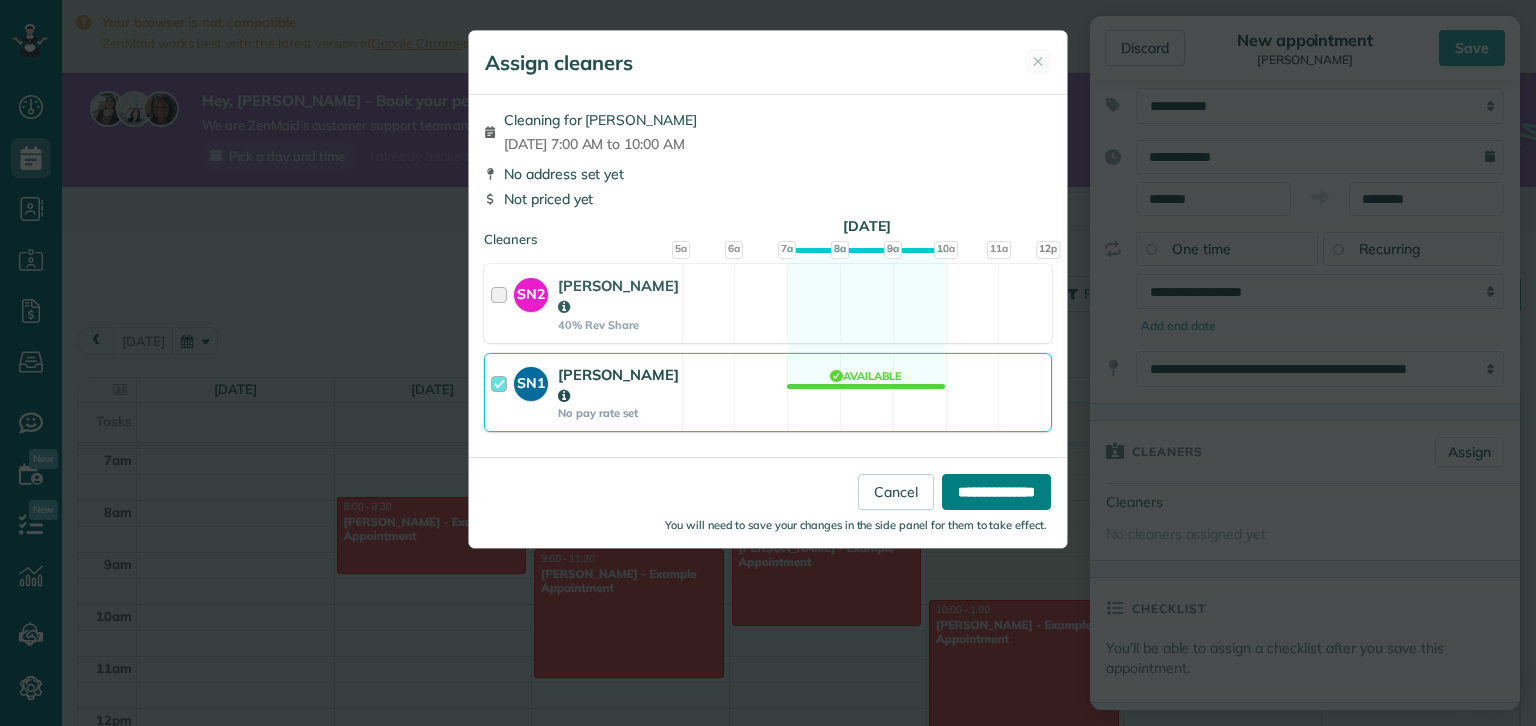 click on "**********" at bounding box center [996, 492] 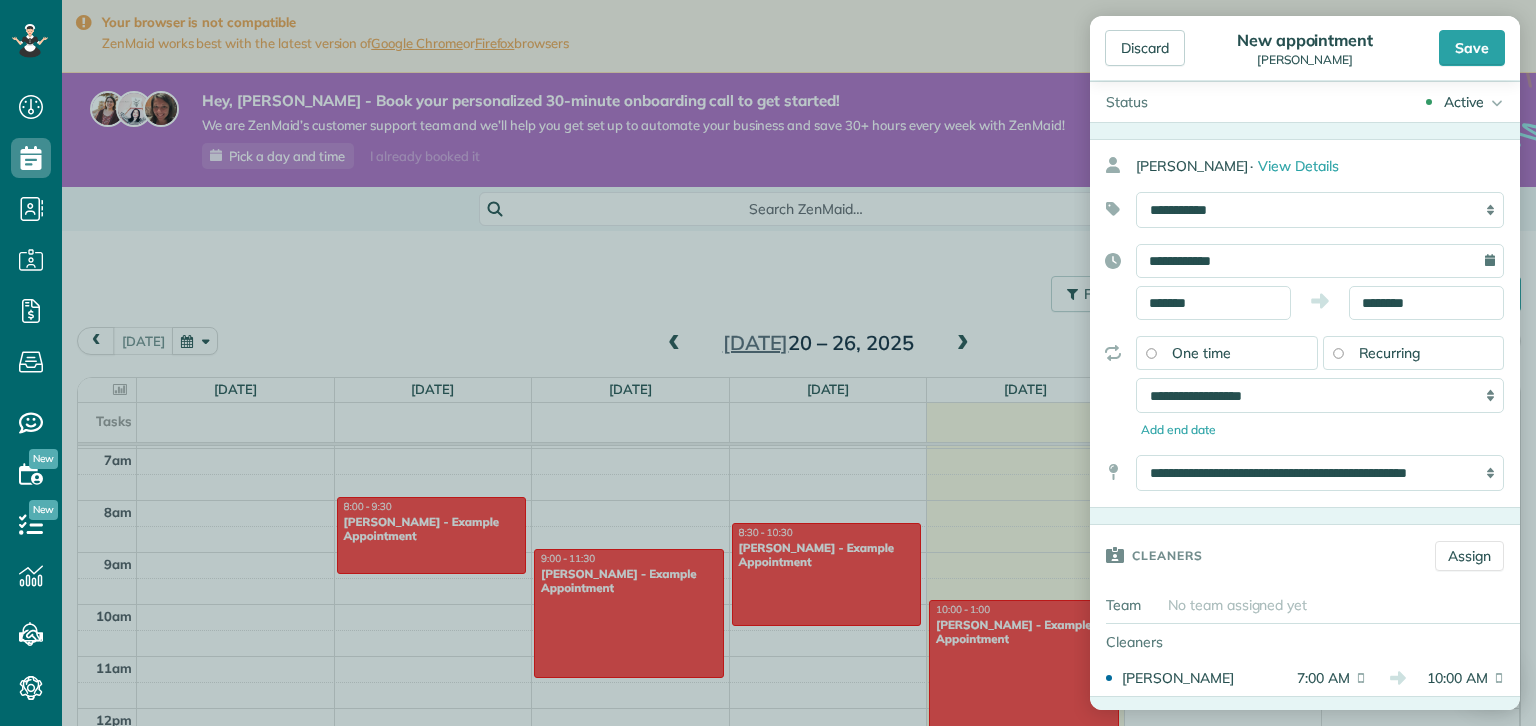 scroll, scrollTop: 0, scrollLeft: 0, axis: both 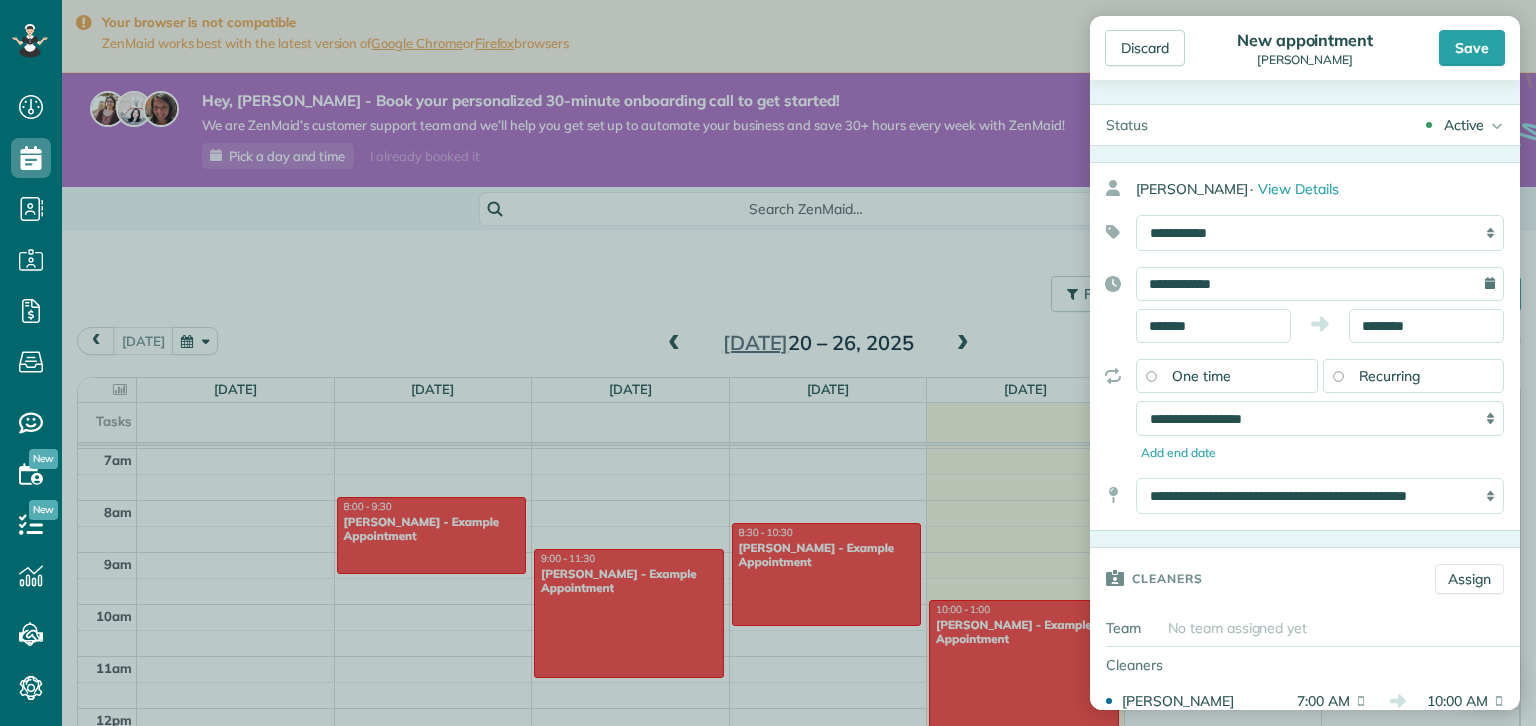 click on "View Details" at bounding box center (1298, 189) 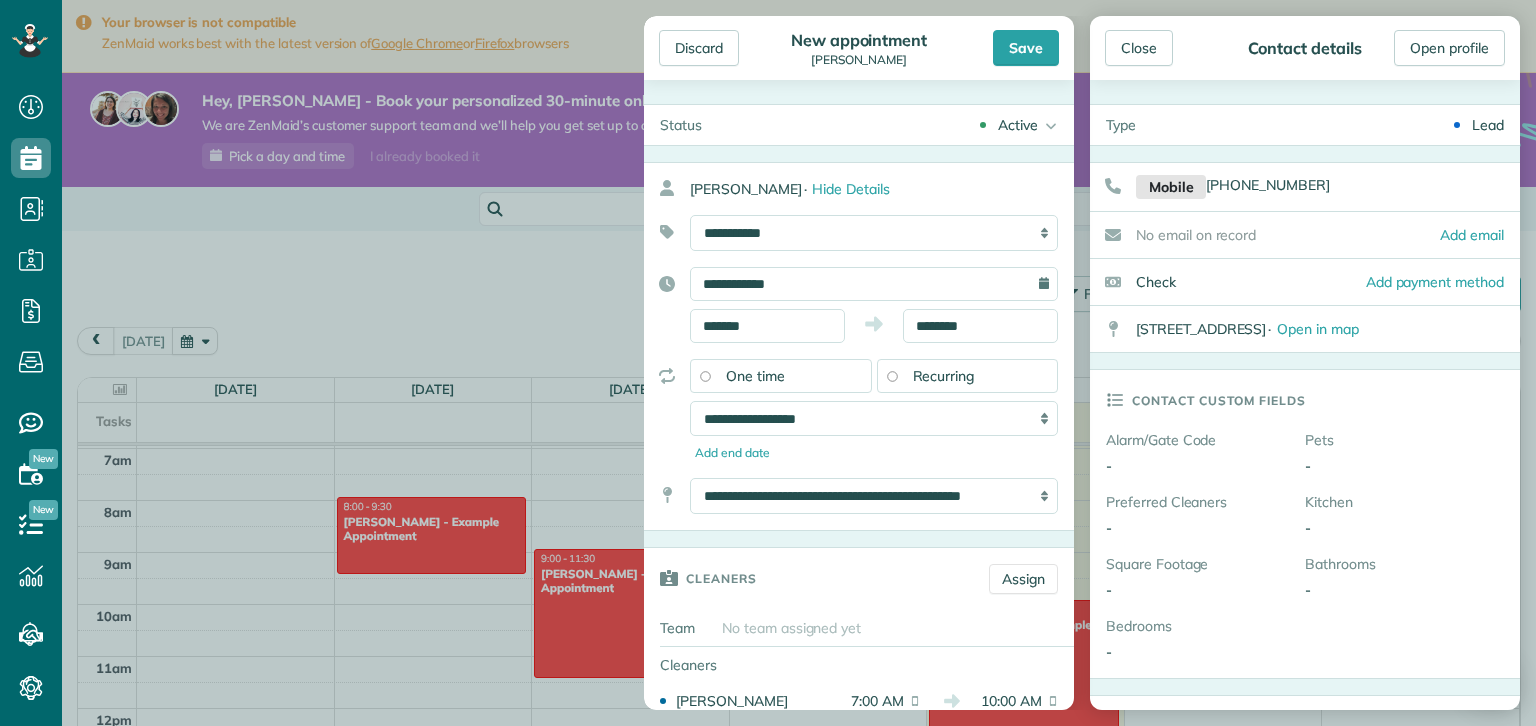 click on "Alarm/Gate Code" at bounding box center (1205, 440) 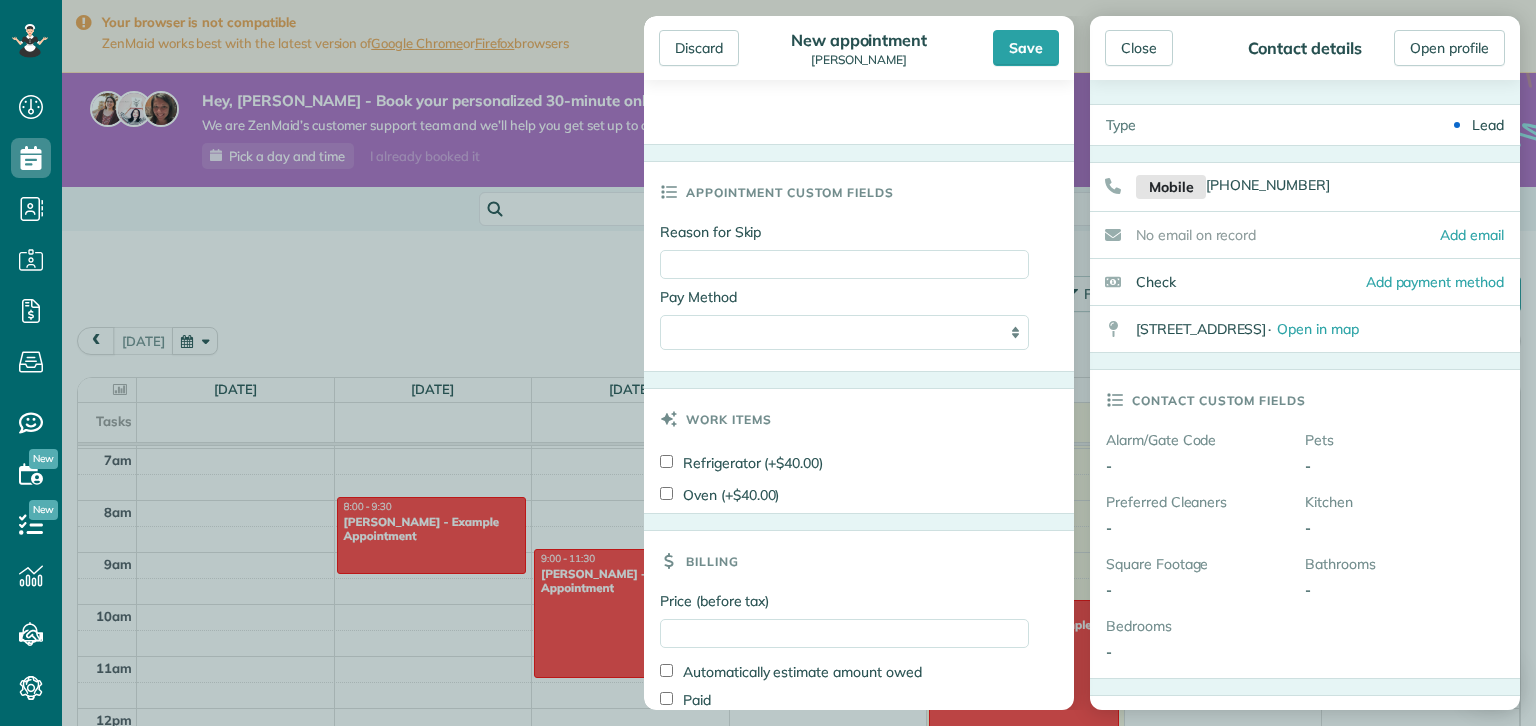 scroll, scrollTop: 1016, scrollLeft: 0, axis: vertical 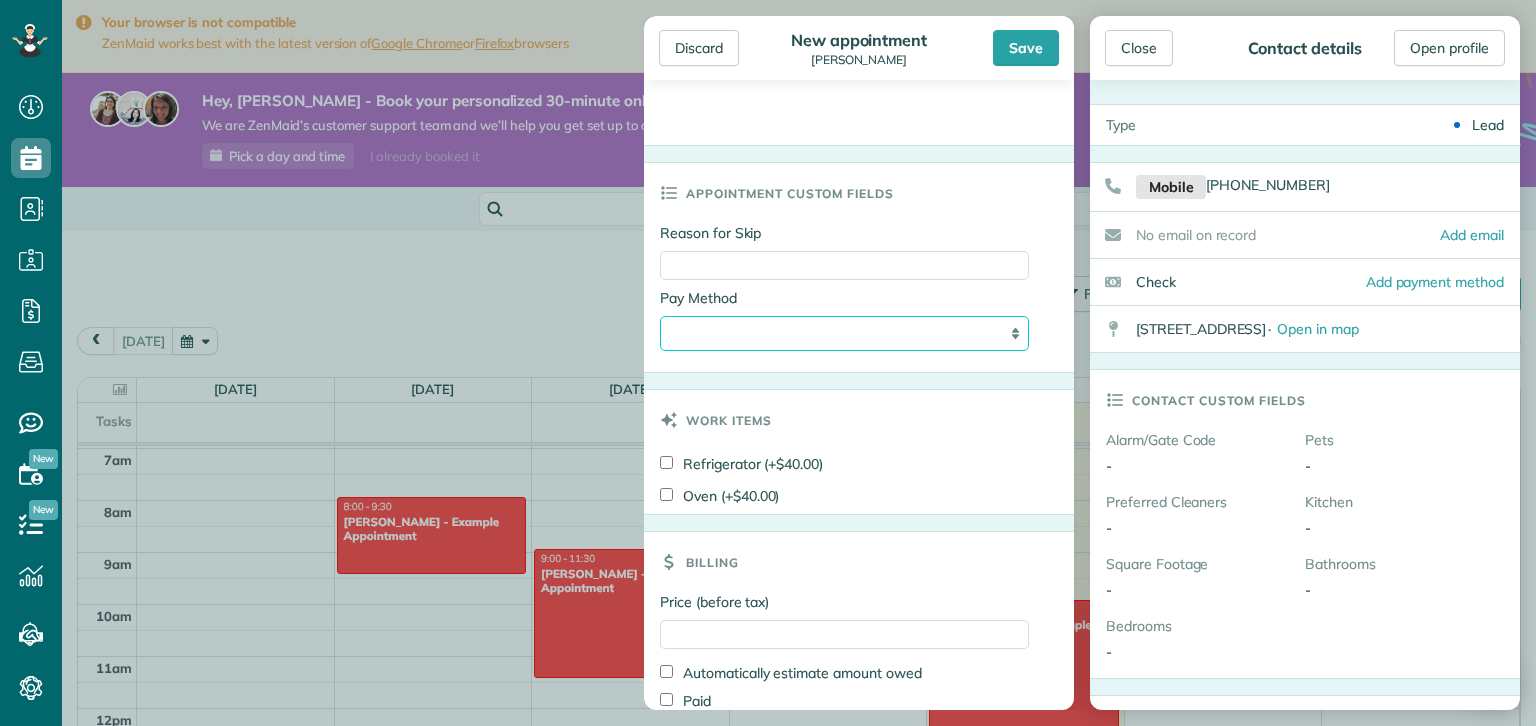 click on "**********" at bounding box center (844, 334) 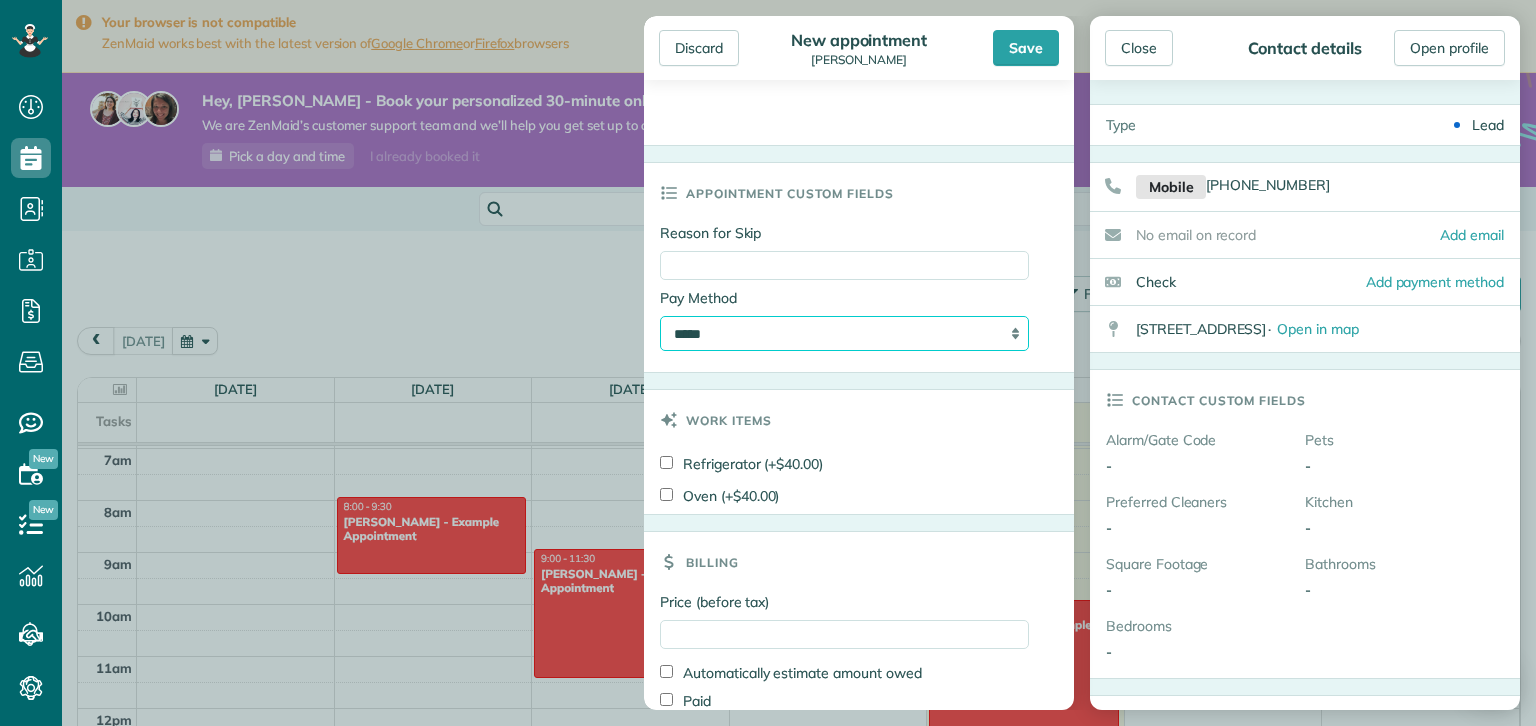 click on "**********" at bounding box center [844, 334] 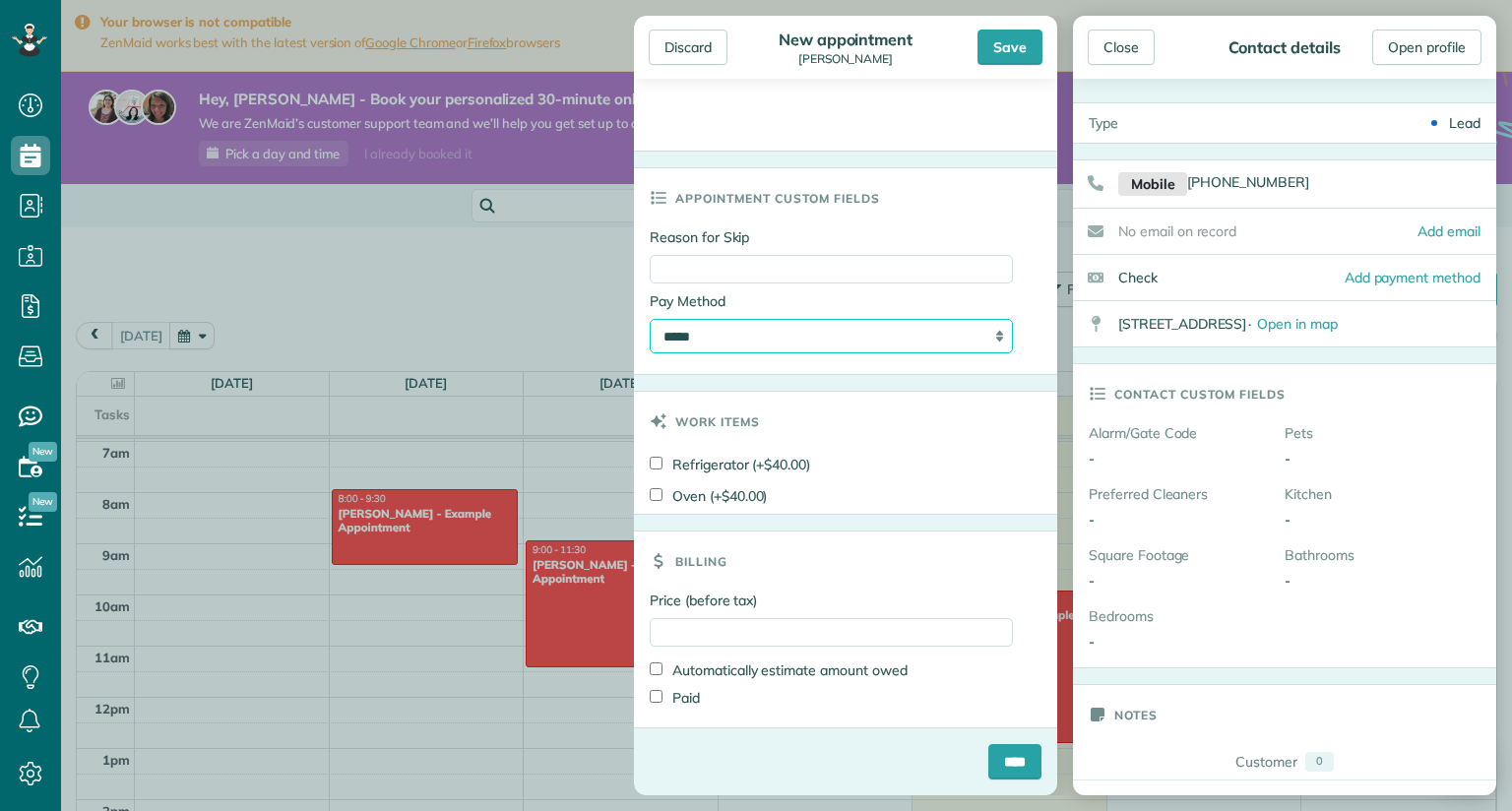 scroll, scrollTop: 992, scrollLeft: 0, axis: vertical 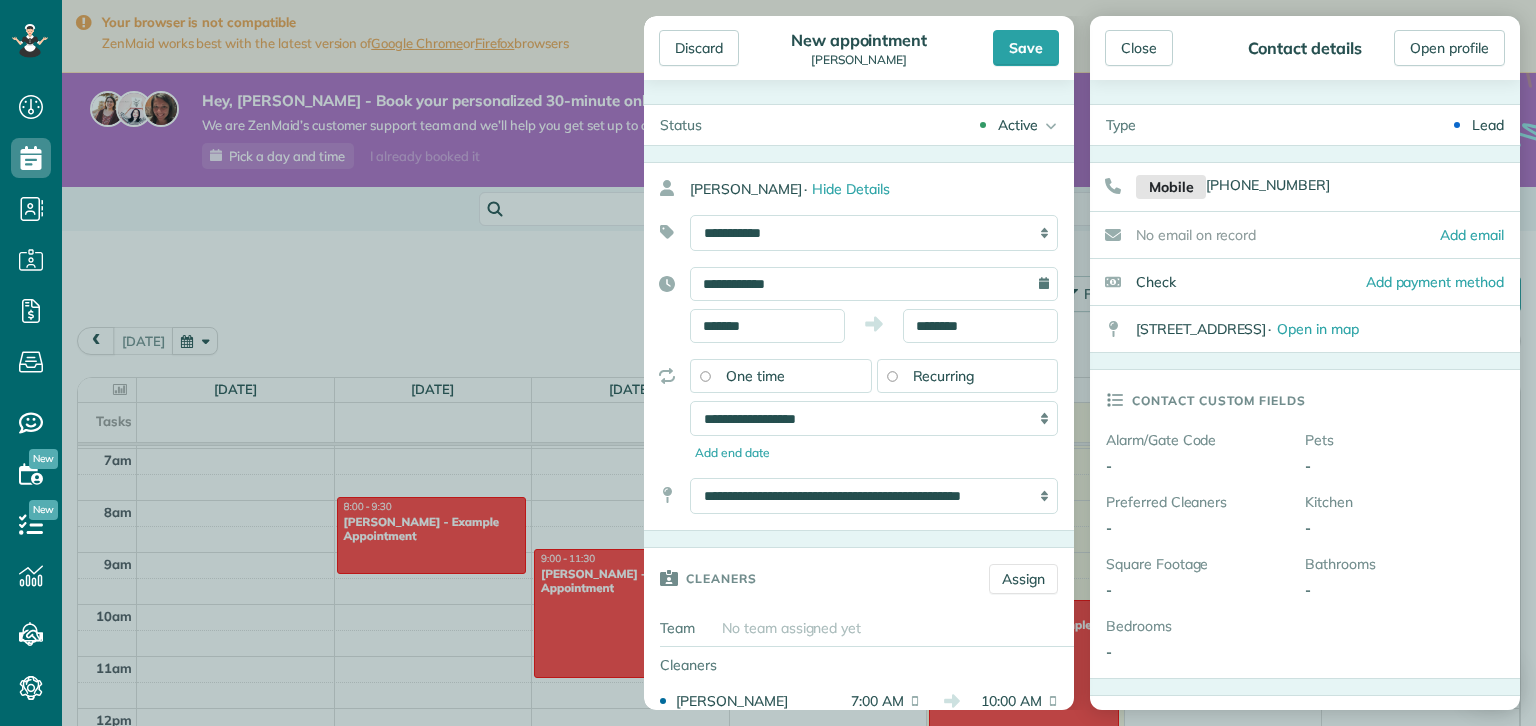 click on "[PERSON_NAME]
·
Hide Details" at bounding box center [882, 189] 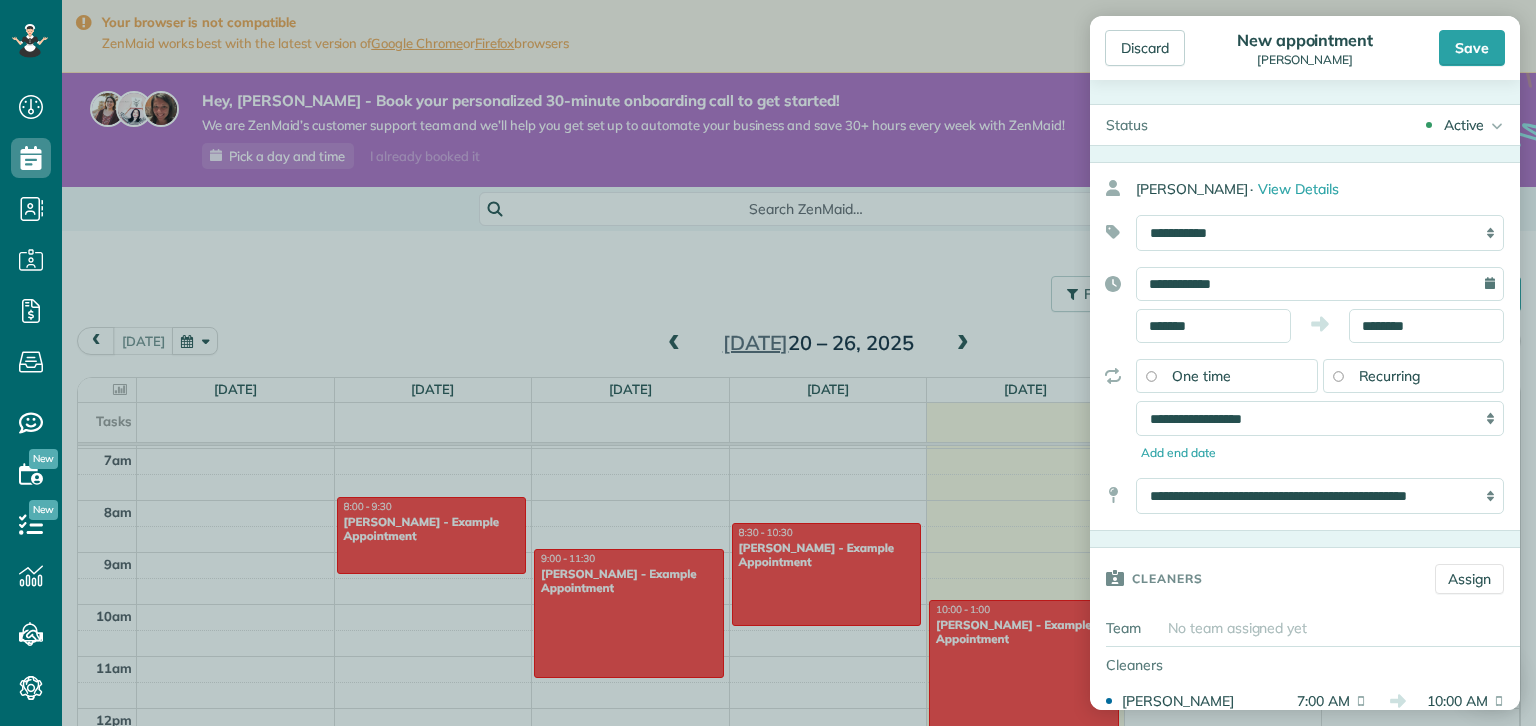 click on "[PERSON_NAME]
·
View Details" at bounding box center [1328, 189] 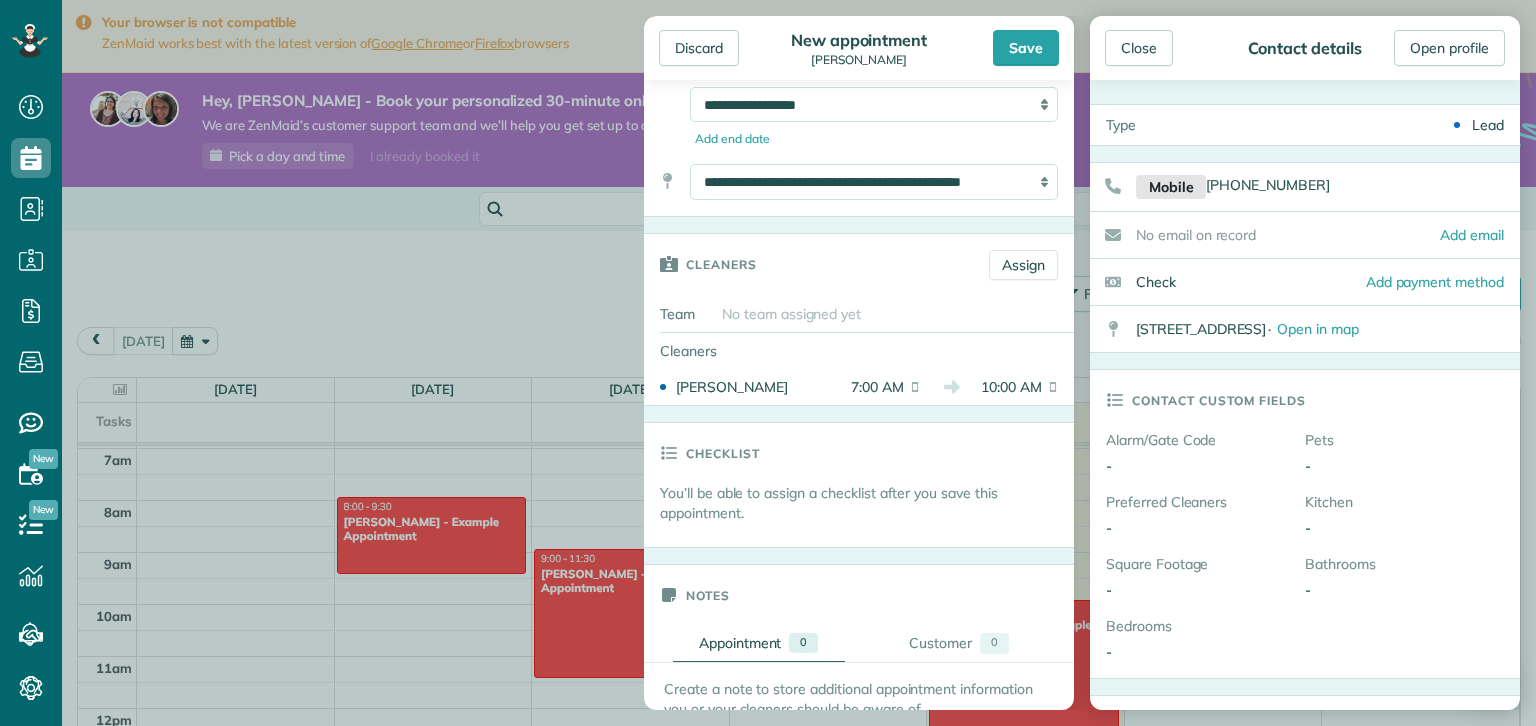 scroll, scrollTop: 309, scrollLeft: 0, axis: vertical 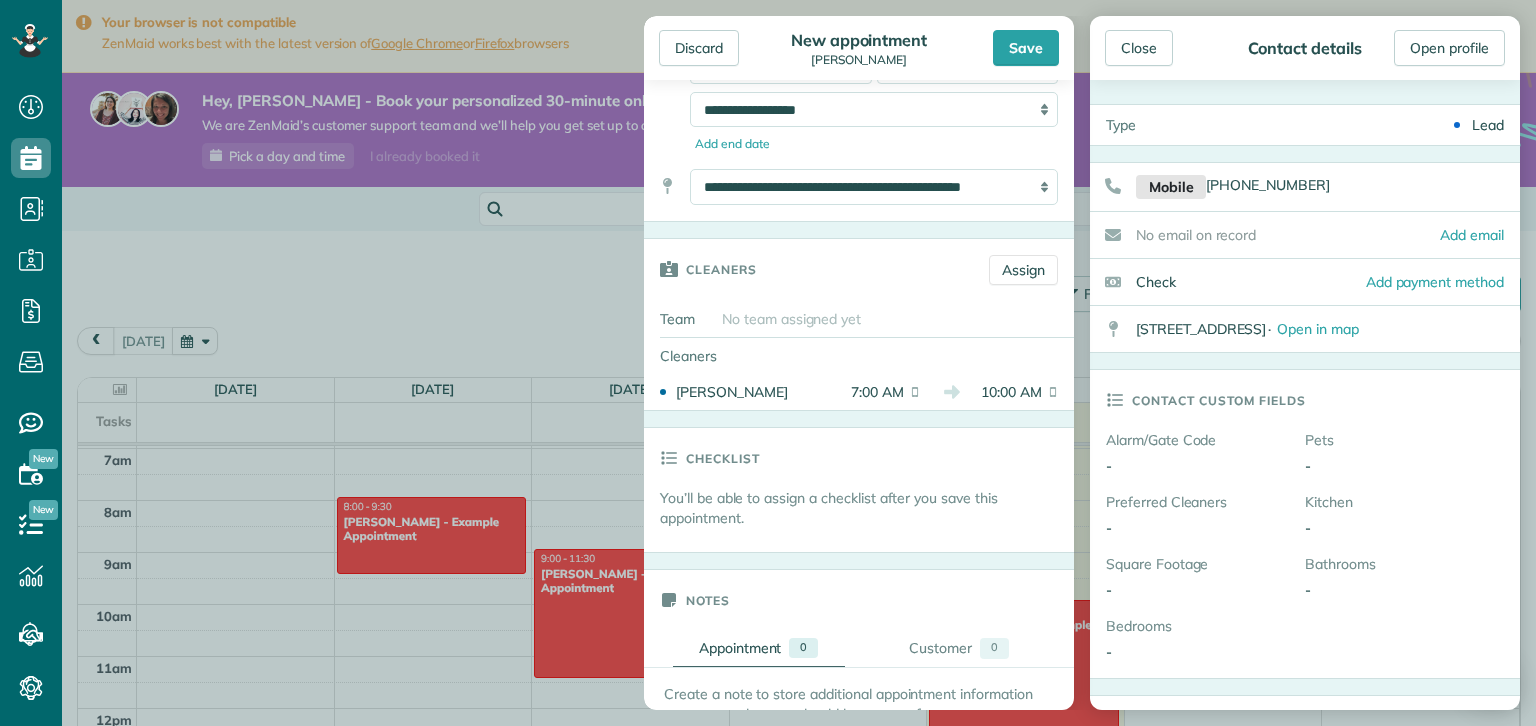 click on "Assign" at bounding box center (1023, 270) 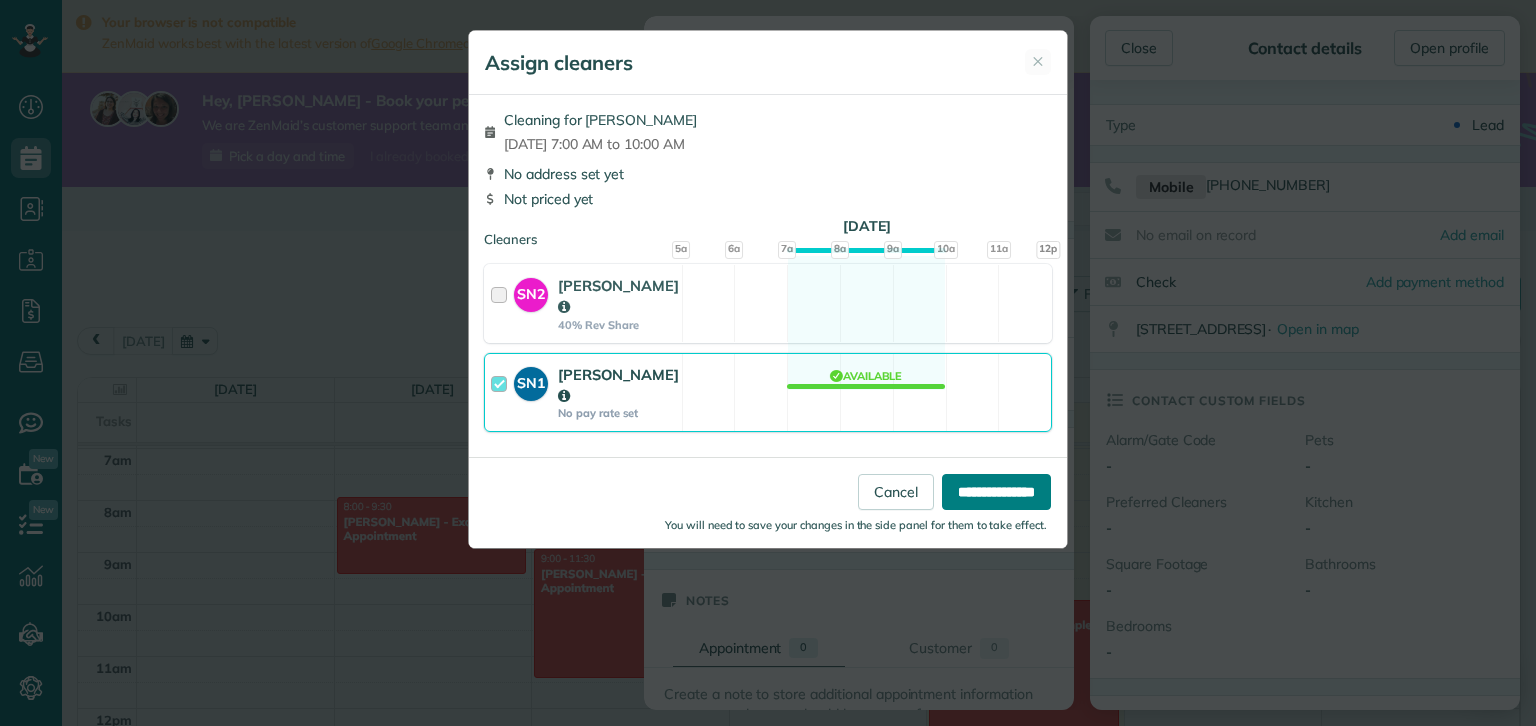 click on "**********" at bounding box center (996, 492) 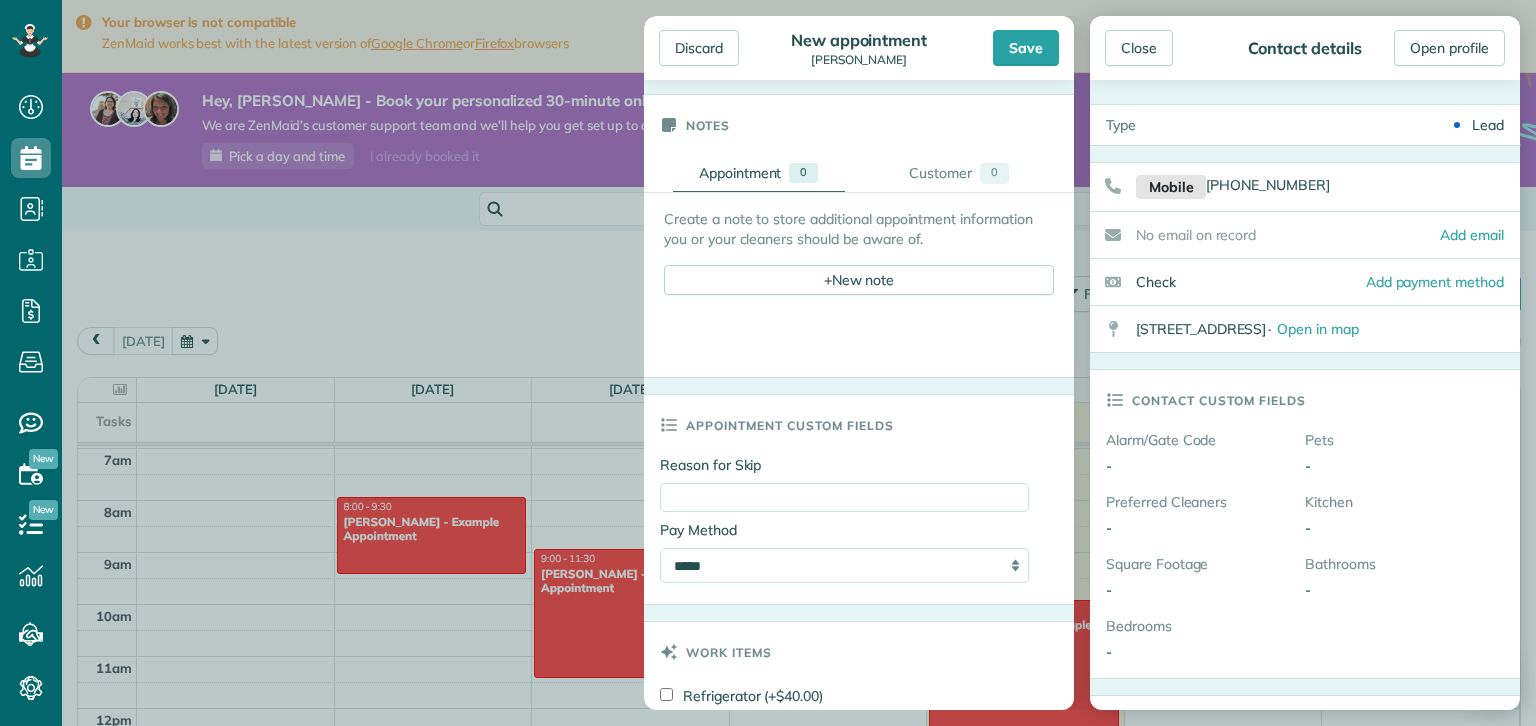 scroll, scrollTop: 792, scrollLeft: 0, axis: vertical 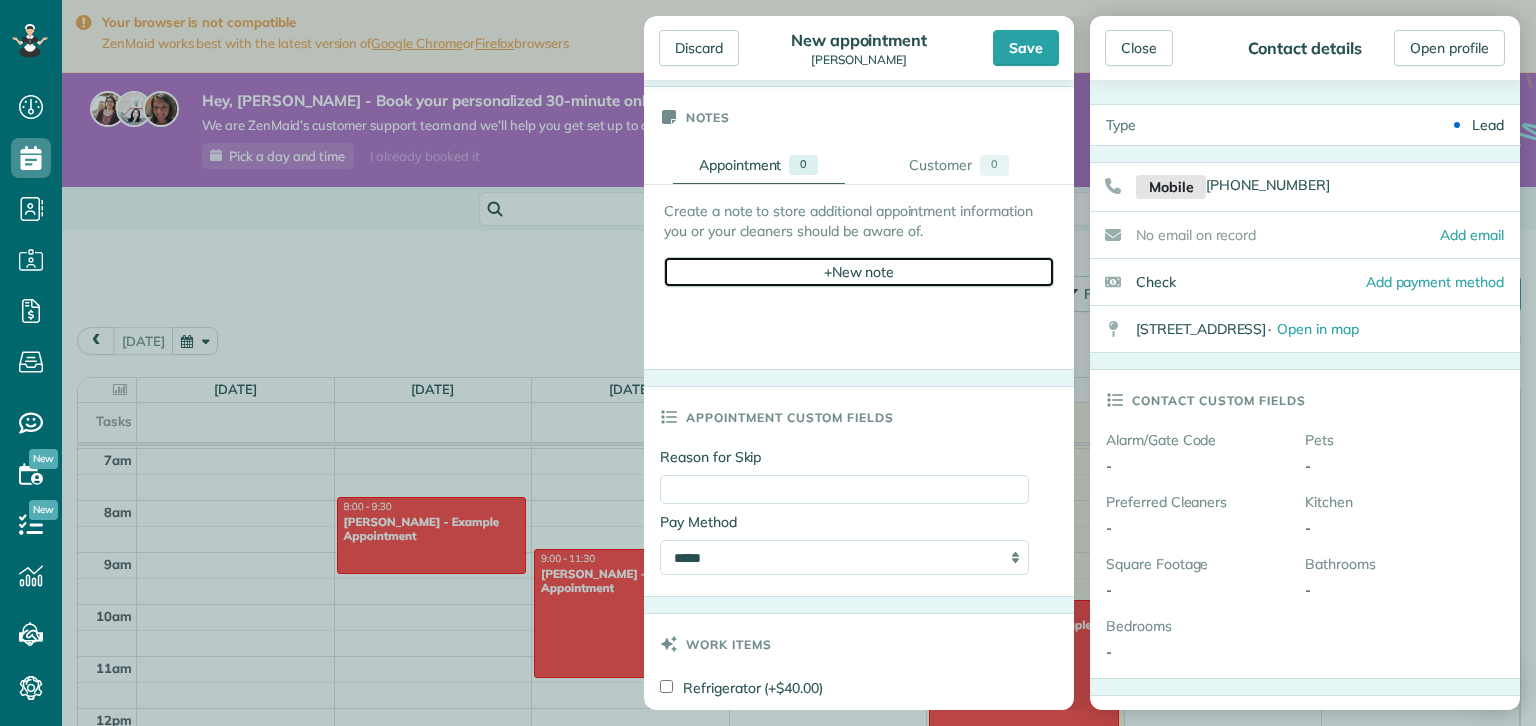 click on "+ New note" at bounding box center (859, 272) 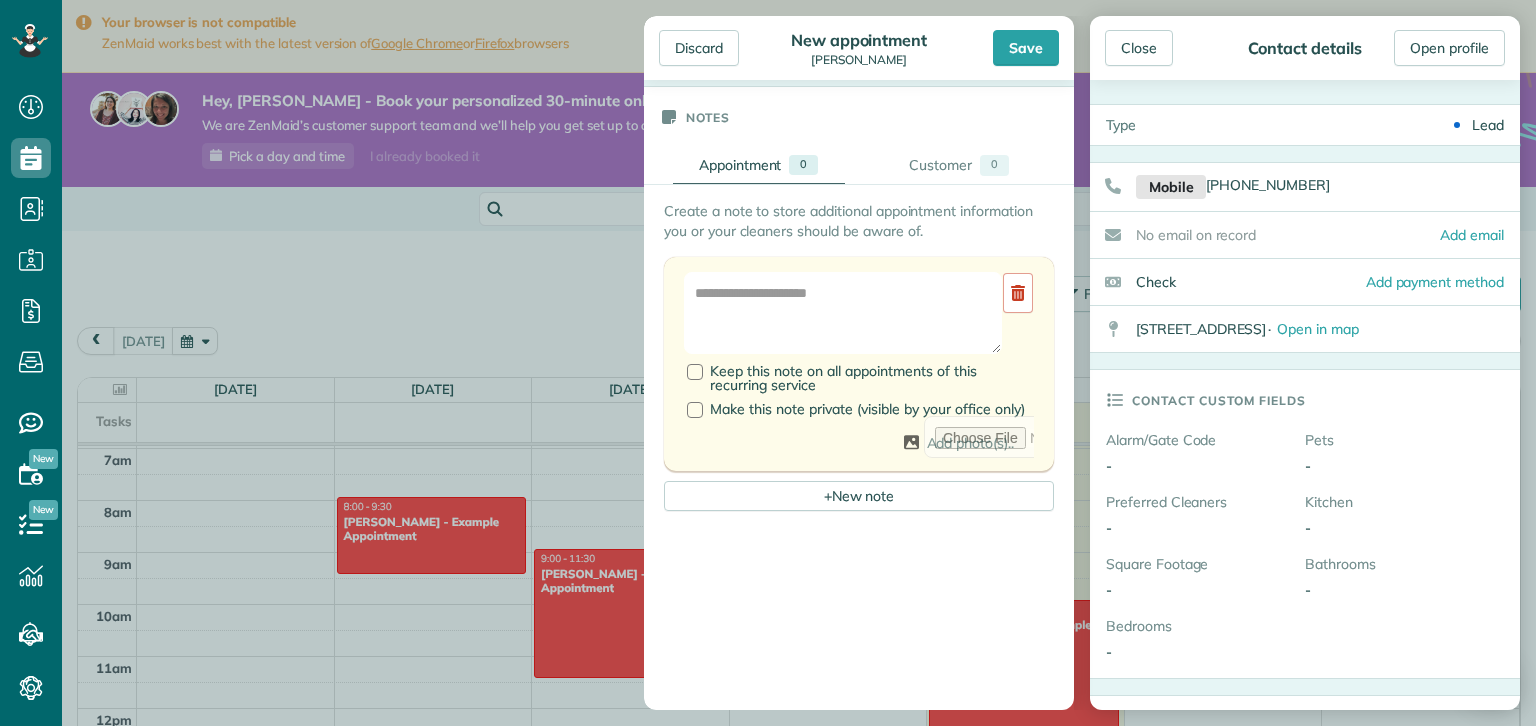 click at bounding box center [695, 410] 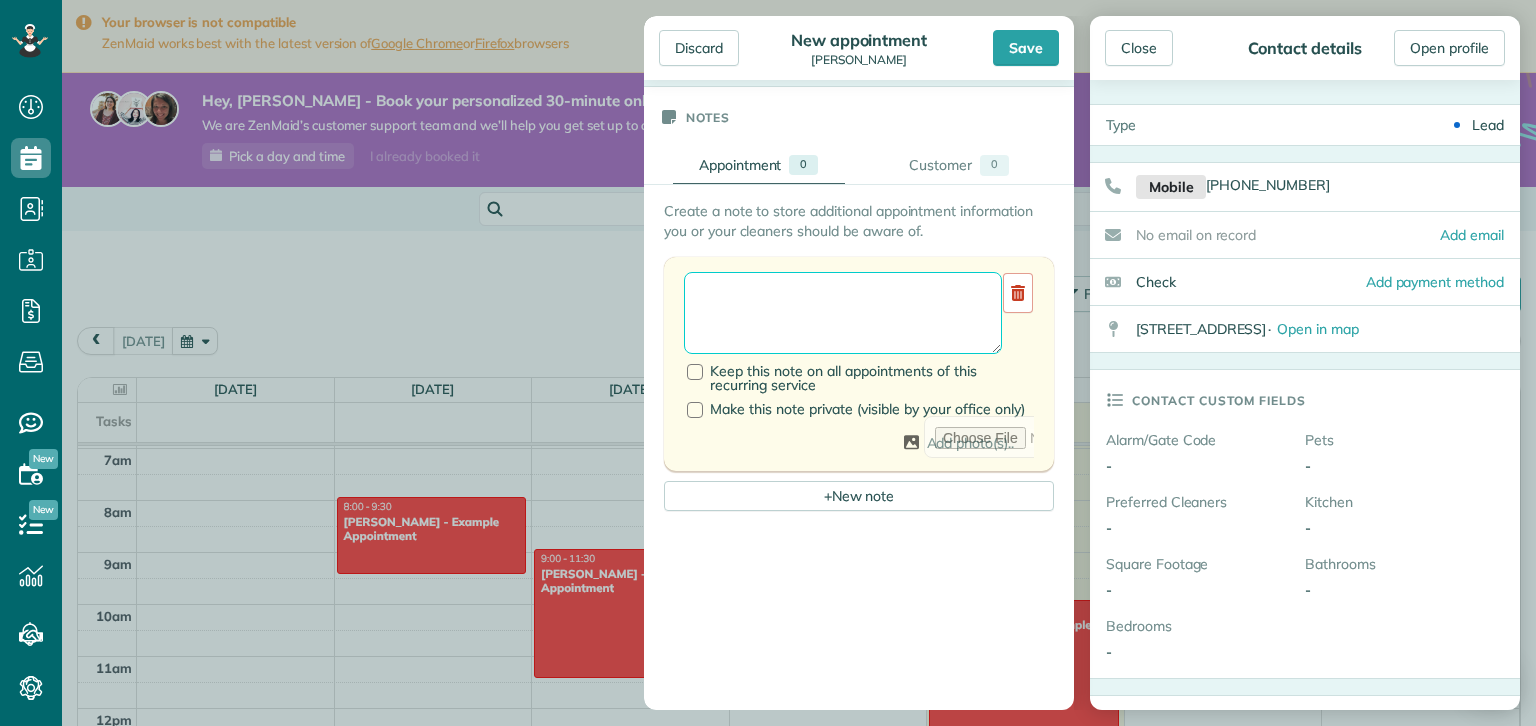 click at bounding box center (843, 313) 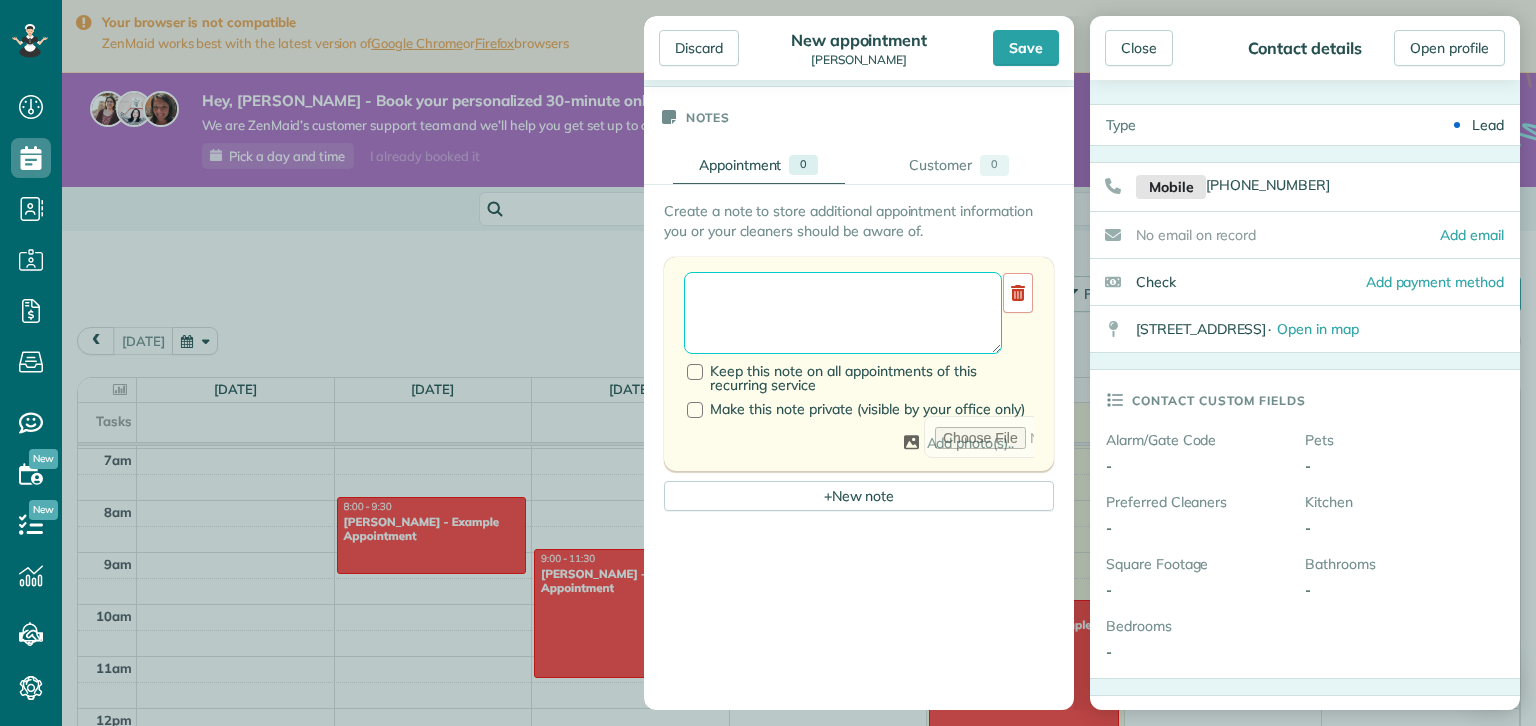 click at bounding box center (843, 313) 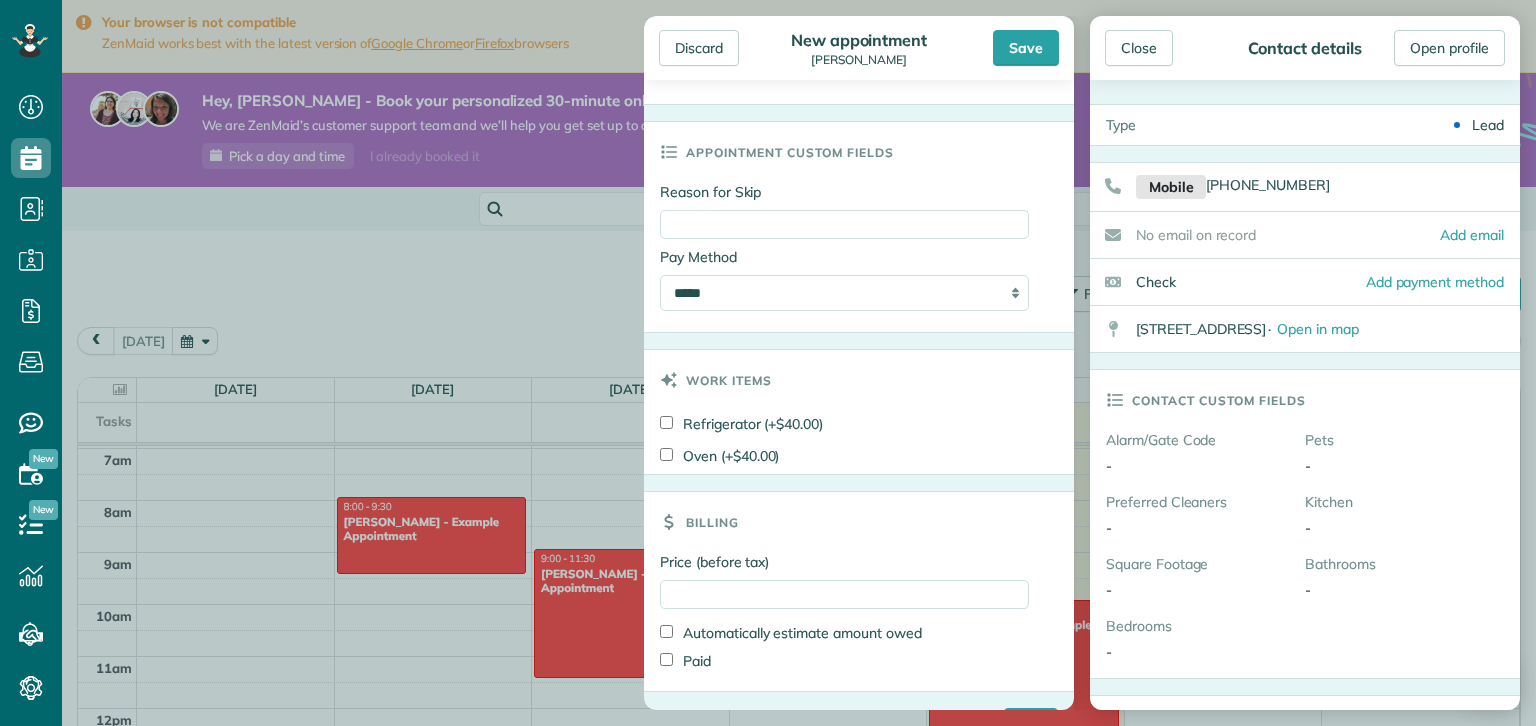 scroll, scrollTop: 1615, scrollLeft: 0, axis: vertical 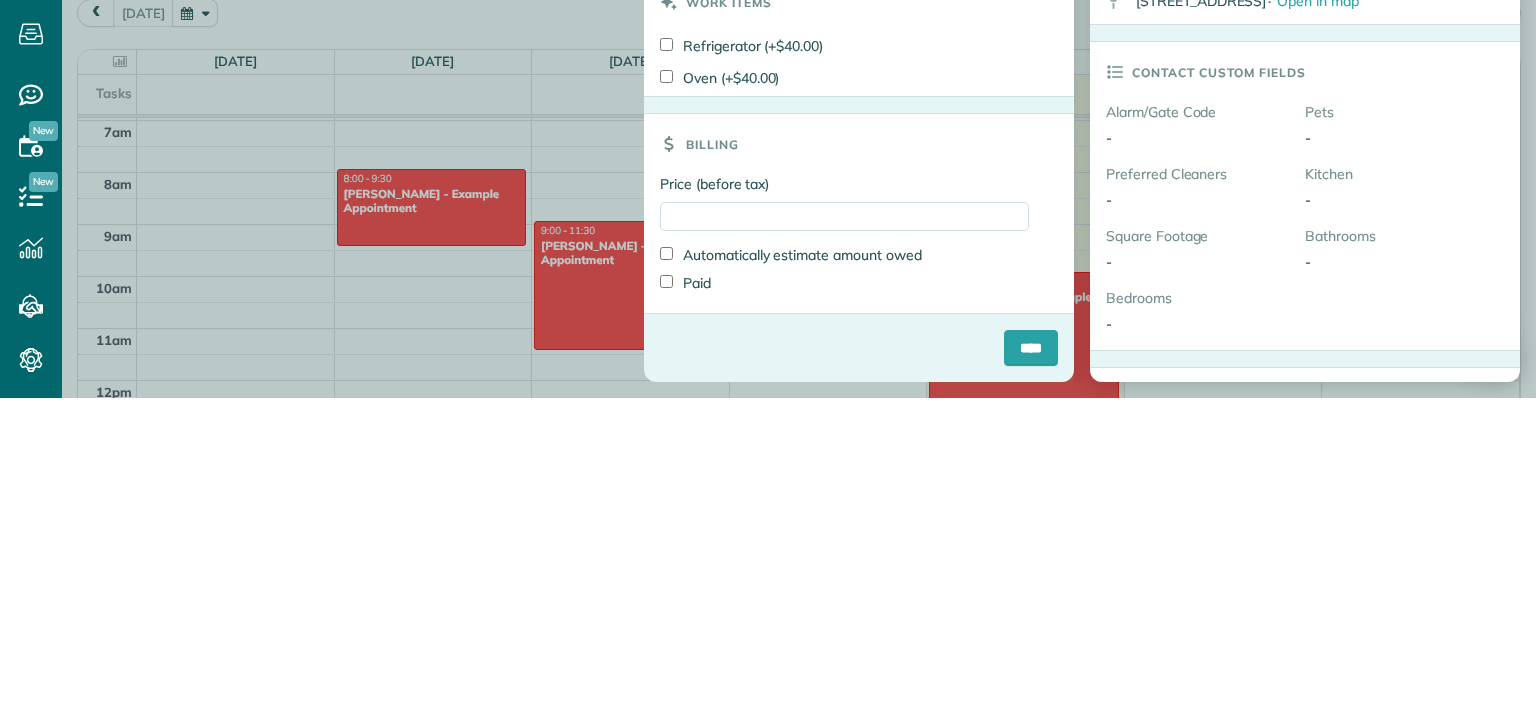 type on "**********" 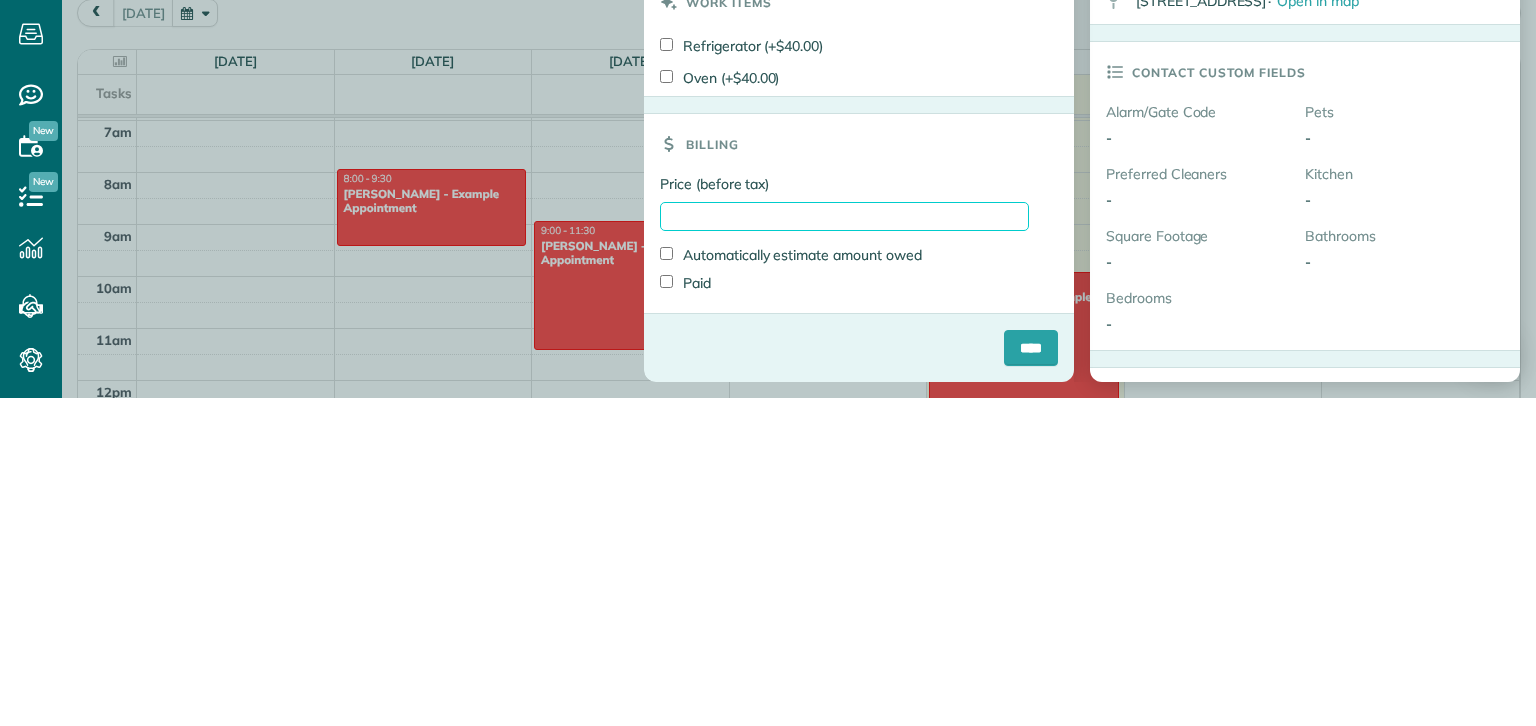 click on "Price (before tax)" at bounding box center (844, 544) 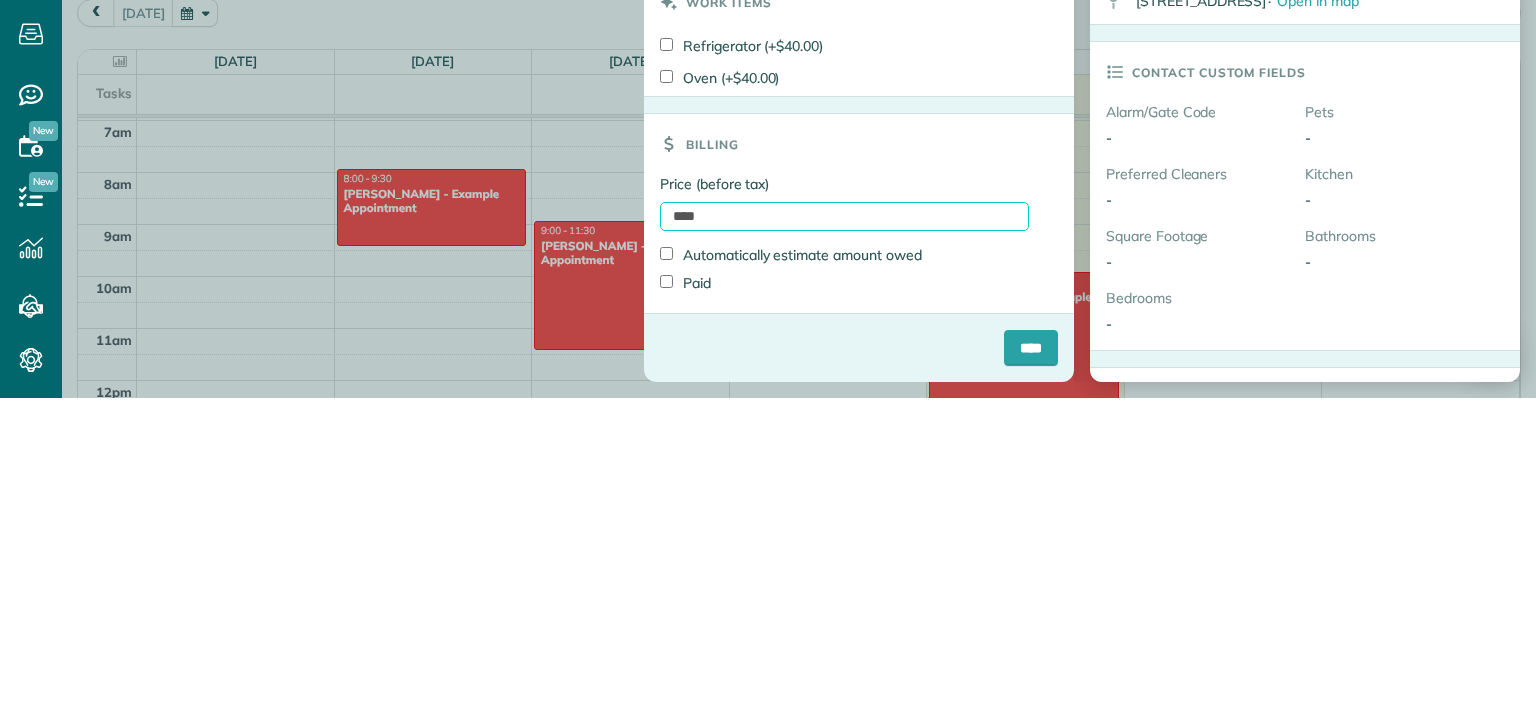 type on "****" 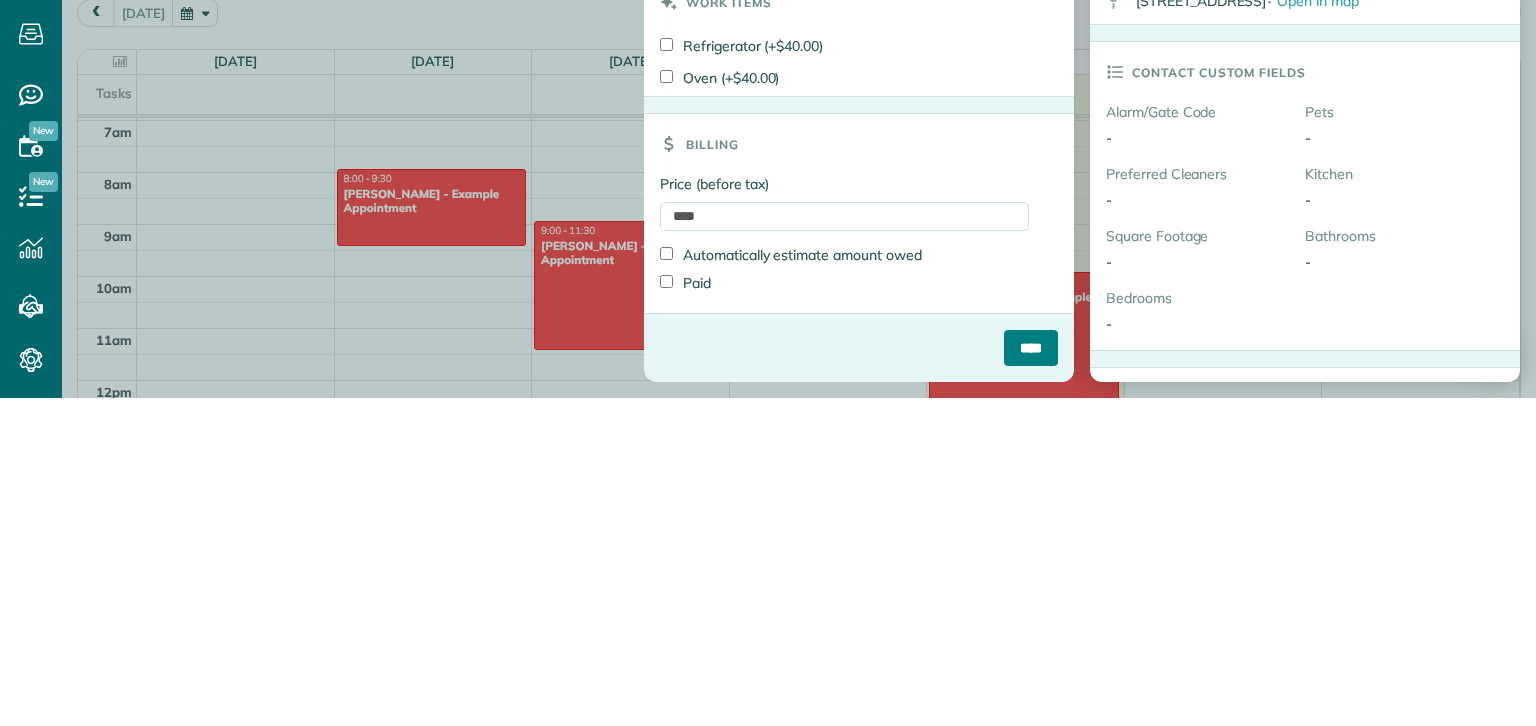 click on "****" at bounding box center (1031, 676) 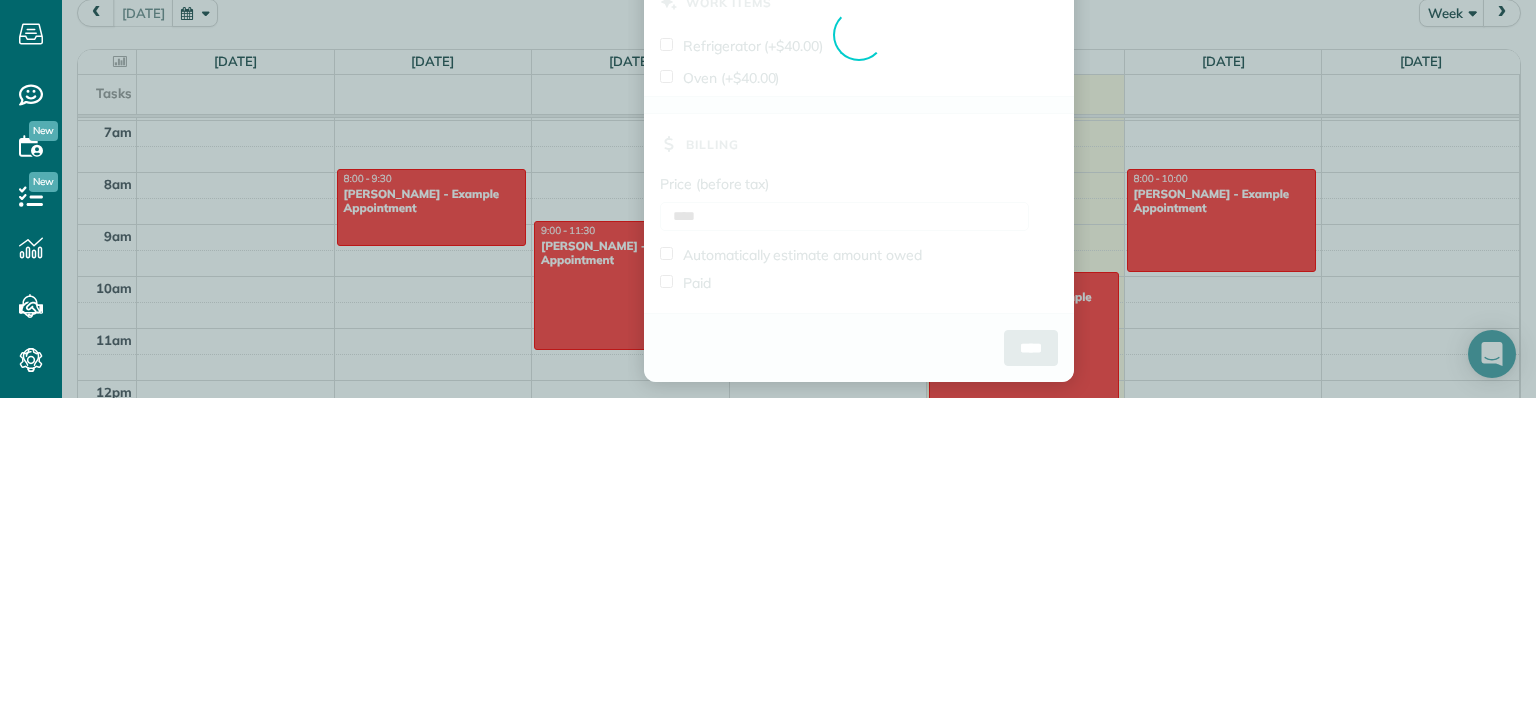 scroll, scrollTop: 50, scrollLeft: 0, axis: vertical 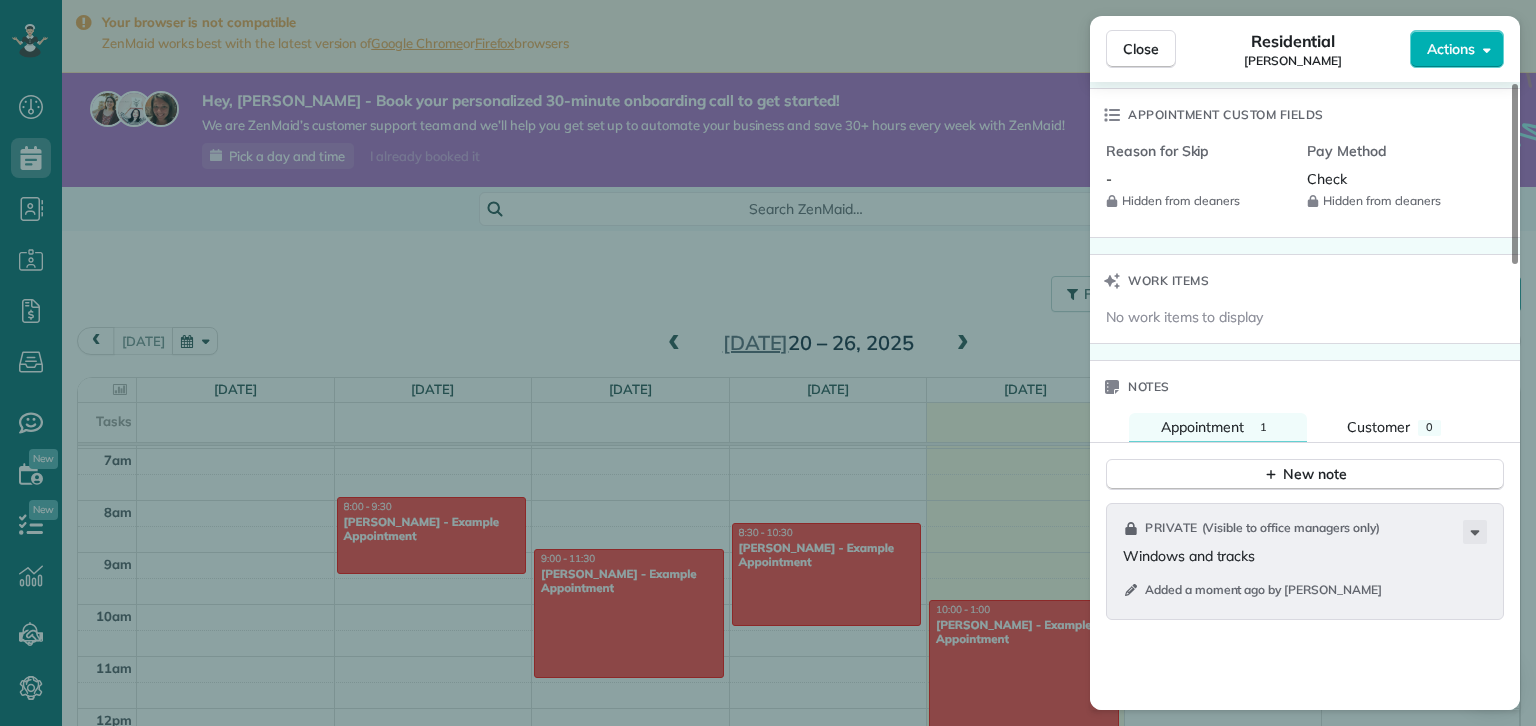 click on "No work items to display" at bounding box center [1305, 325] 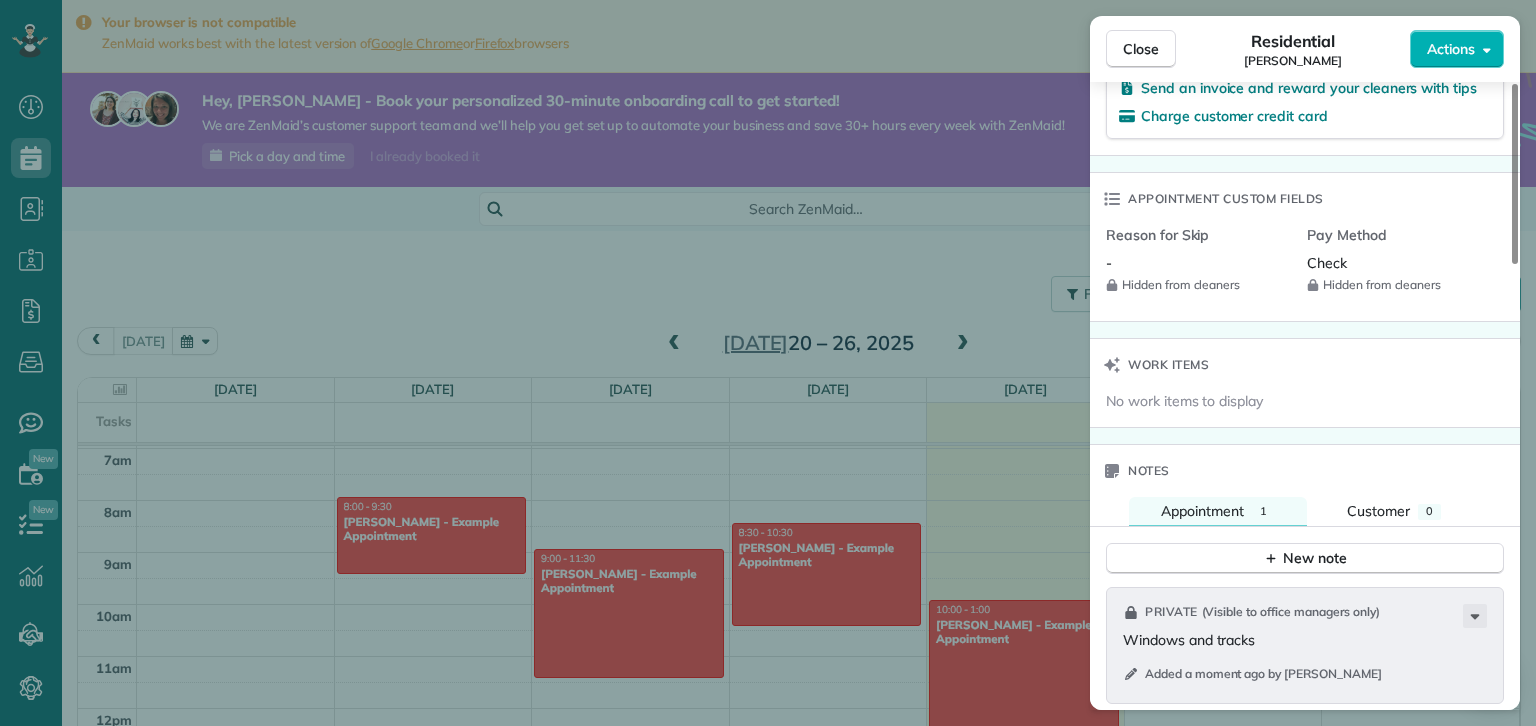 scroll, scrollTop: 1295, scrollLeft: 0, axis: vertical 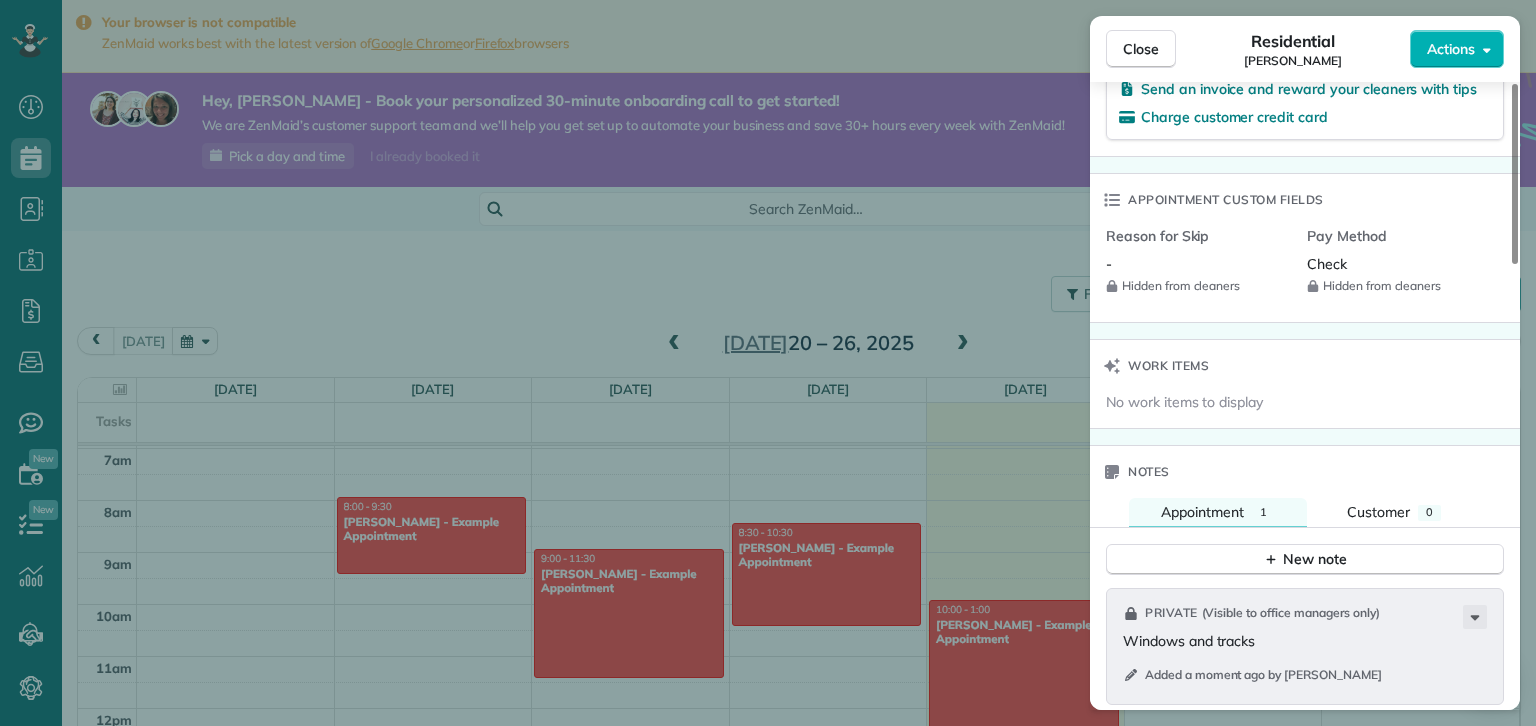 click on "No work items to display" at bounding box center [1307, 402] 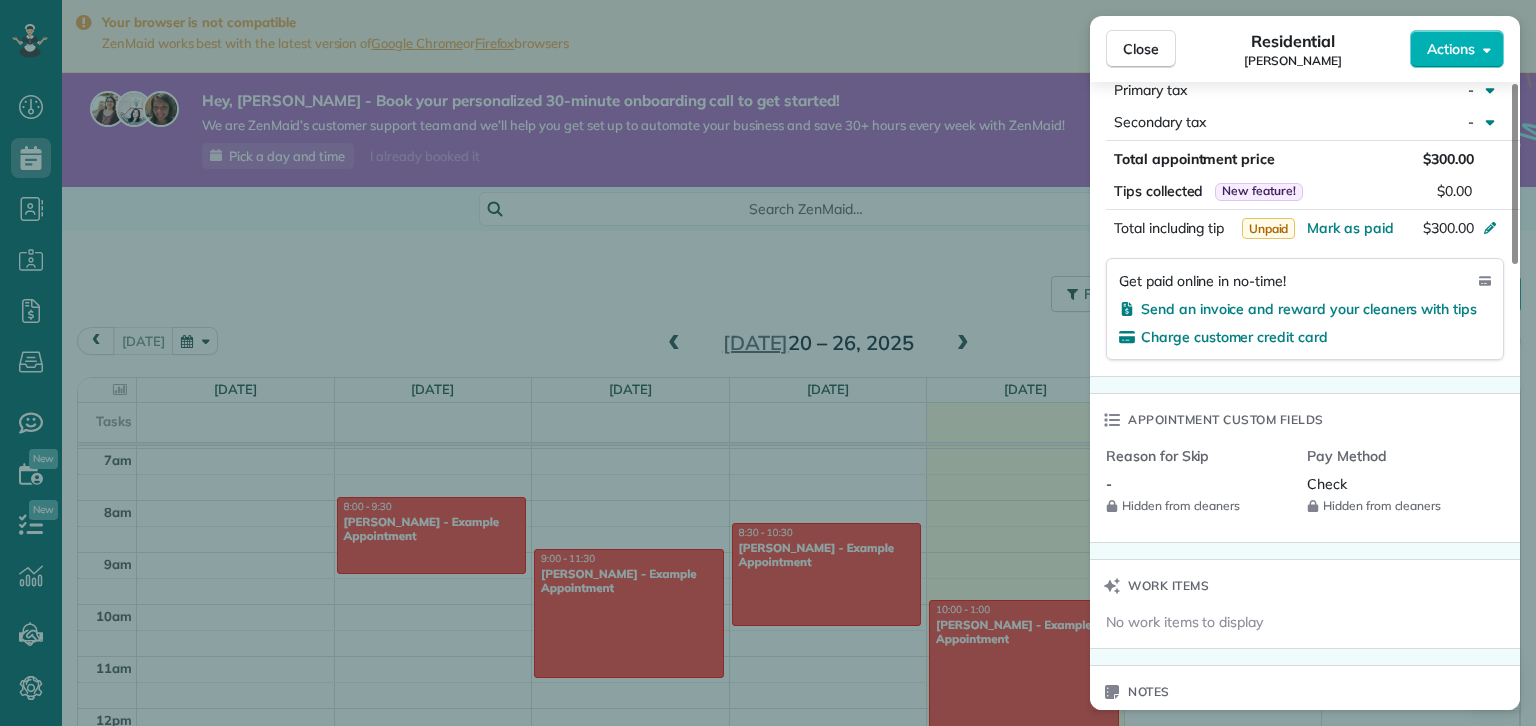 scroll, scrollTop: 1074, scrollLeft: 0, axis: vertical 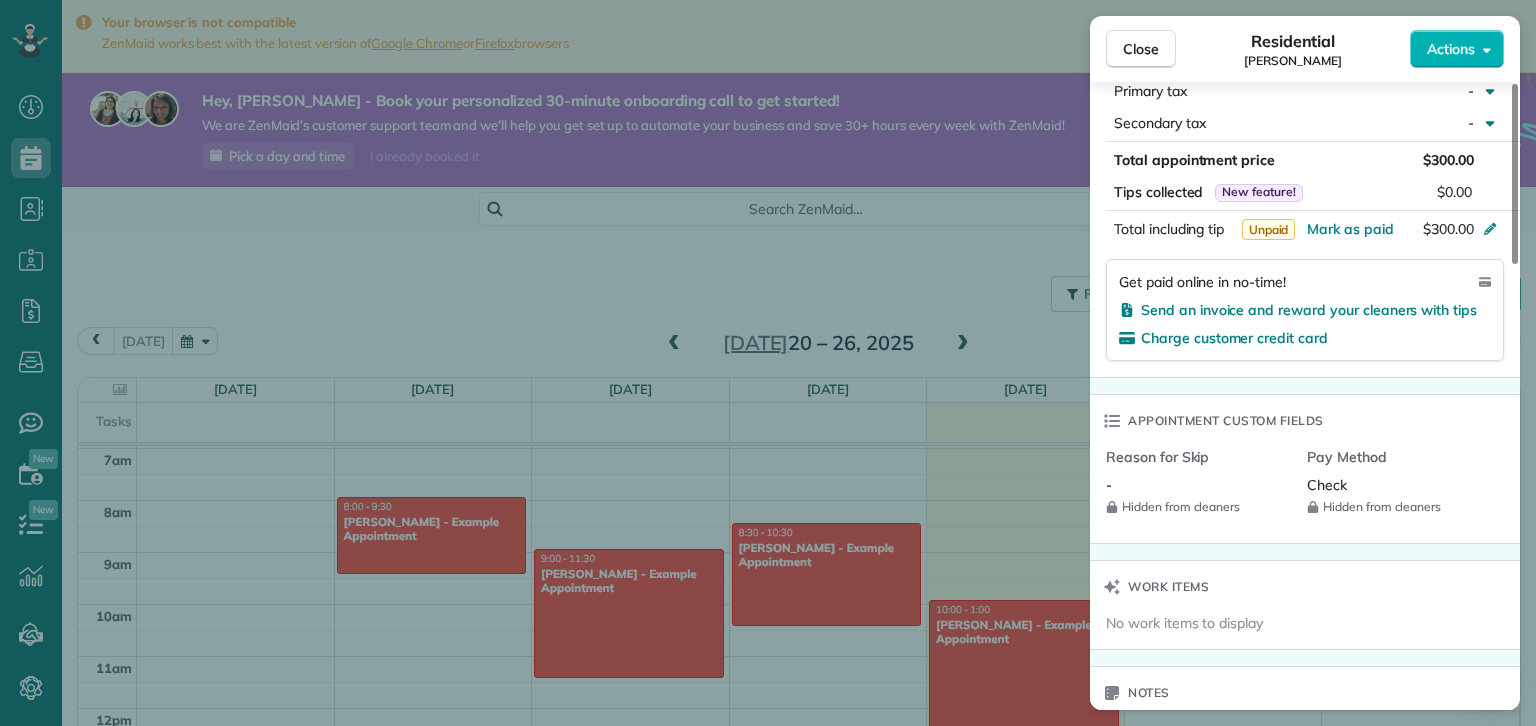 click on "Send an invoice and reward your cleaners with tips" at bounding box center [1309, 310] 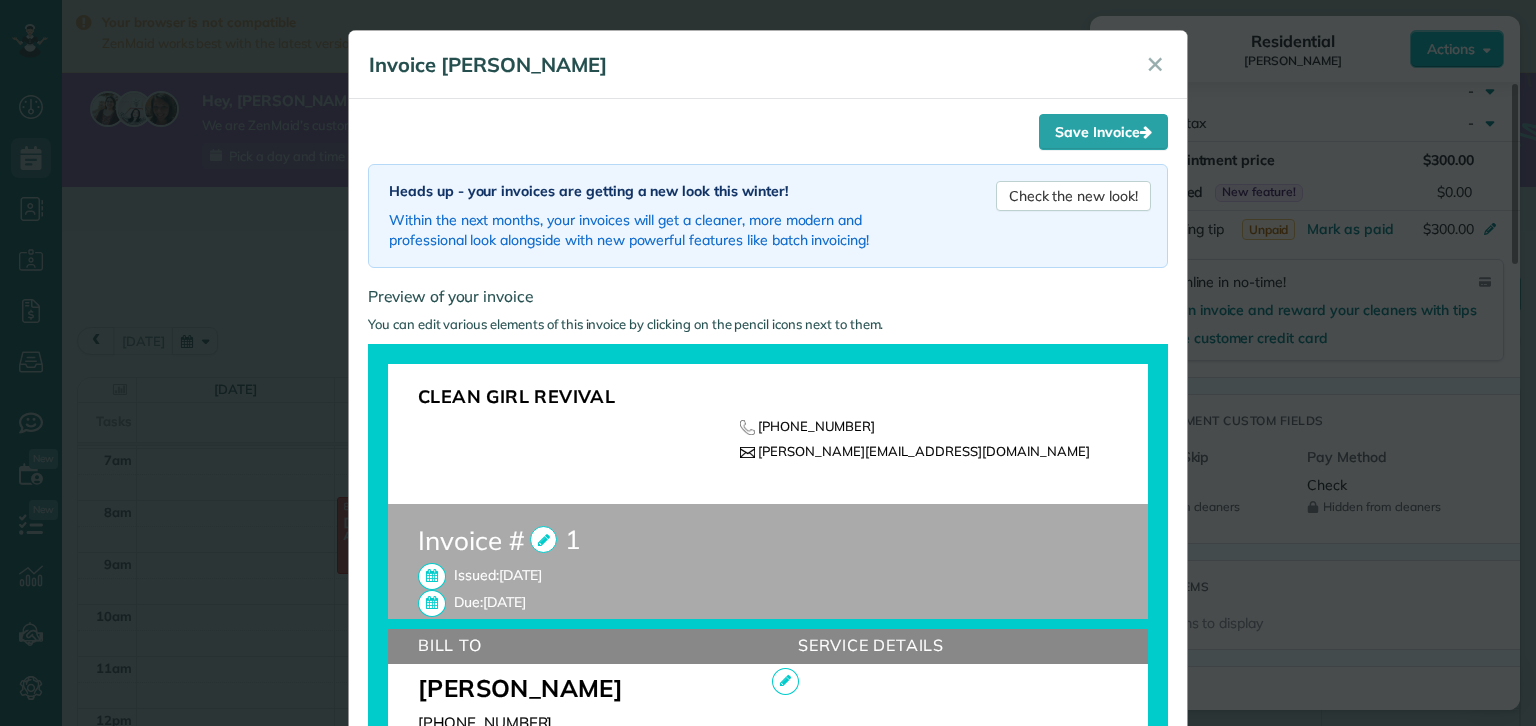 click on "Check the new look!" at bounding box center (1073, 196) 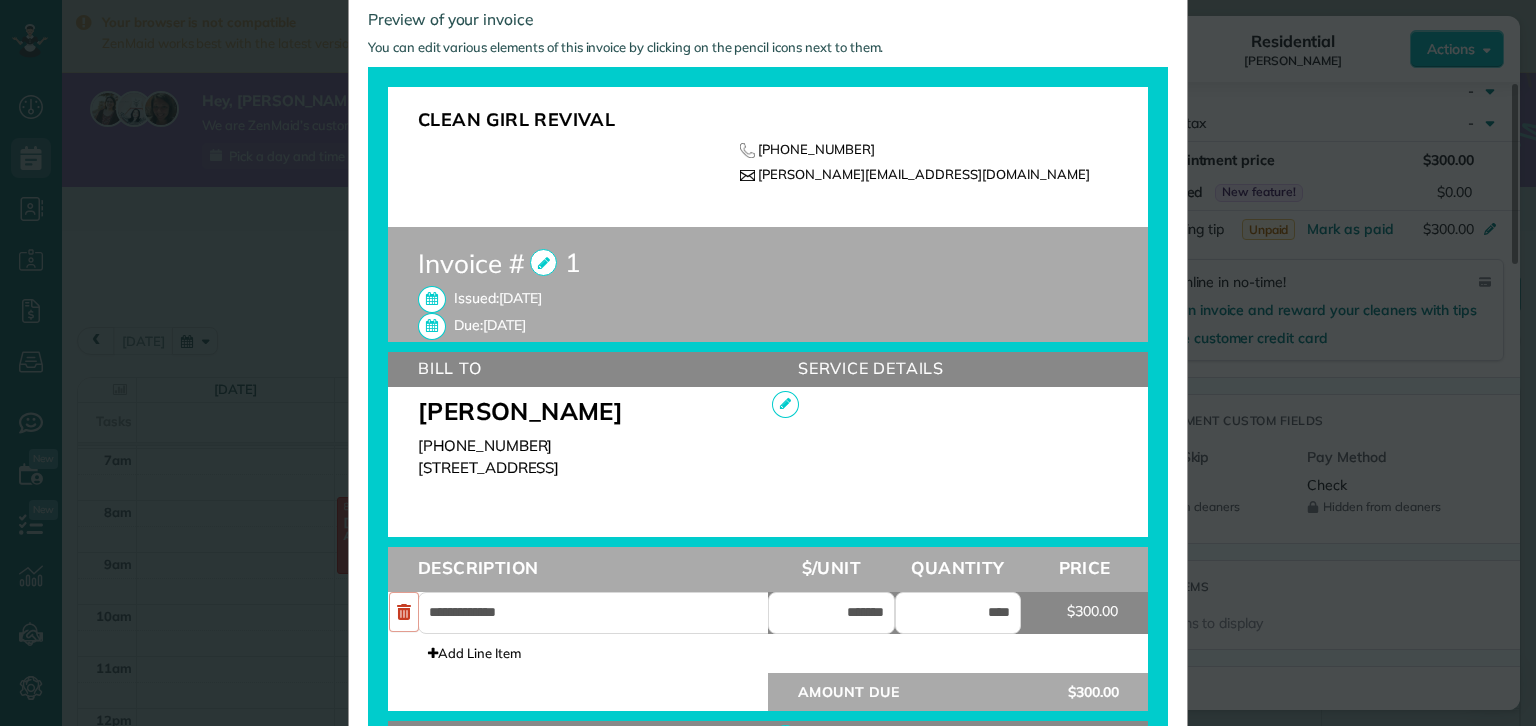 scroll, scrollTop: 273, scrollLeft: 0, axis: vertical 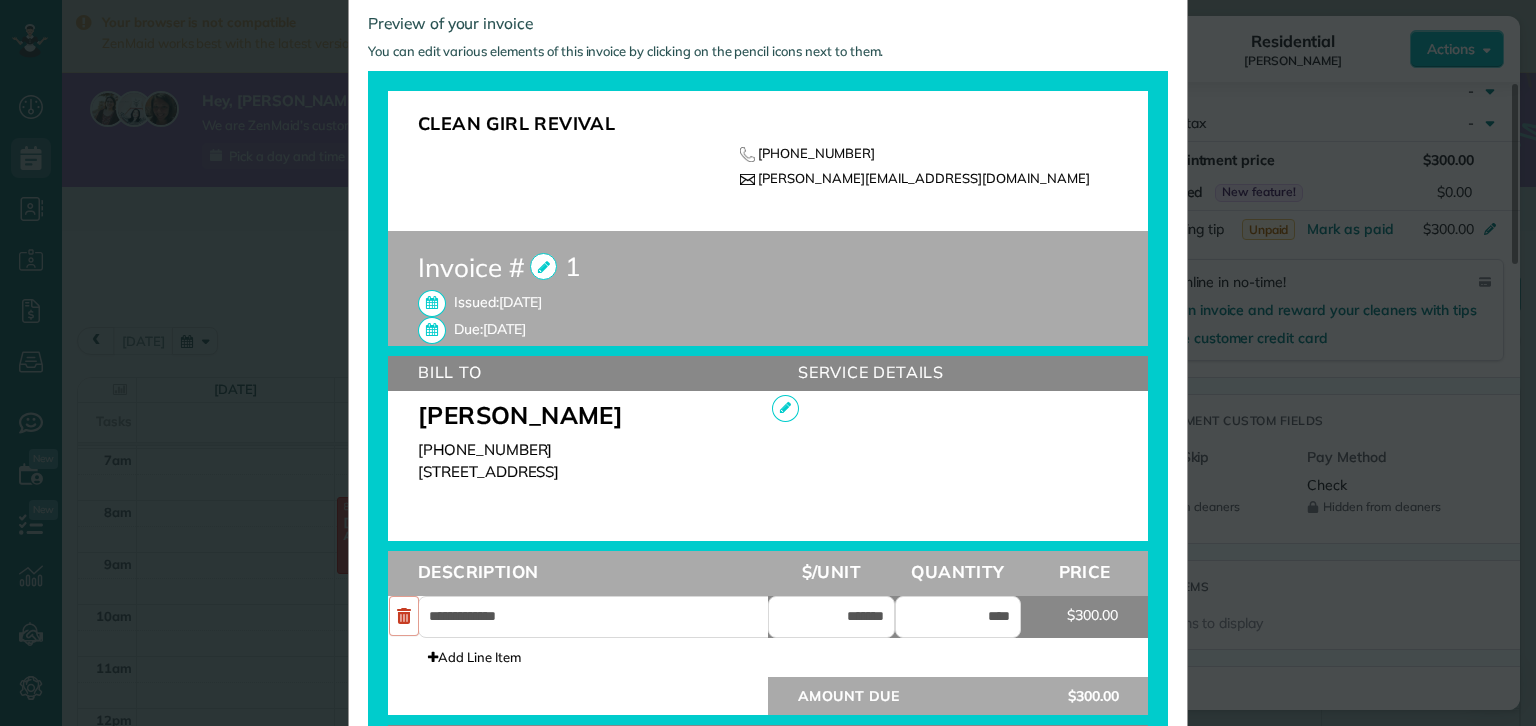 click on "[DATE]" at bounding box center [504, 326] 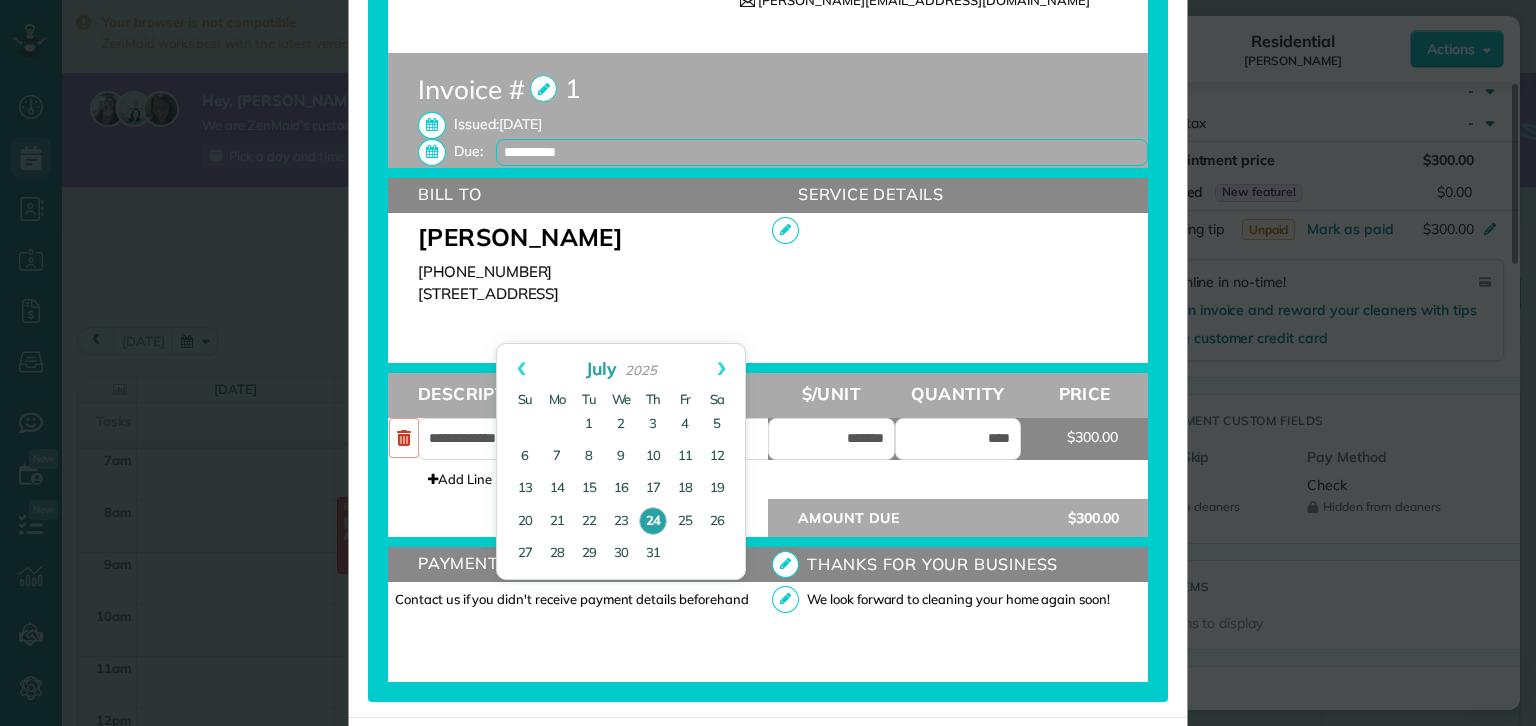 scroll, scrollTop: 460, scrollLeft: 0, axis: vertical 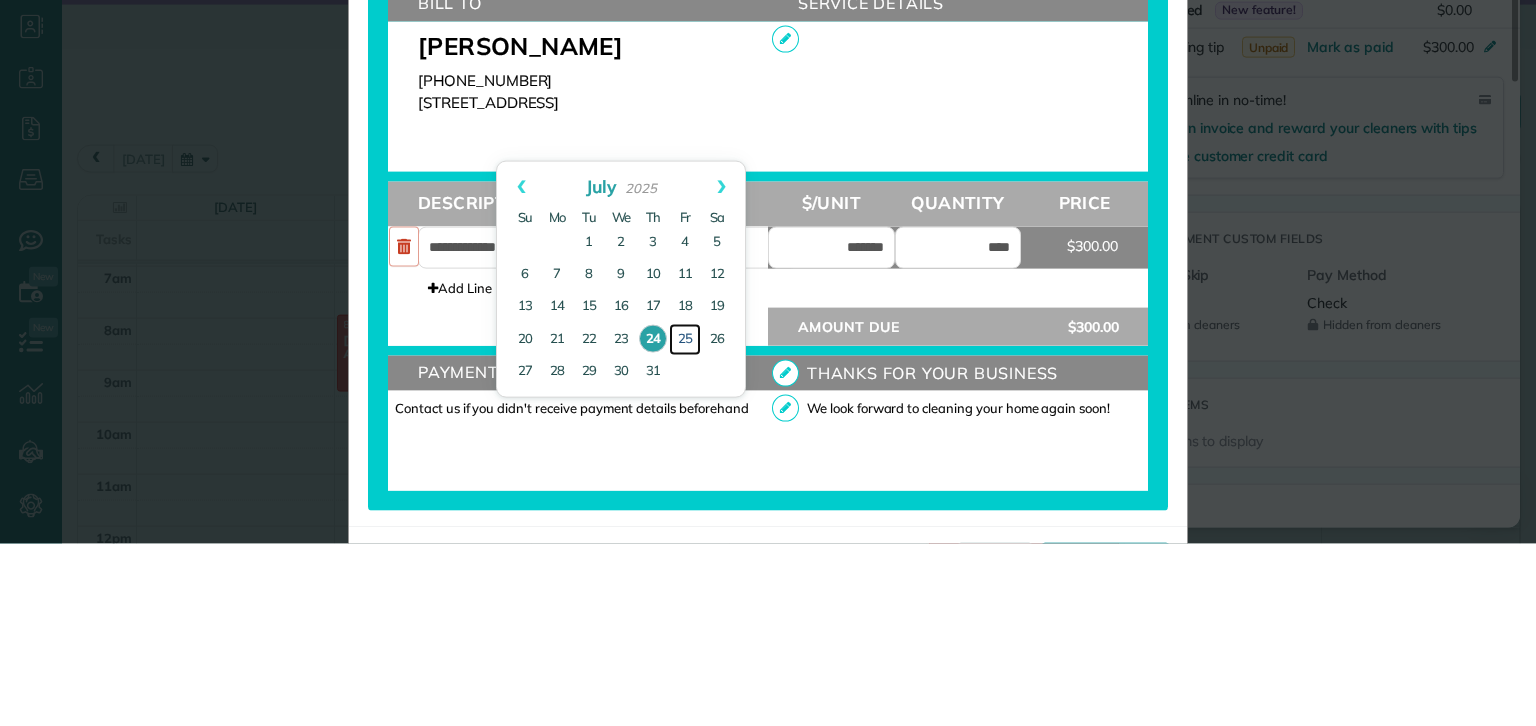 click on "25" at bounding box center (685, 522) 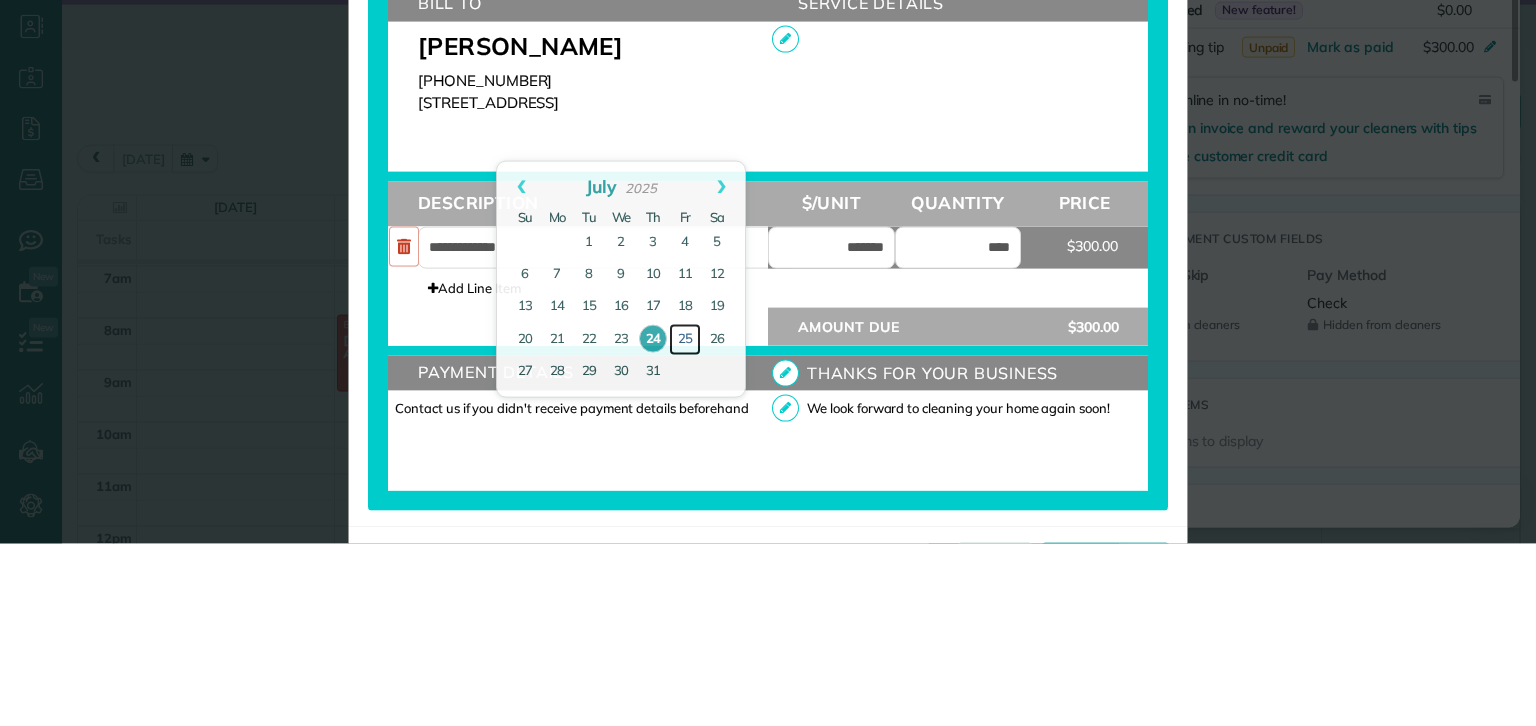 scroll, scrollTop: 50, scrollLeft: 0, axis: vertical 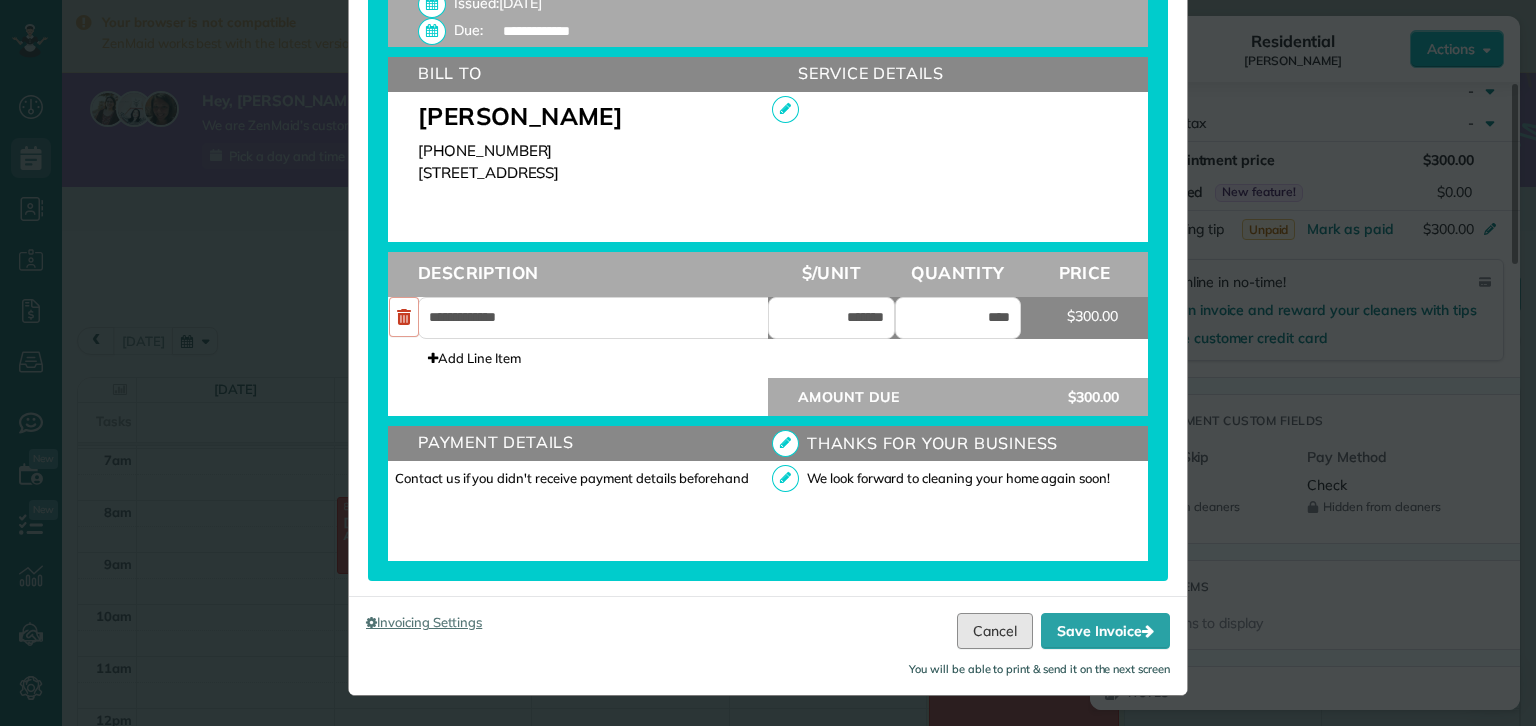 click on "Cancel" at bounding box center (995, 631) 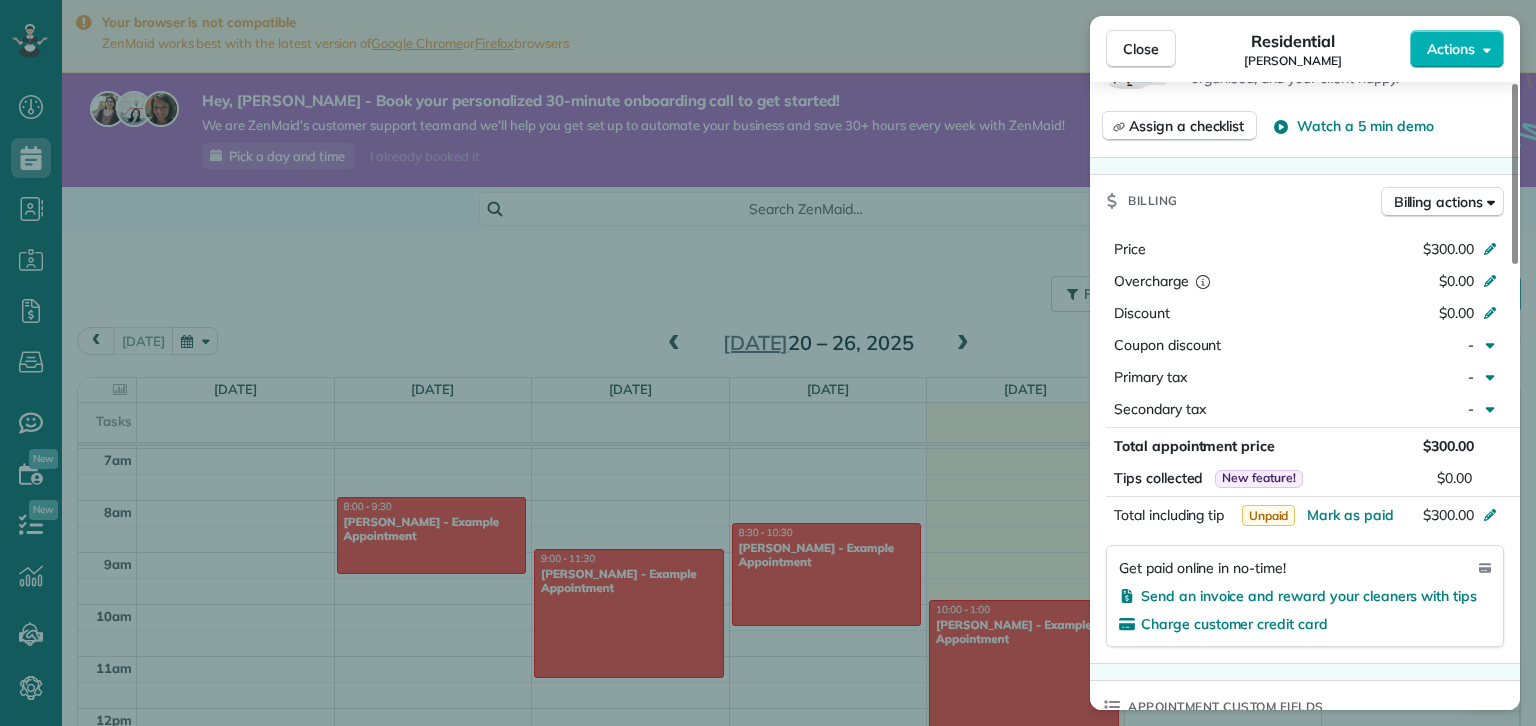 scroll, scrollTop: 793, scrollLeft: 0, axis: vertical 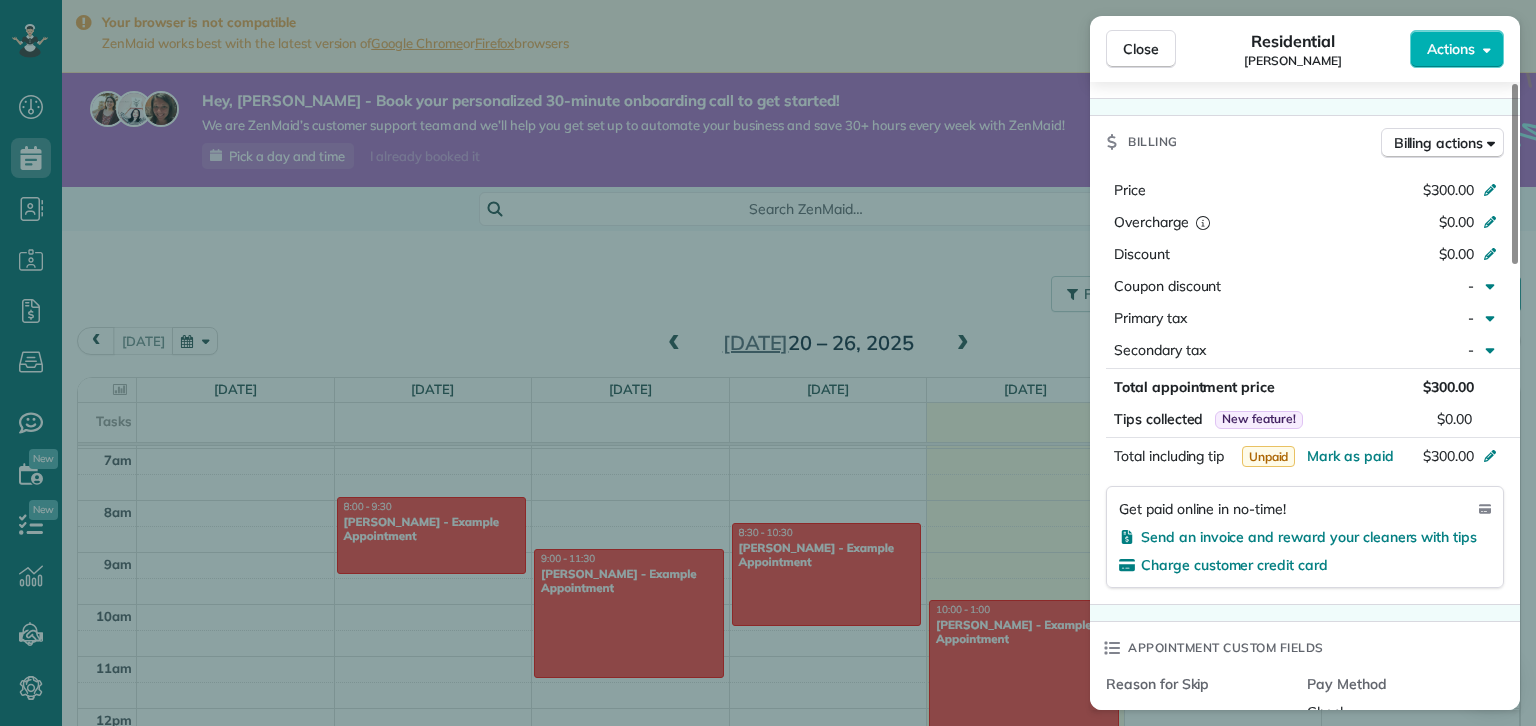 click 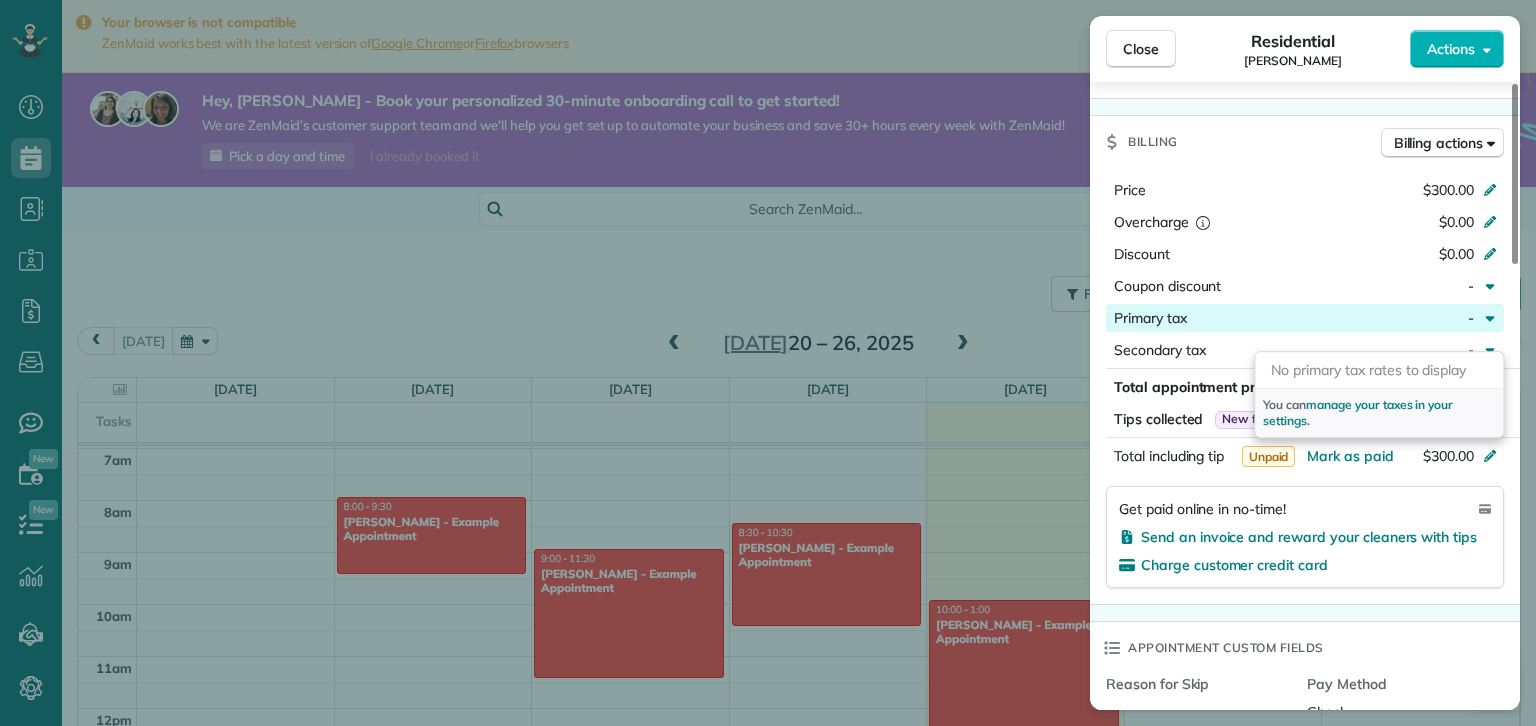 click on "manage your taxes in your settings" at bounding box center (1358, 412) 